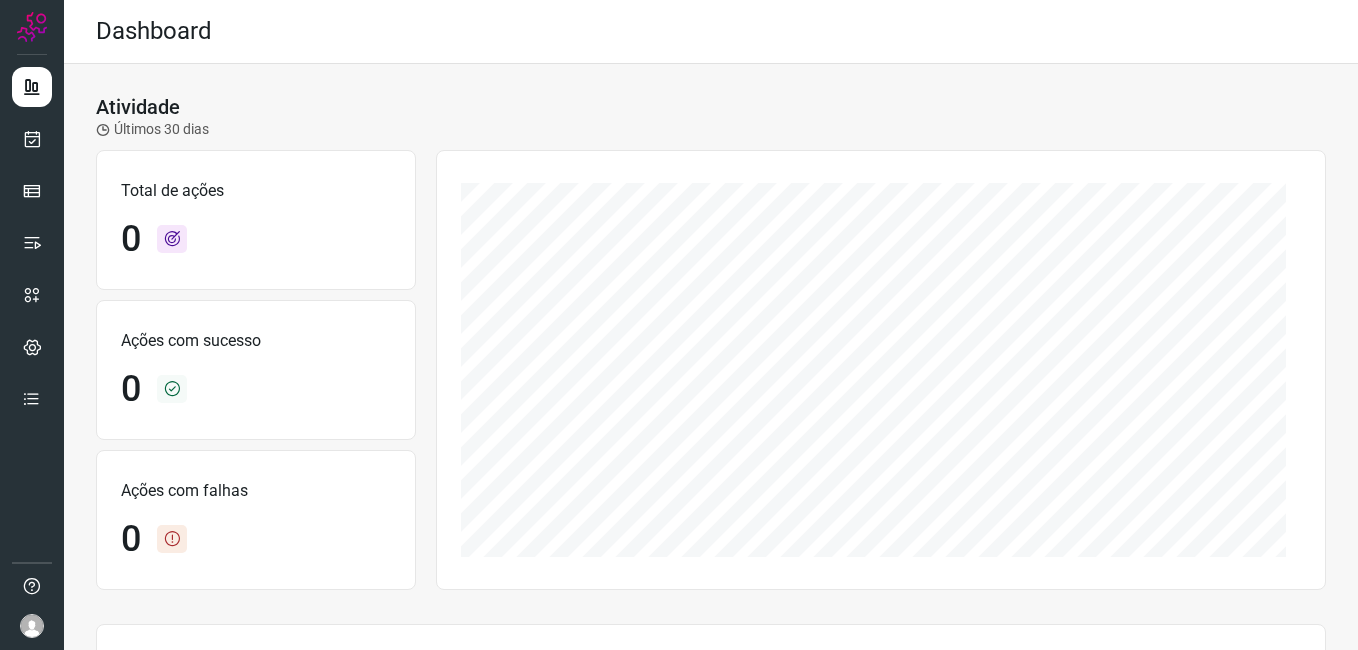 scroll, scrollTop: 0, scrollLeft: 0, axis: both 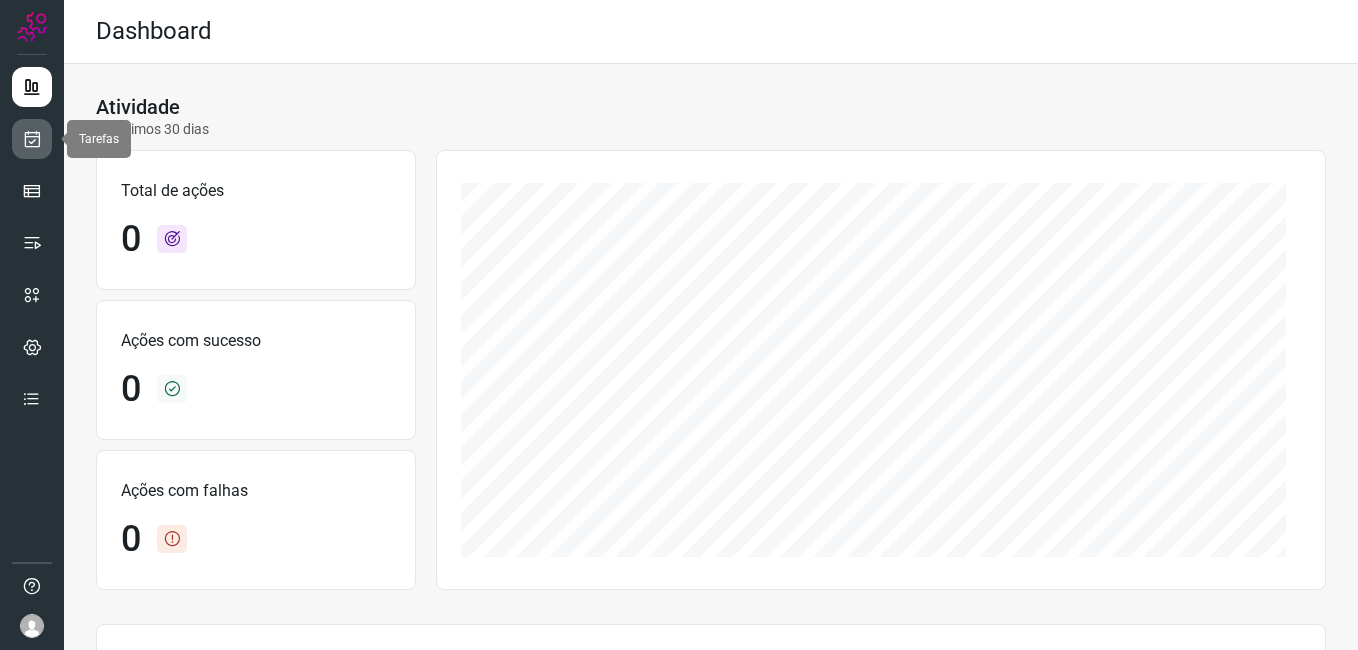 click at bounding box center [32, 139] 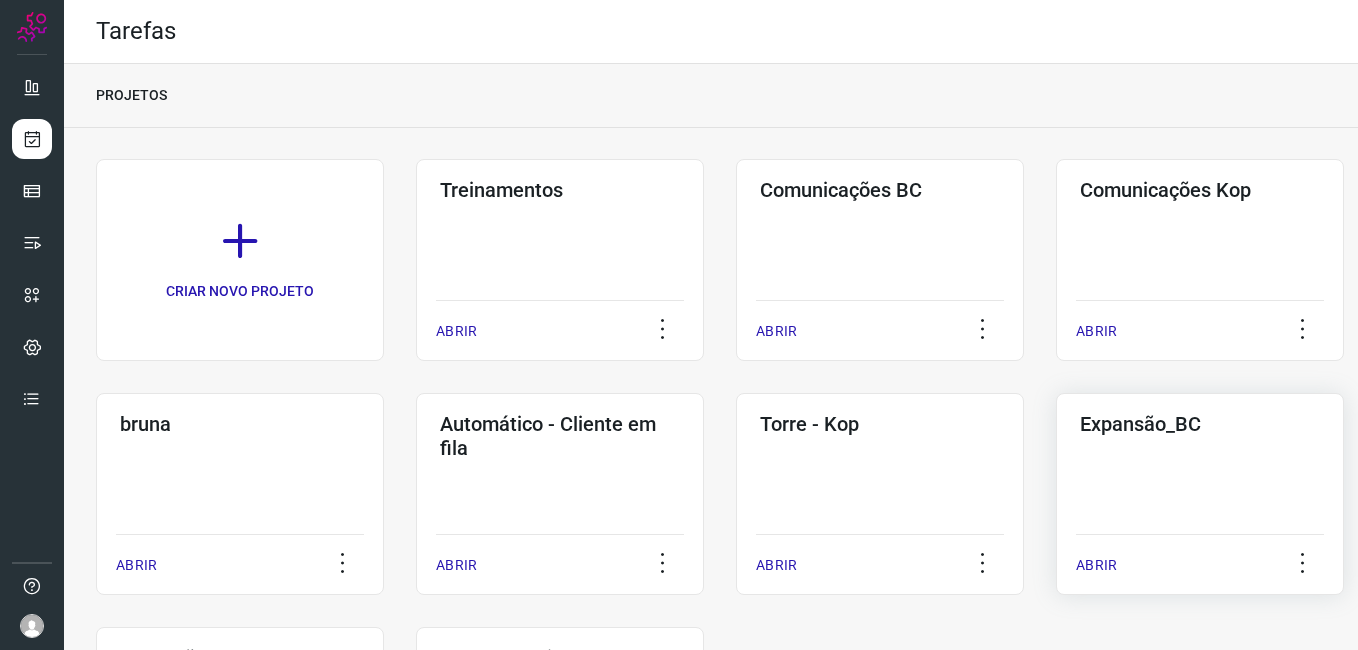 click on "Expansão_BC  ABRIR" 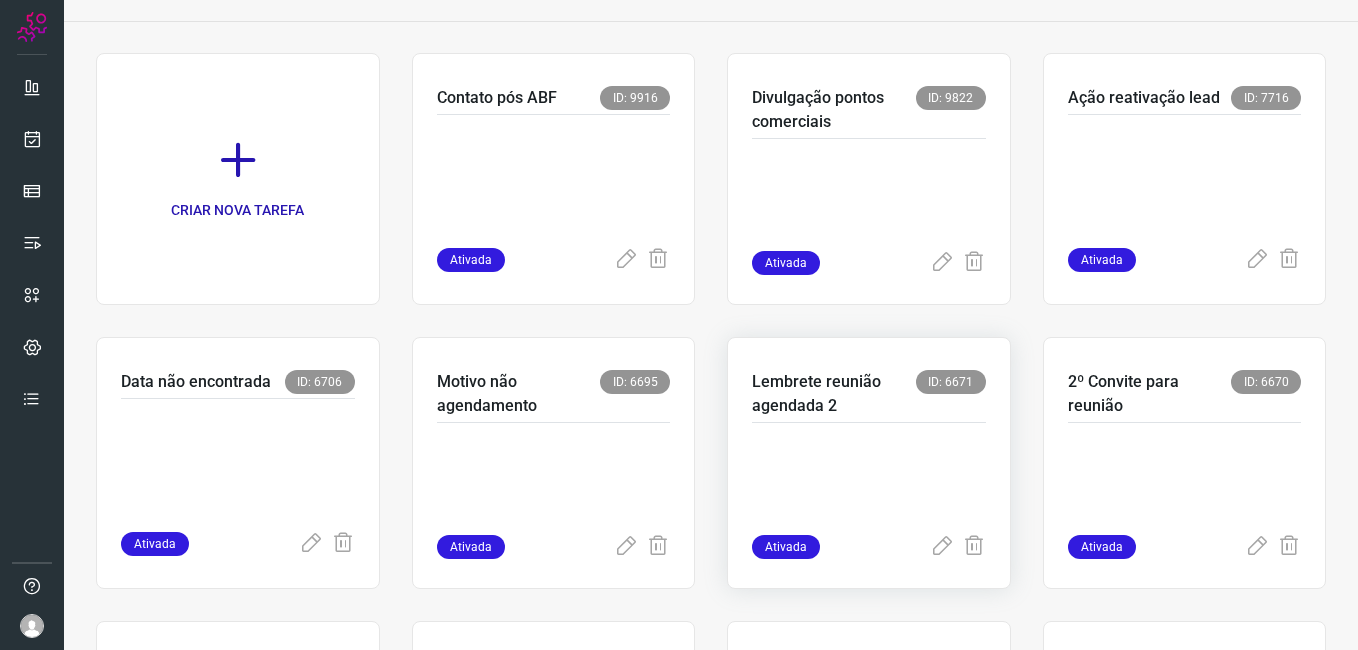 scroll, scrollTop: 0, scrollLeft: 0, axis: both 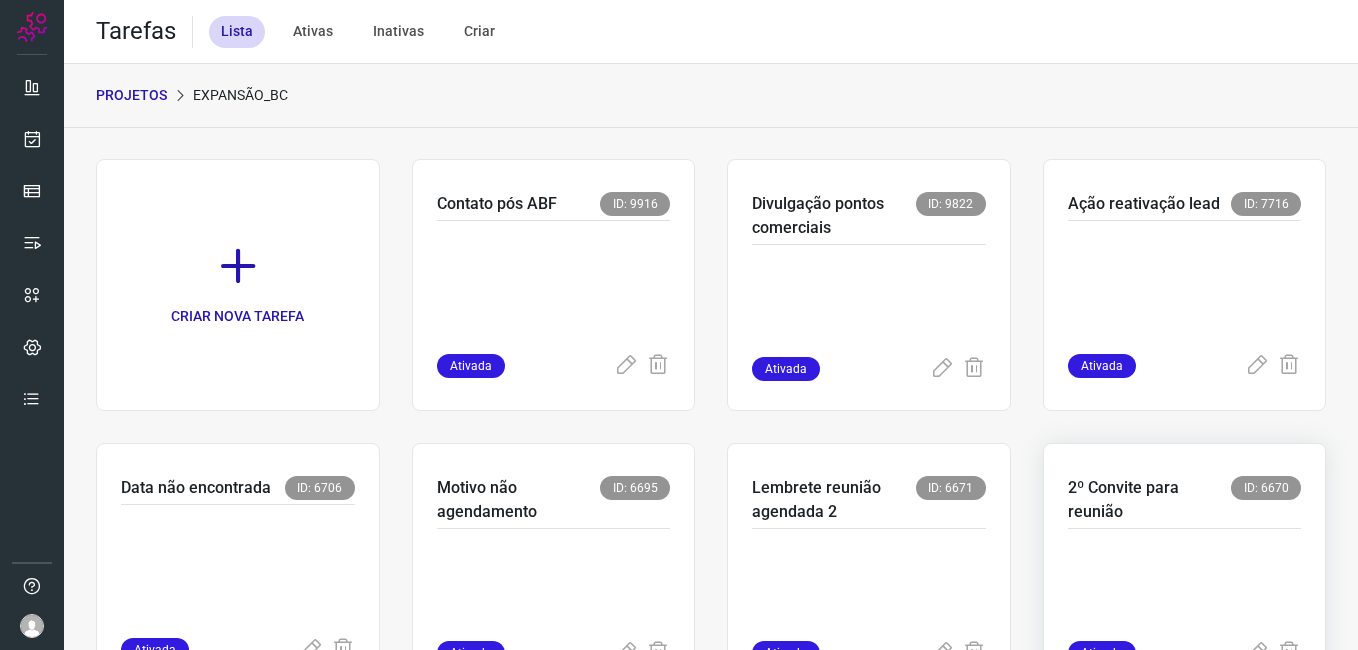 click at bounding box center (1185, 591) 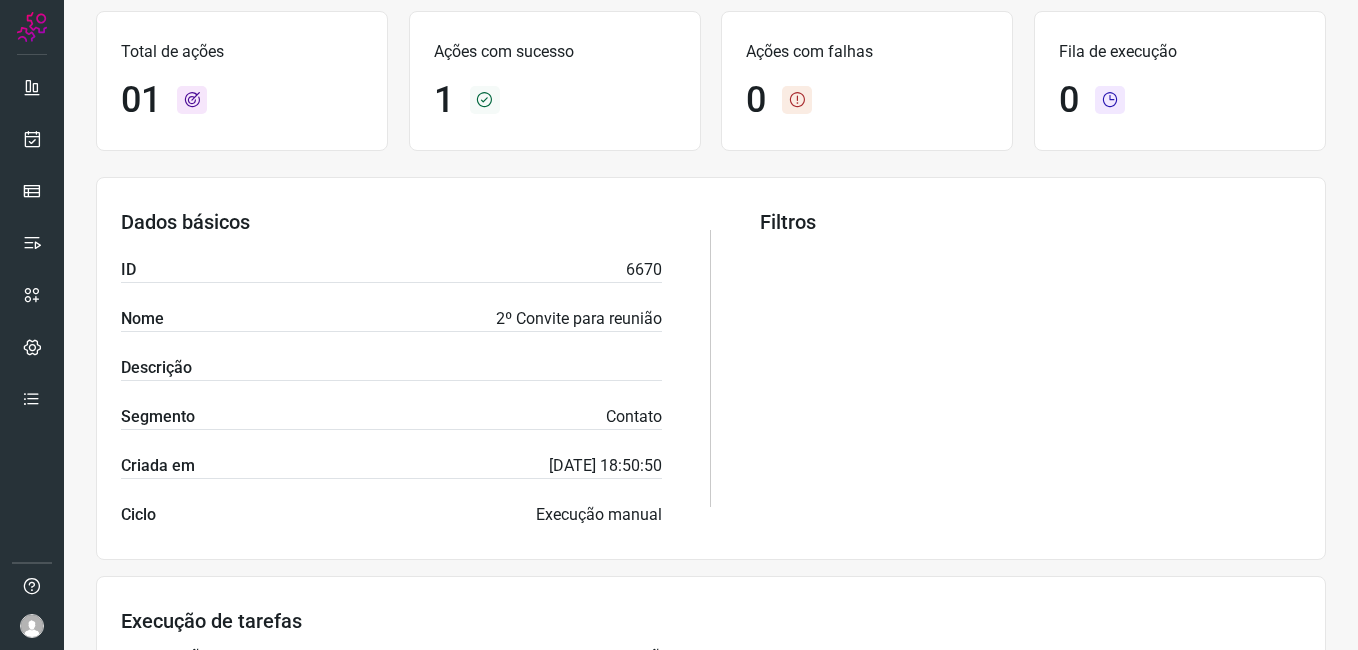 scroll, scrollTop: 0, scrollLeft: 0, axis: both 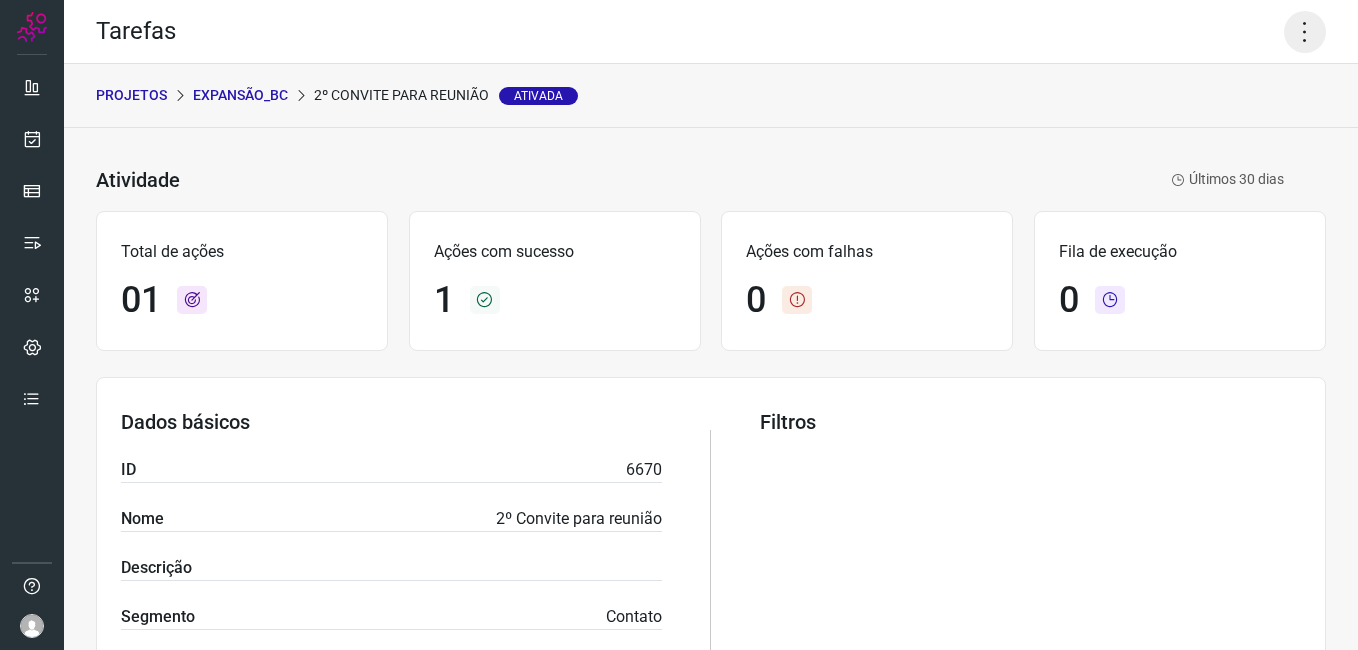 click 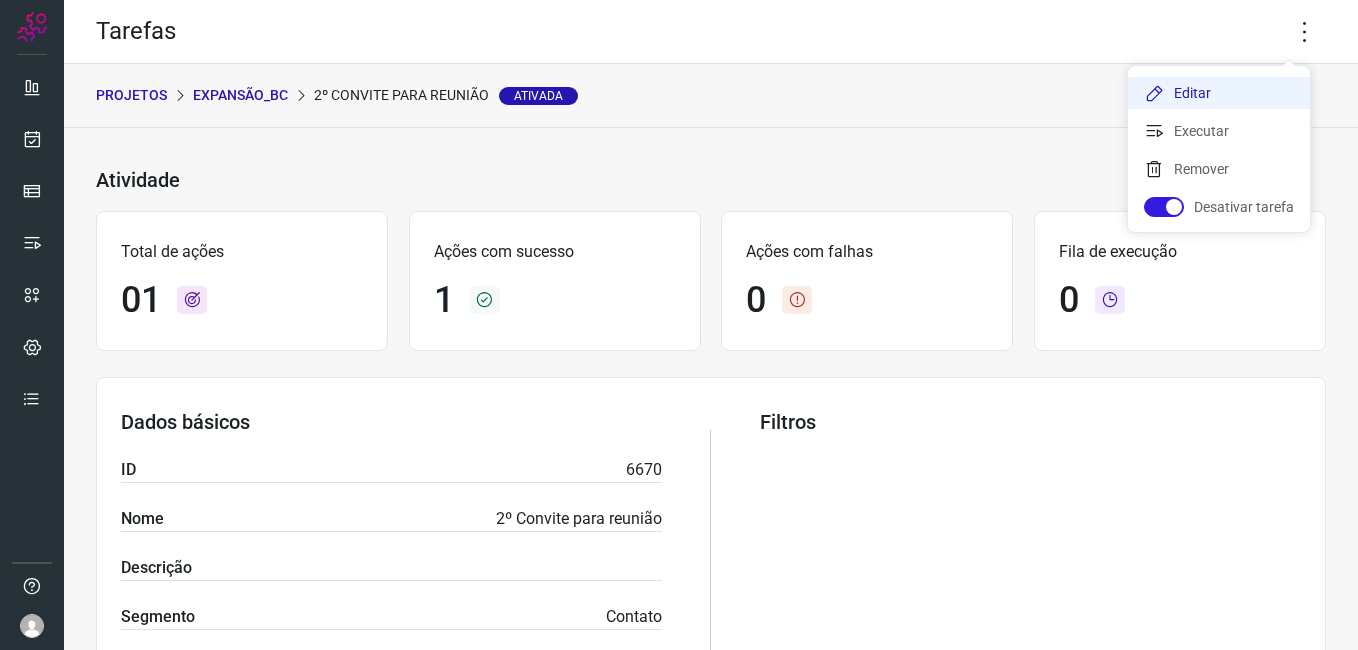 click on "Editar" 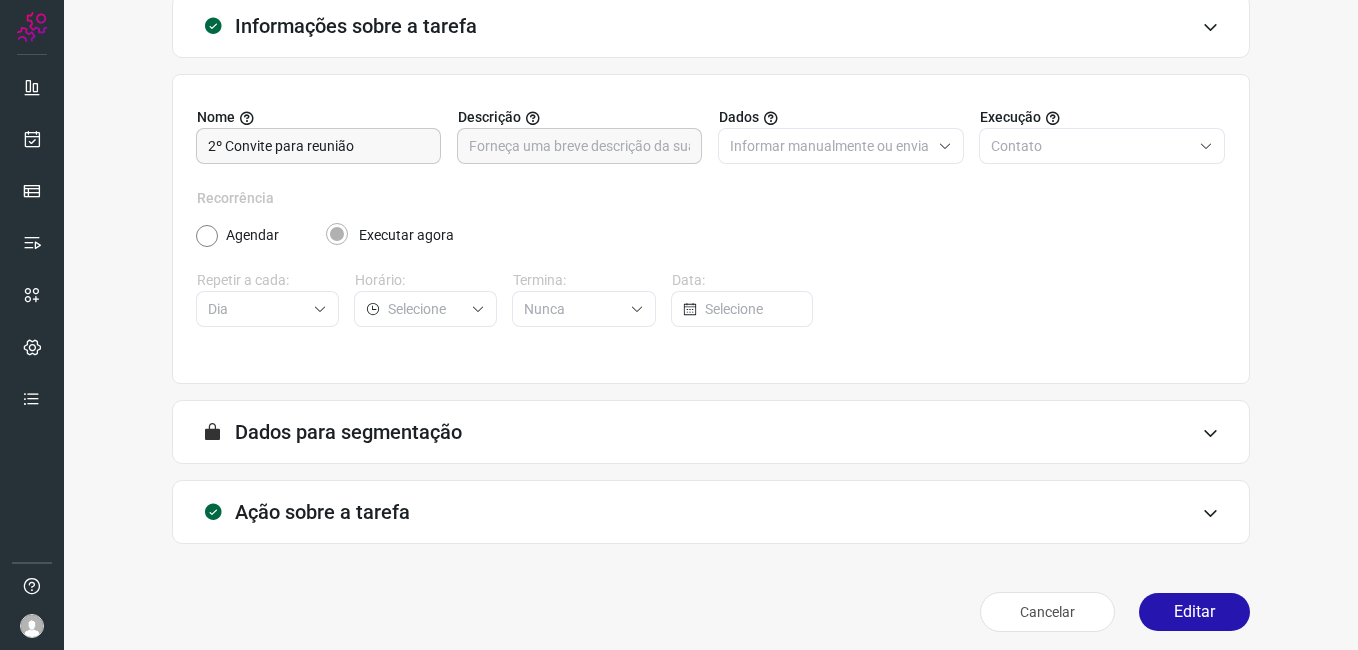 scroll, scrollTop: 131, scrollLeft: 0, axis: vertical 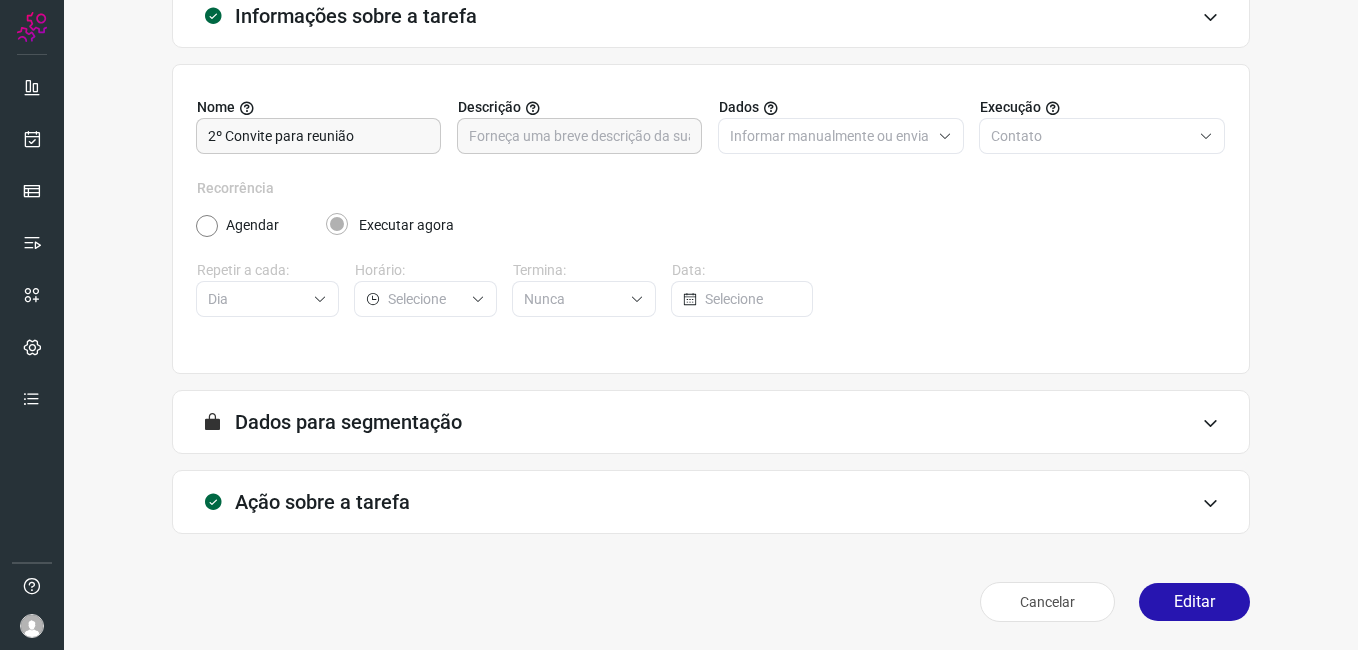 click on "Editar" at bounding box center [1194, 602] 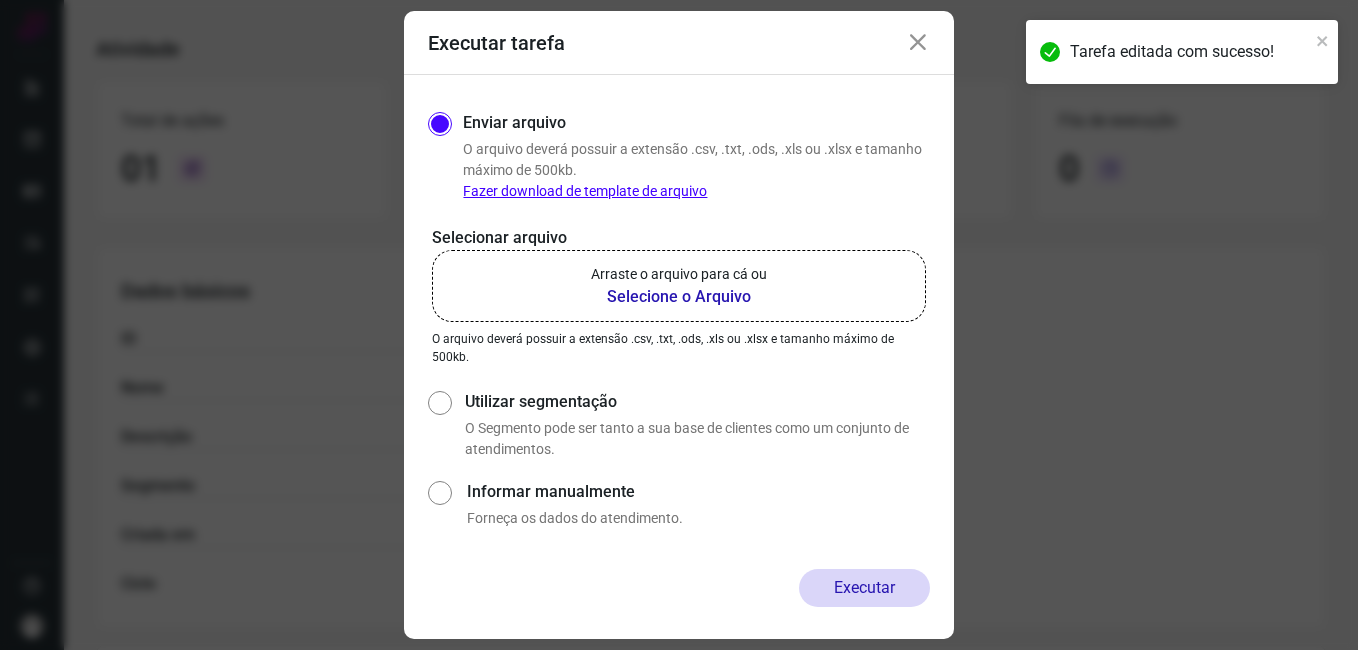 click on "Selecione o Arquivo" at bounding box center [679, 297] 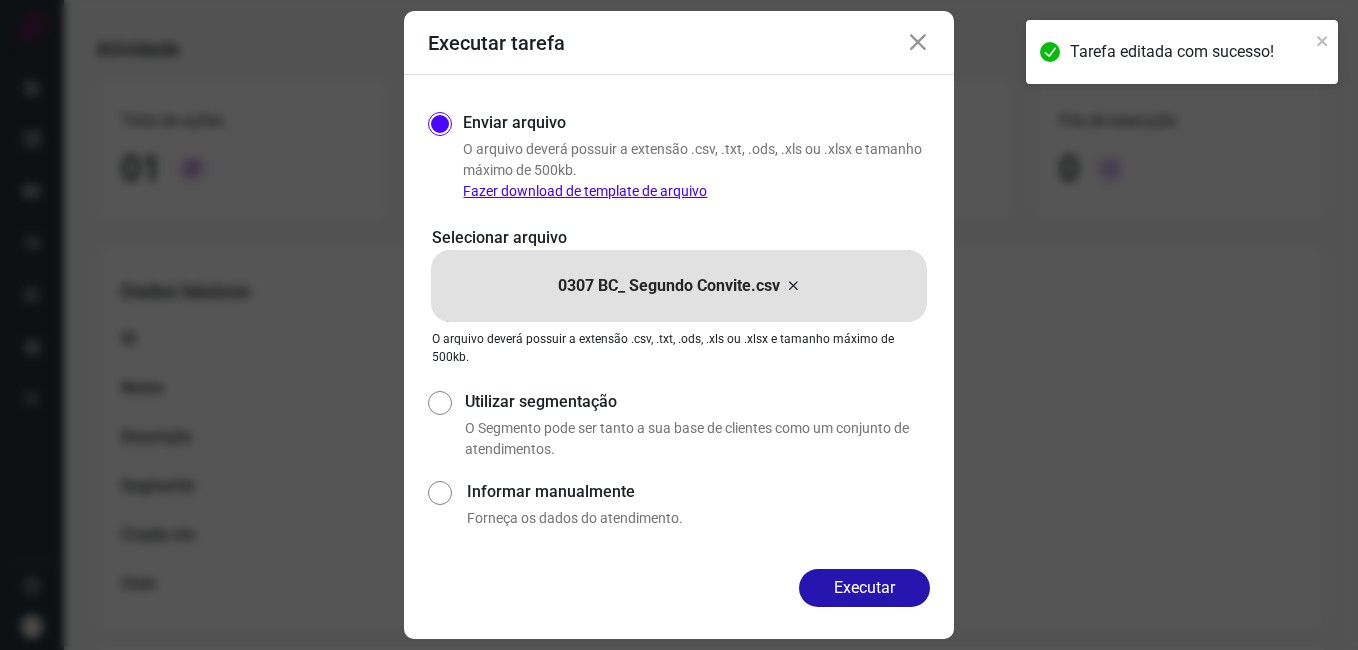 click on "Executar" at bounding box center (864, 588) 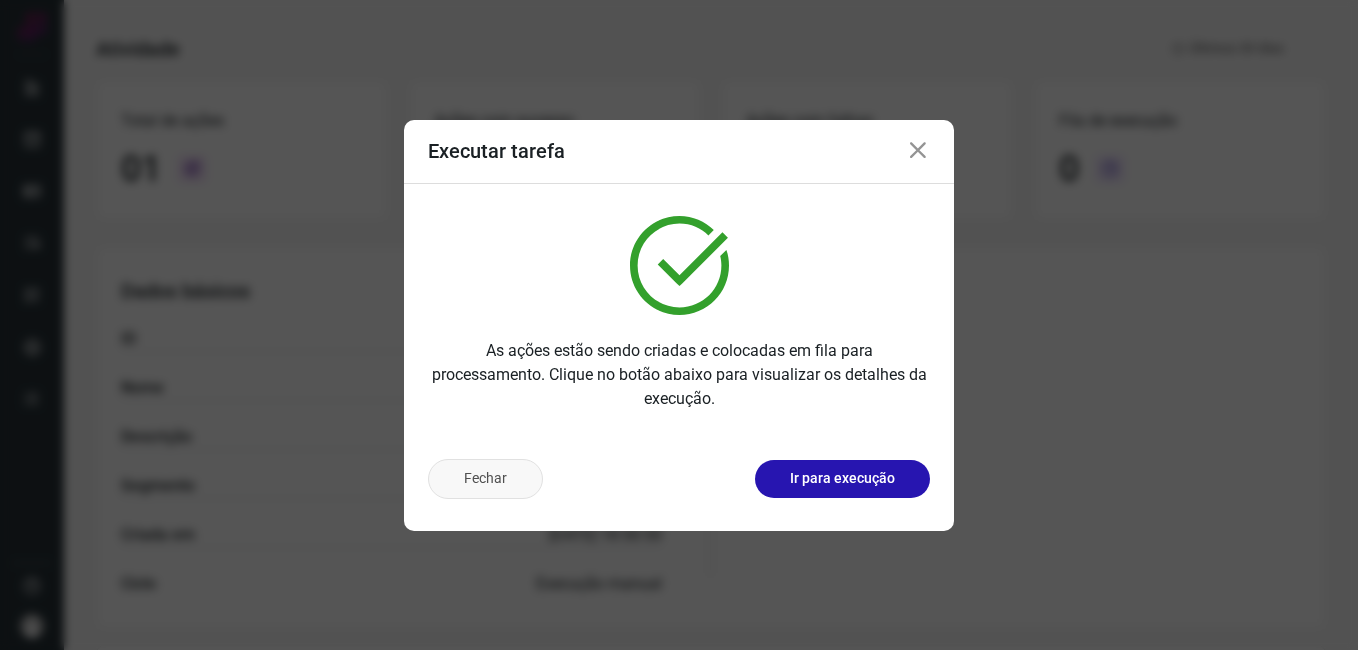click on "Fechar" at bounding box center (485, 479) 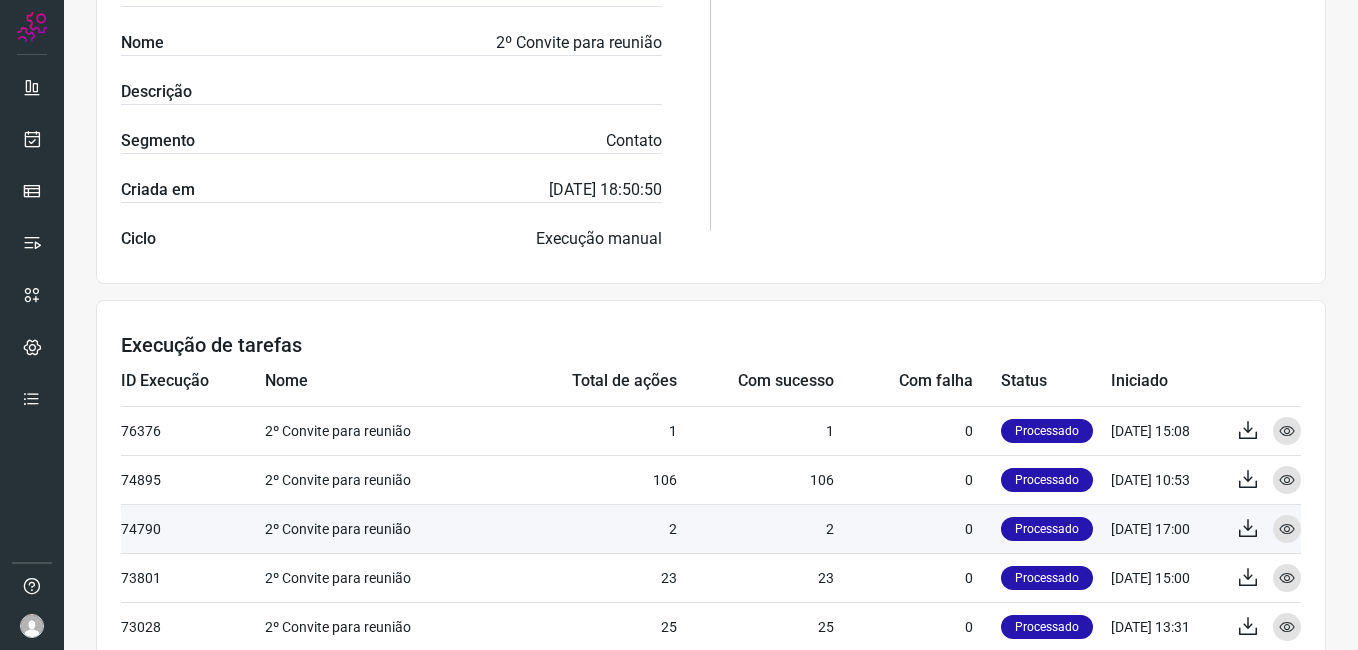 scroll, scrollTop: 531, scrollLeft: 0, axis: vertical 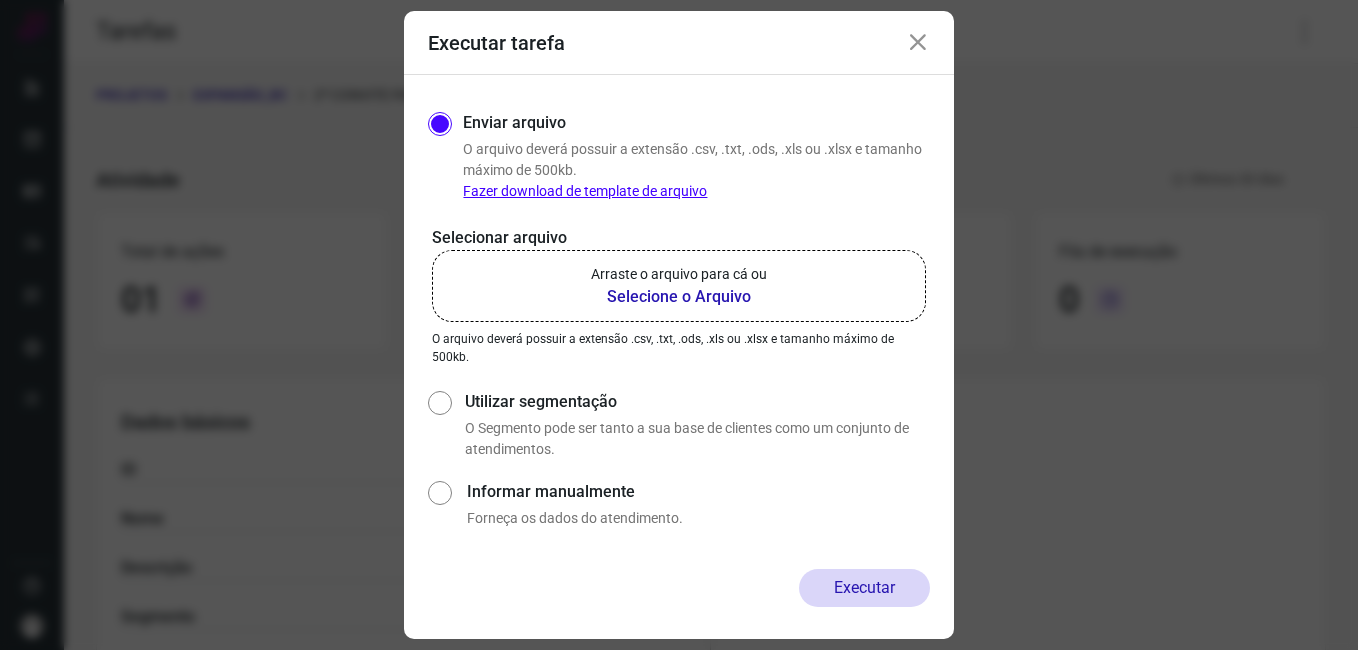 click on "Executar tarefa" at bounding box center [679, 43] 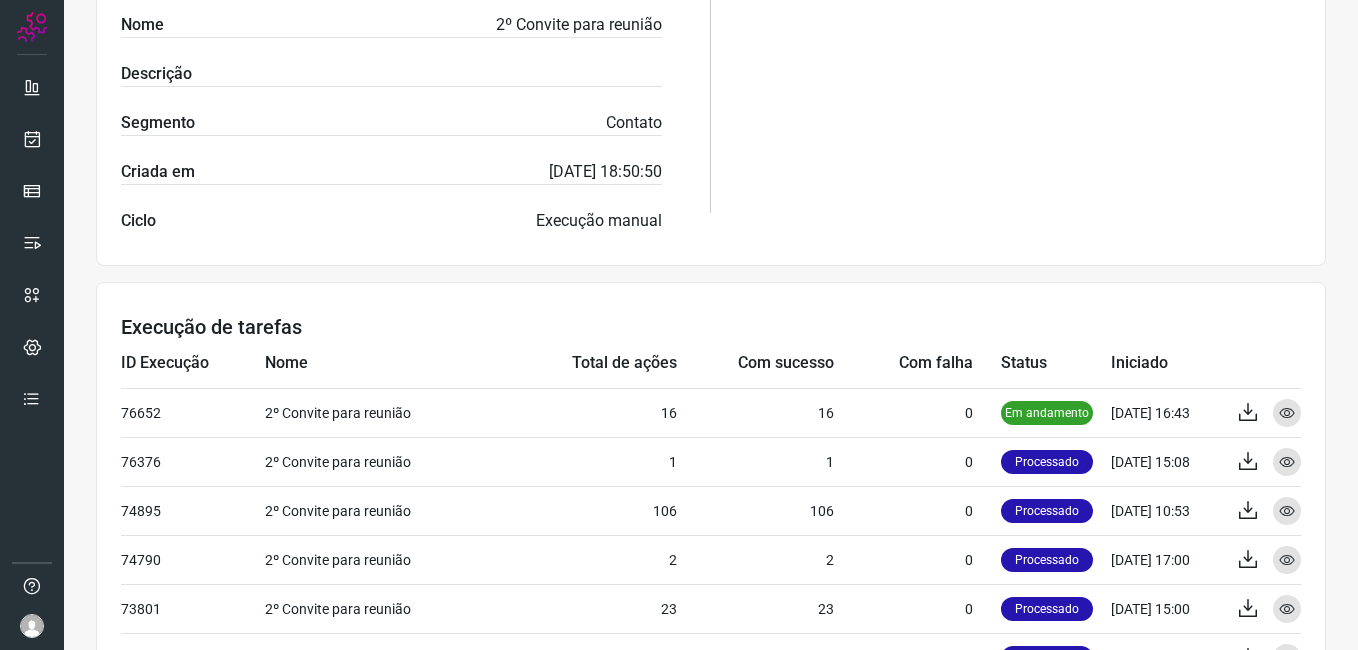 scroll, scrollTop: 500, scrollLeft: 0, axis: vertical 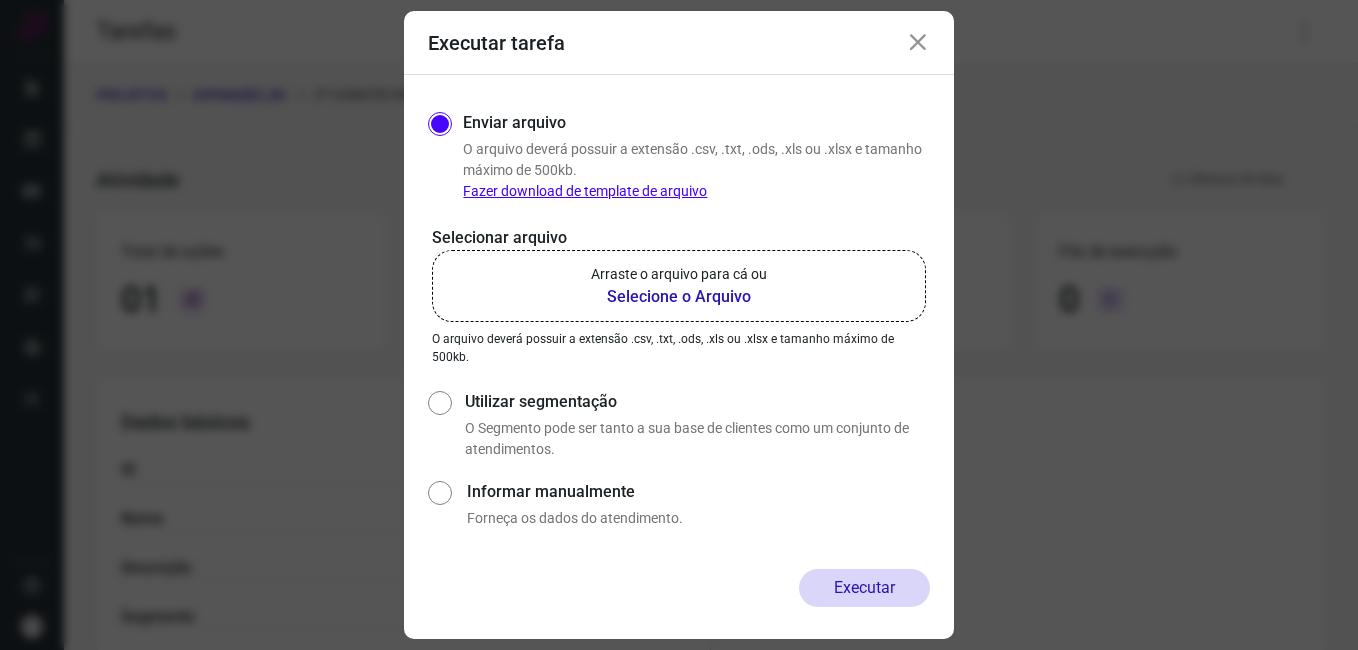 click at bounding box center (918, 43) 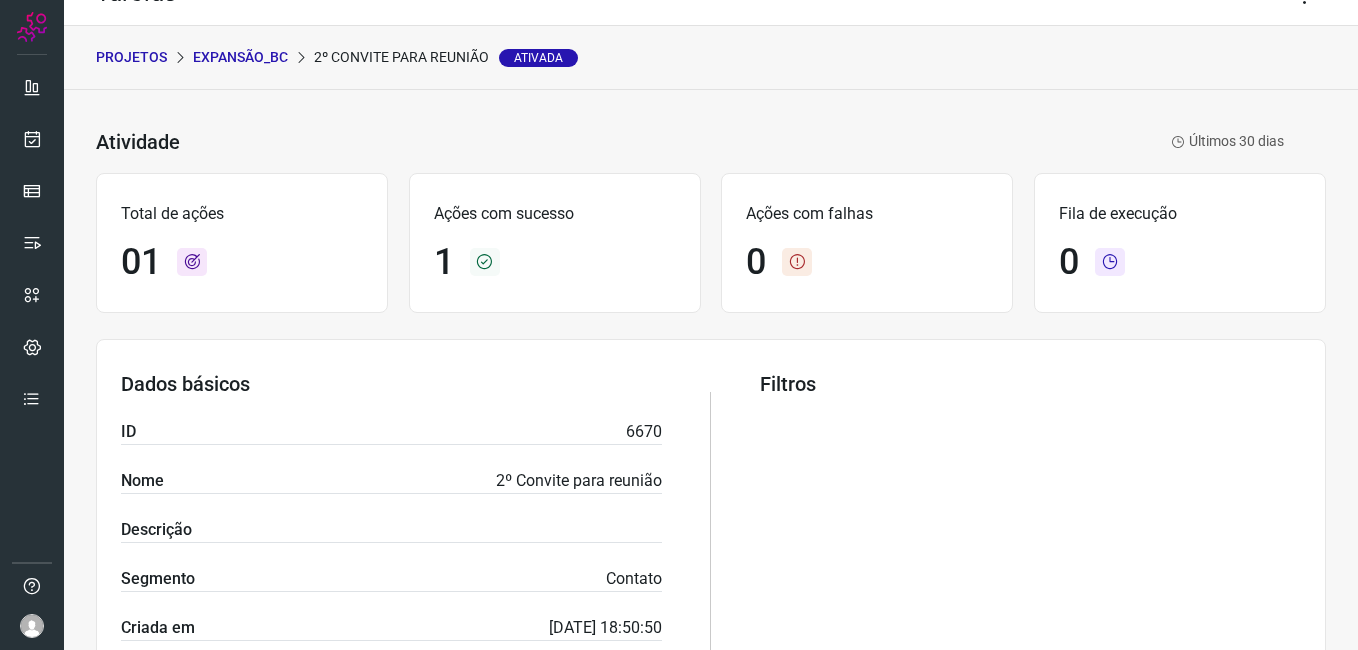 scroll, scrollTop: 0, scrollLeft: 0, axis: both 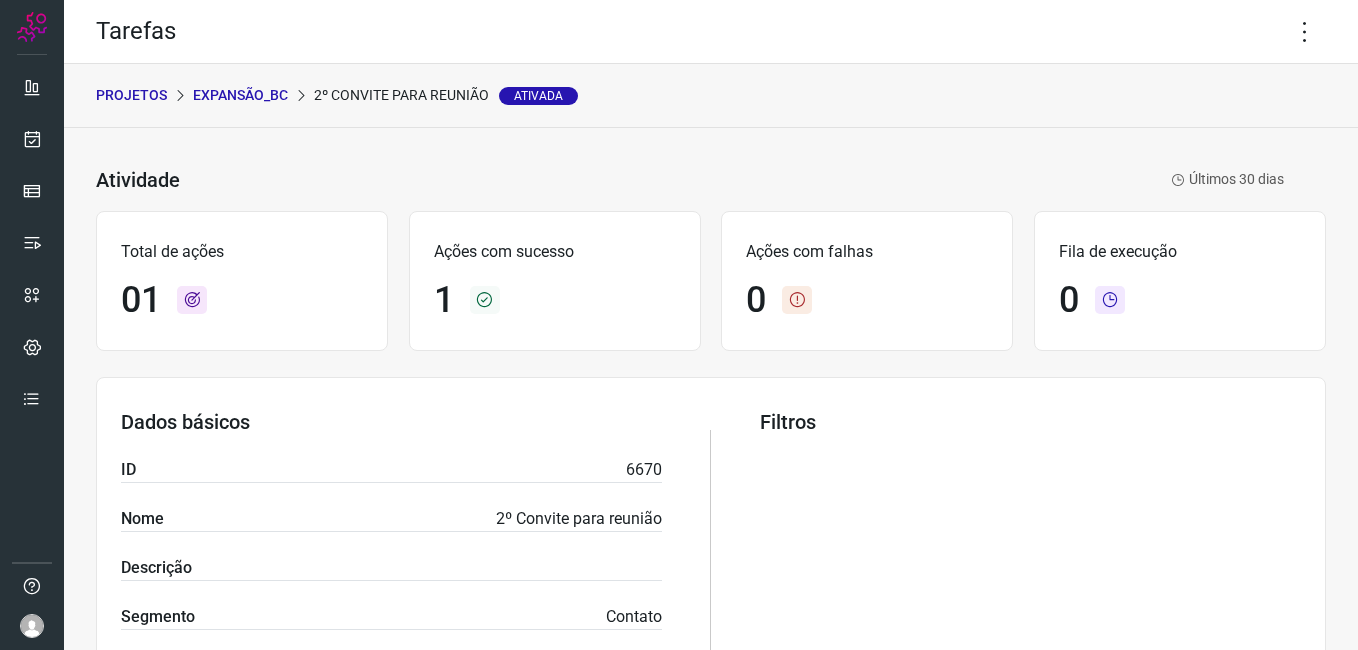 click on "Expansão_BC" at bounding box center [240, 95] 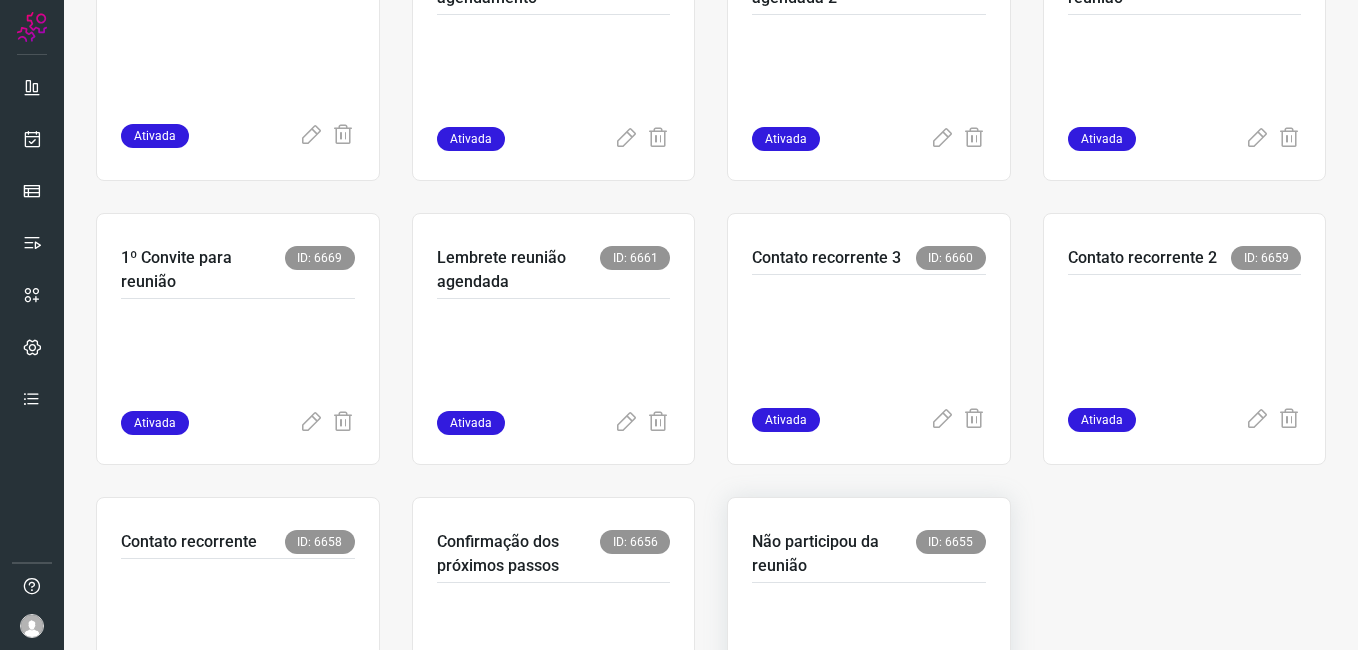 scroll, scrollTop: 663, scrollLeft: 0, axis: vertical 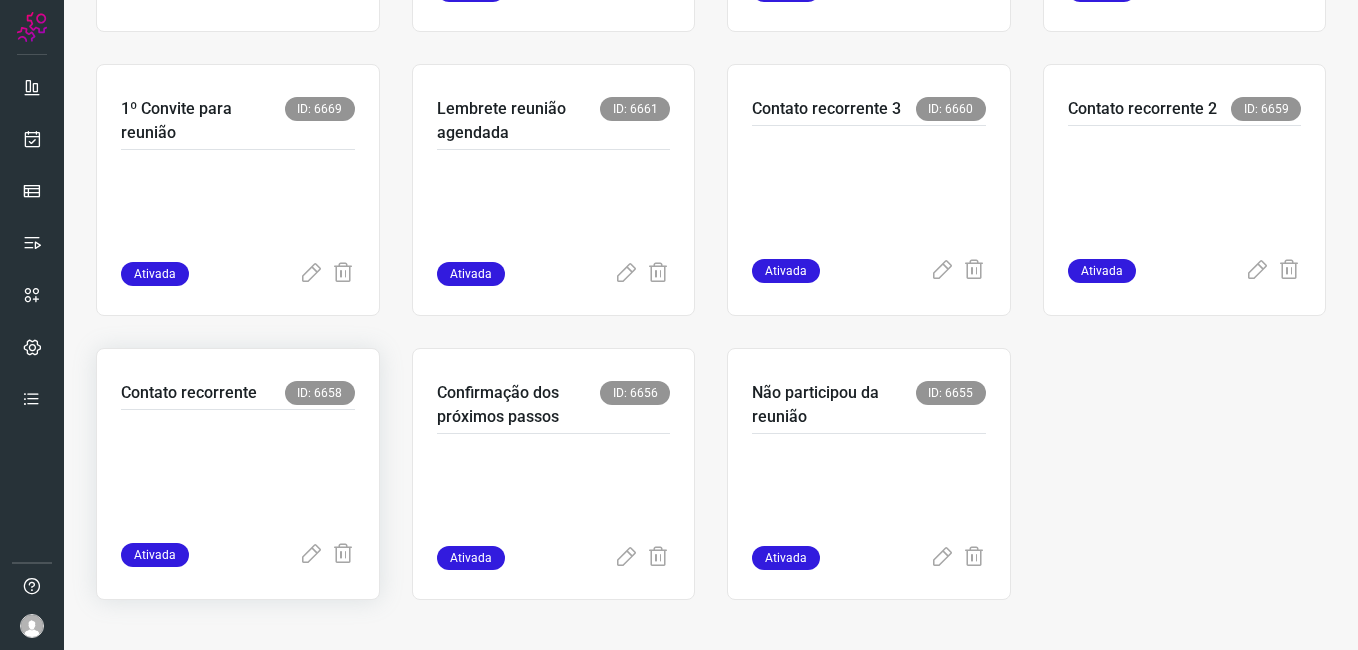 click at bounding box center [238, 472] 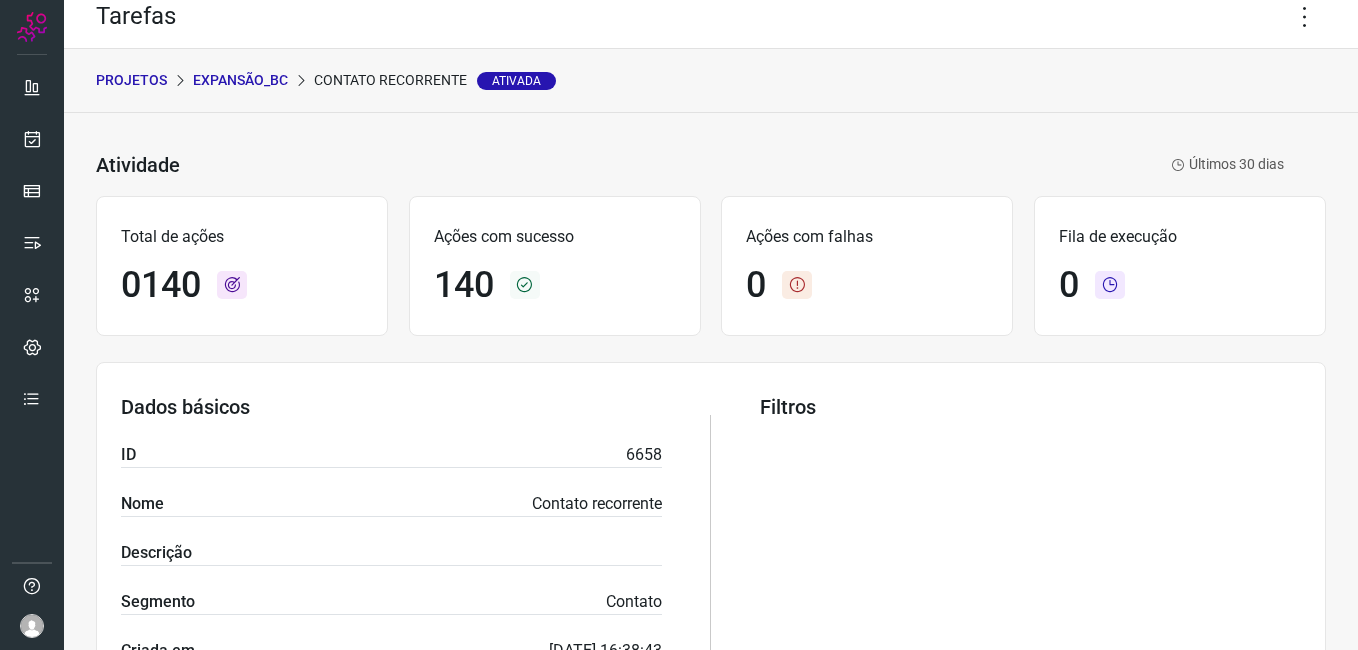 scroll, scrollTop: 0, scrollLeft: 0, axis: both 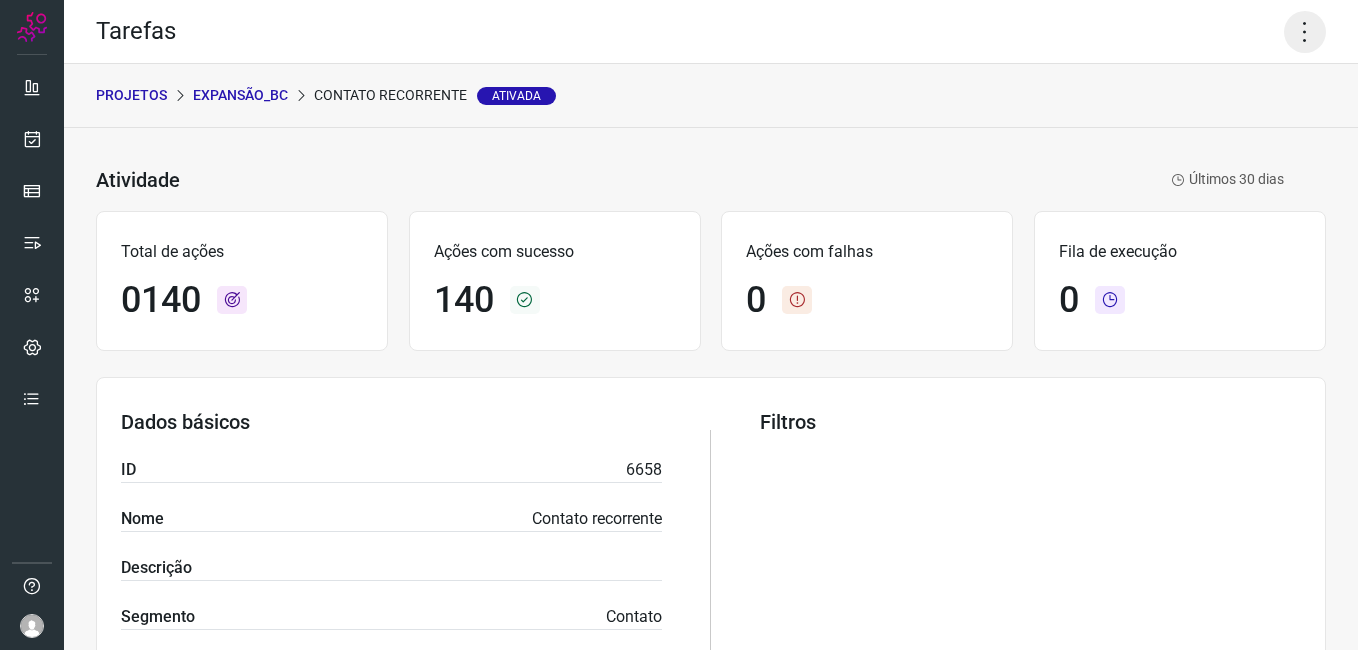 click 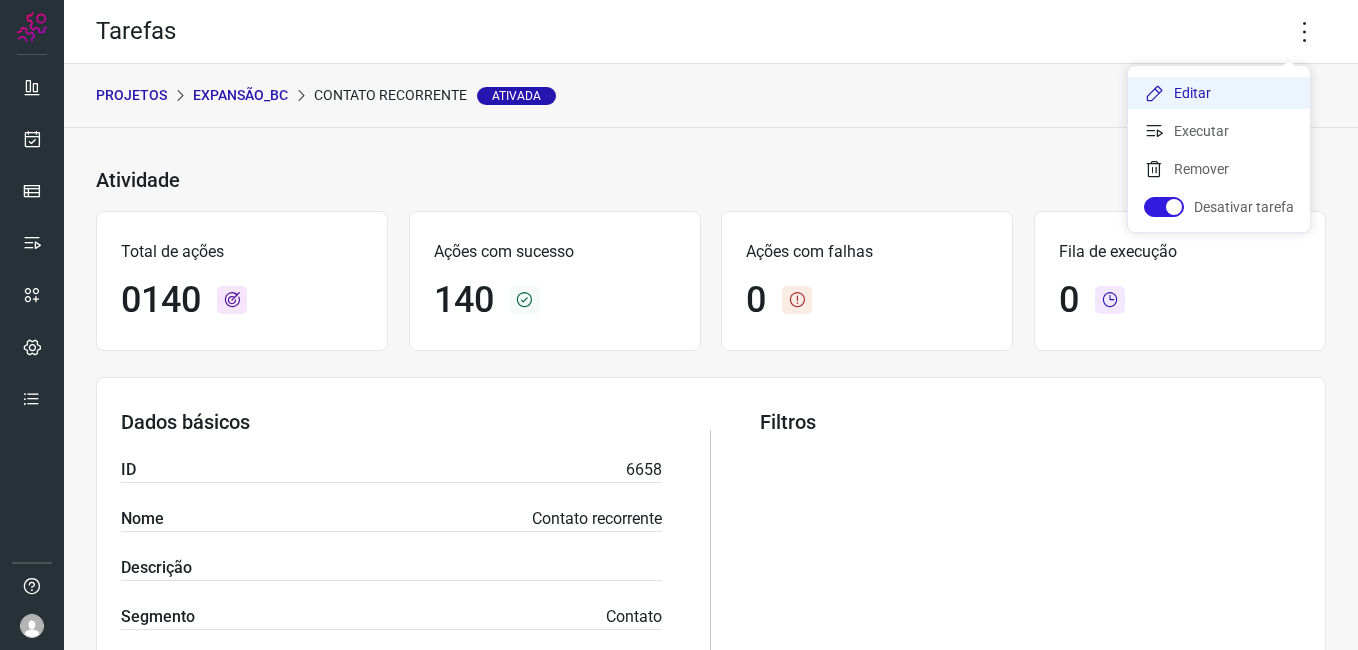 click 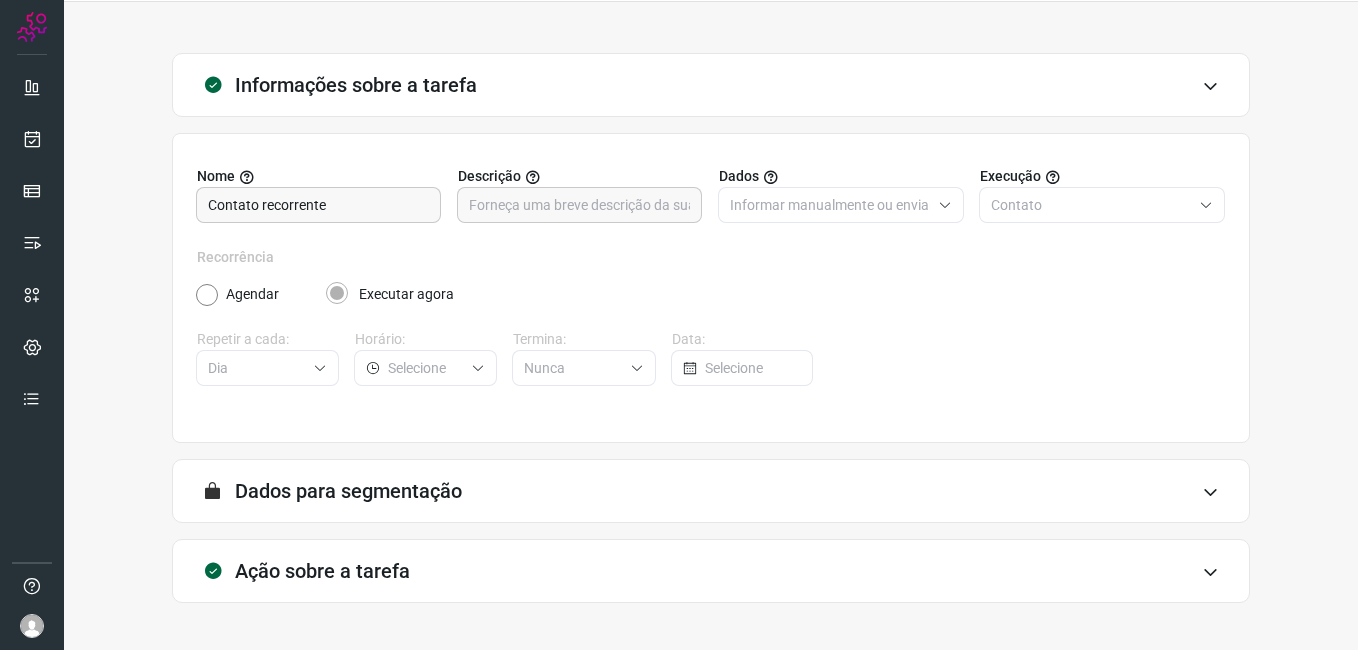 scroll, scrollTop: 131, scrollLeft: 0, axis: vertical 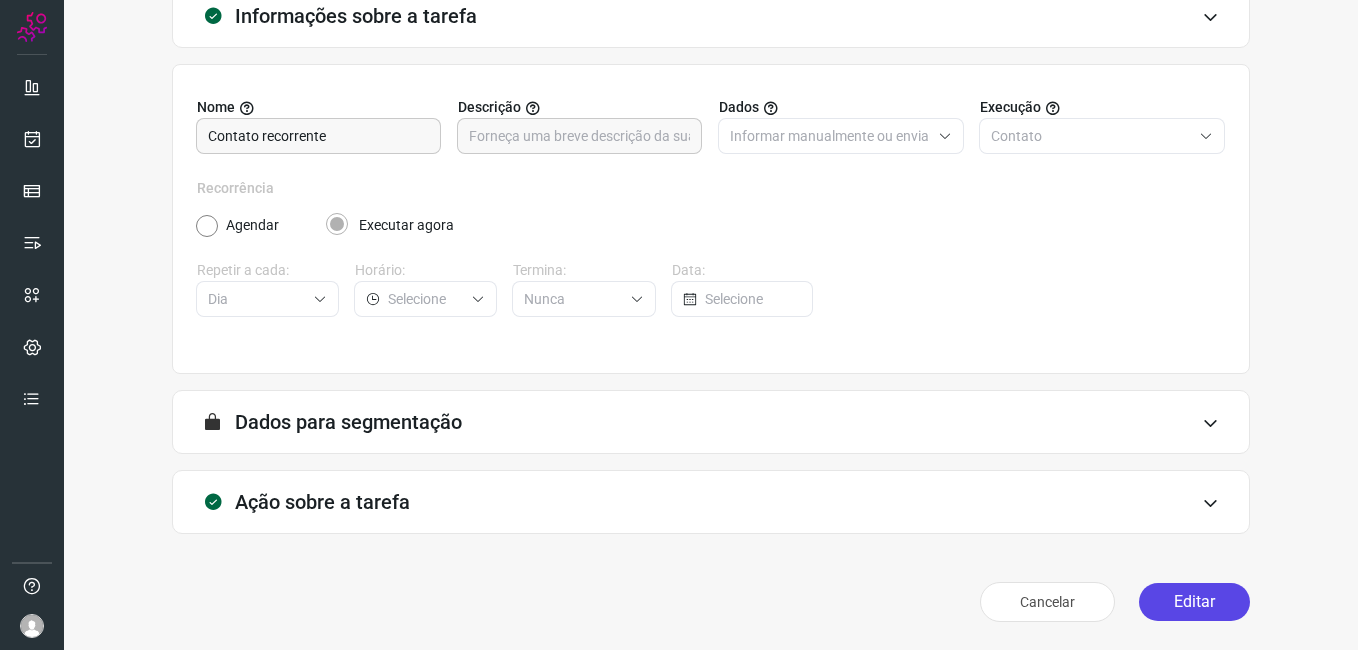 click on "Editar" at bounding box center (1194, 602) 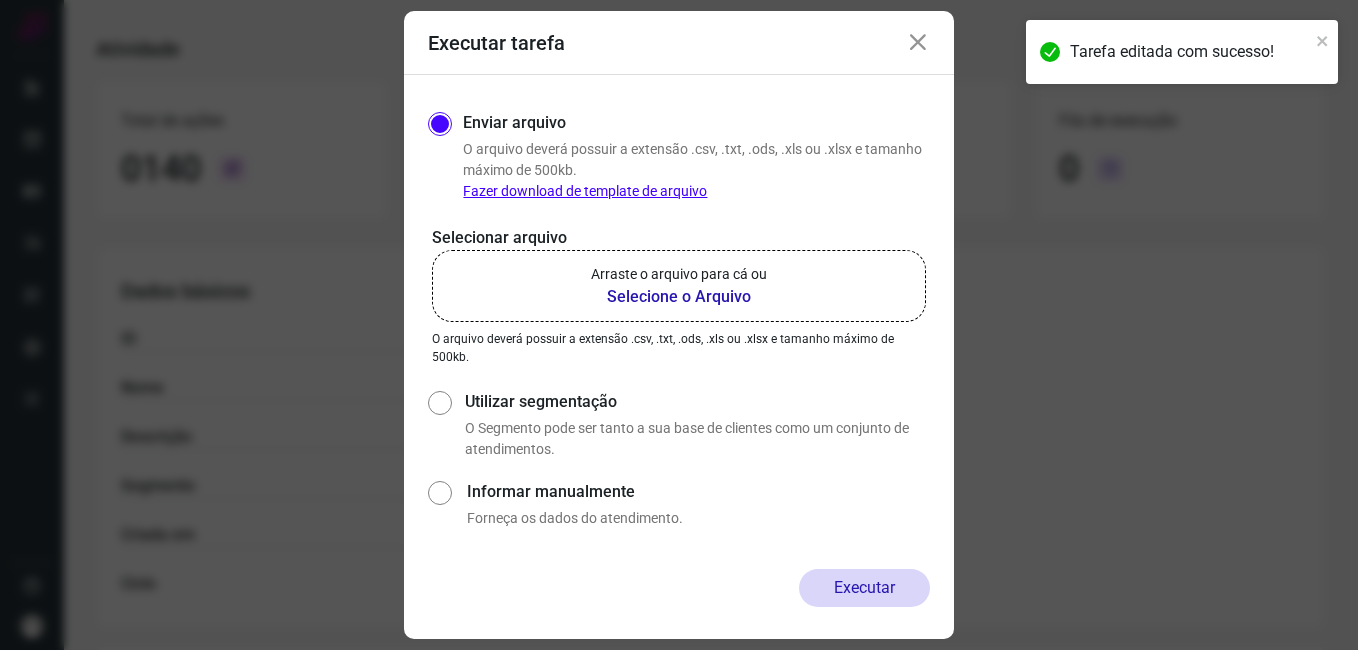 click on "Selecione o Arquivo" at bounding box center (679, 297) 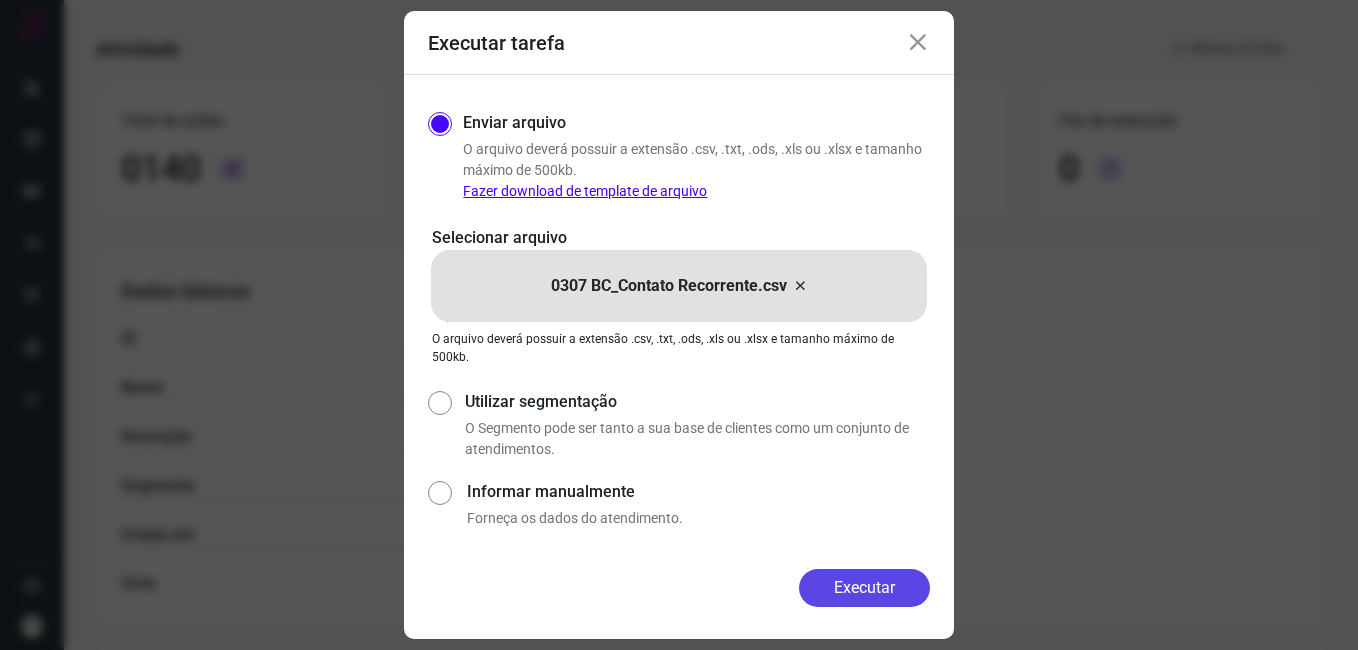 click on "Executar" at bounding box center [864, 588] 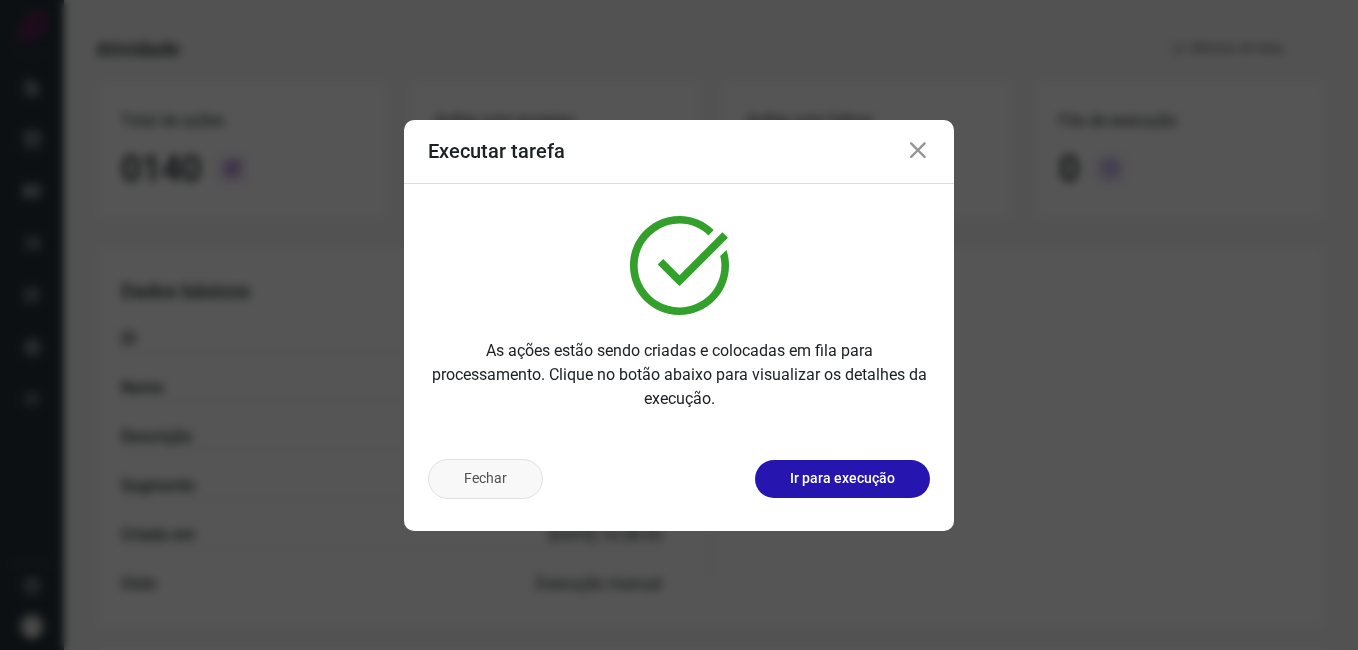 click on "Fechar" at bounding box center (485, 479) 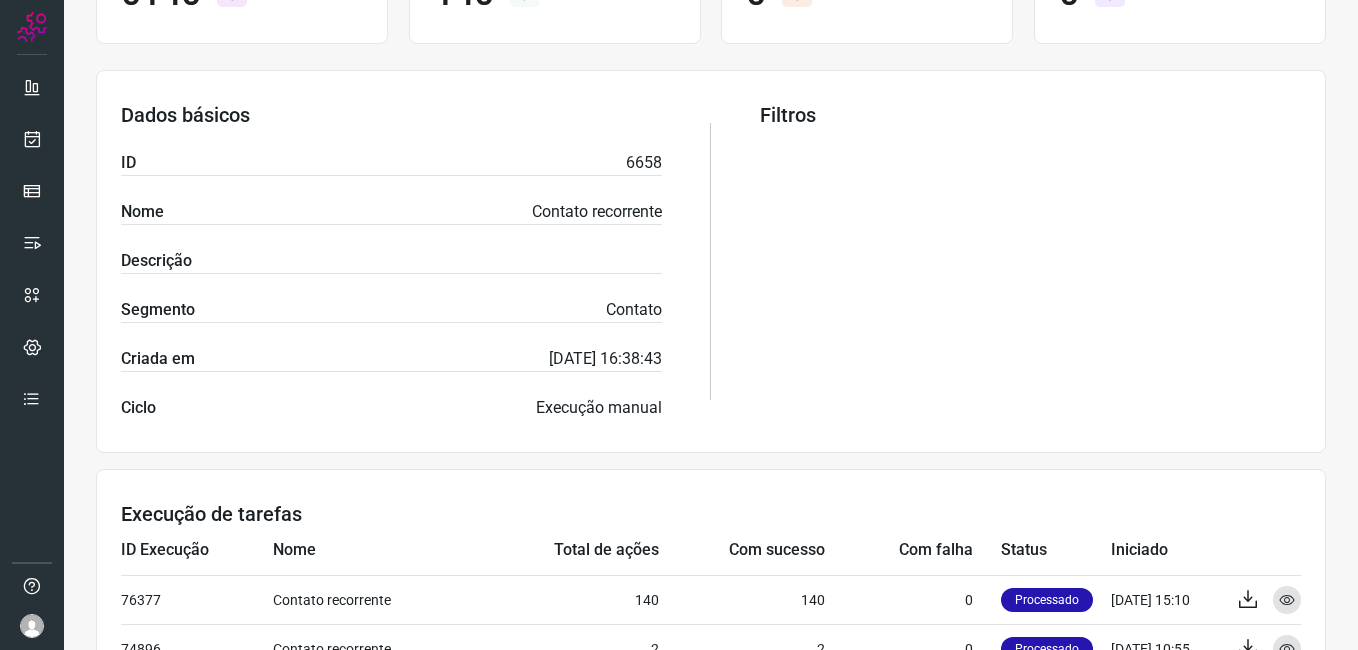 scroll, scrollTop: 431, scrollLeft: 0, axis: vertical 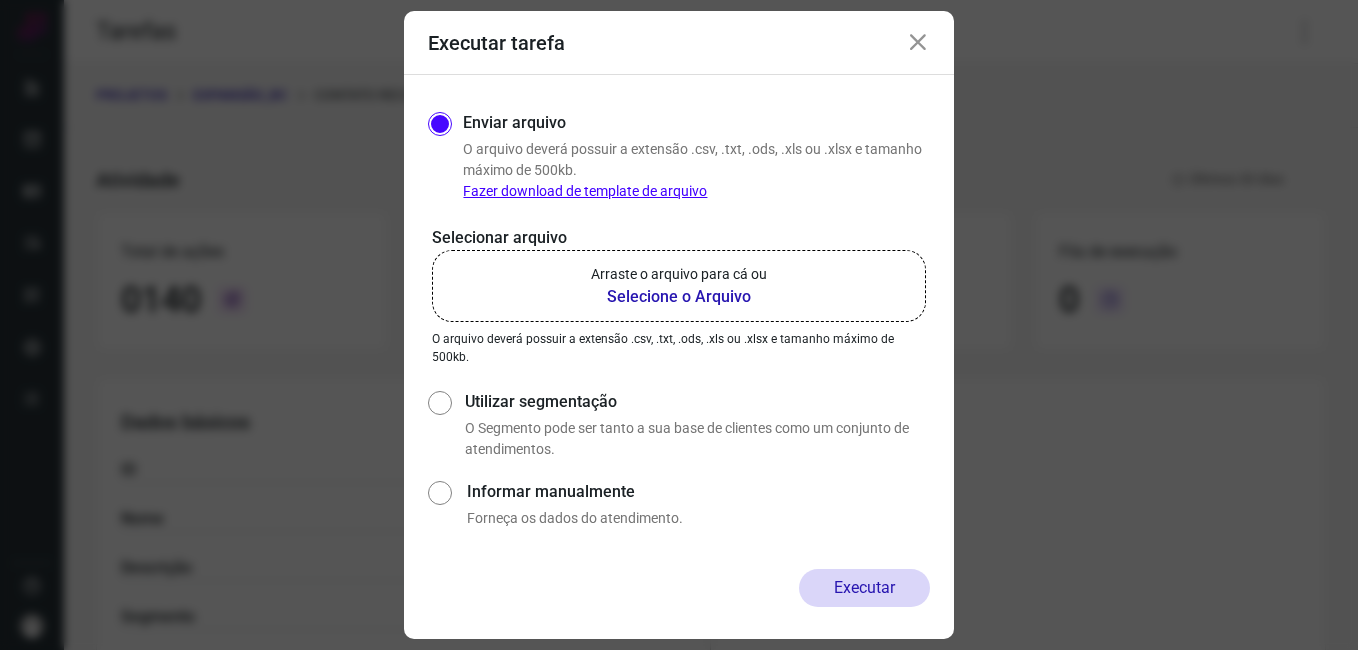 click on "Executar tarefa" at bounding box center [679, 43] 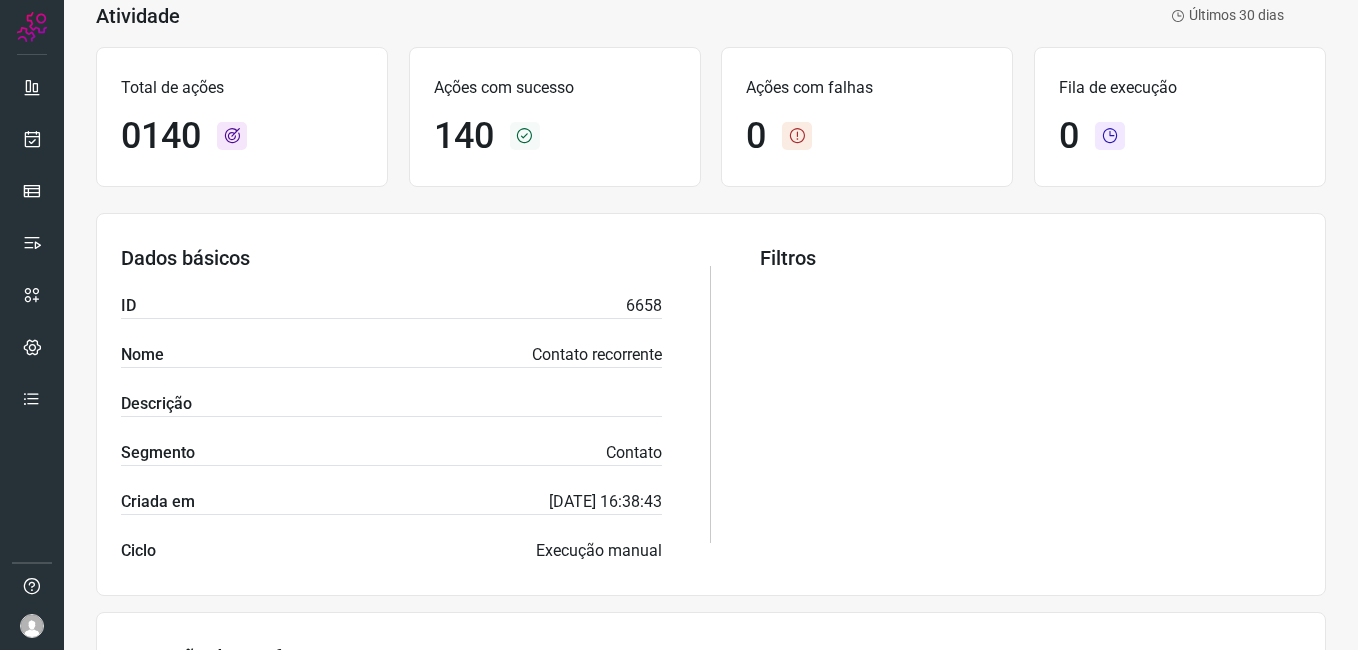 scroll, scrollTop: 500, scrollLeft: 0, axis: vertical 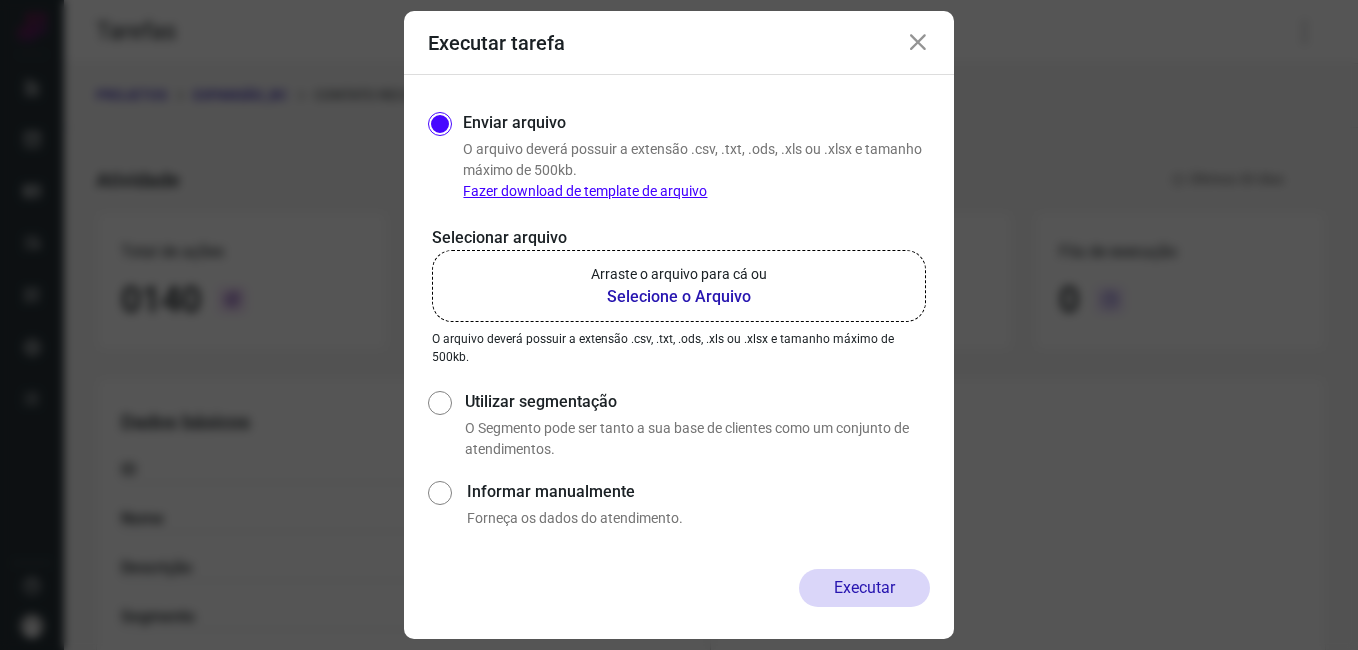 click at bounding box center (918, 43) 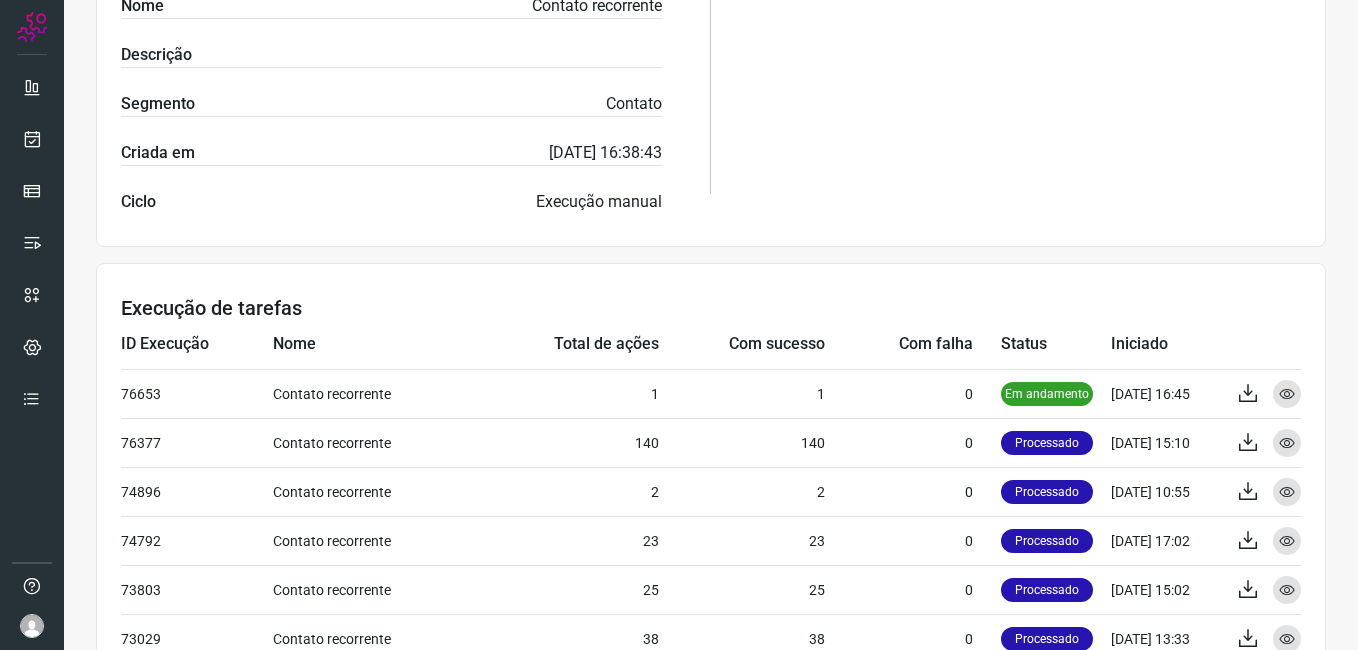 scroll, scrollTop: 600, scrollLeft: 0, axis: vertical 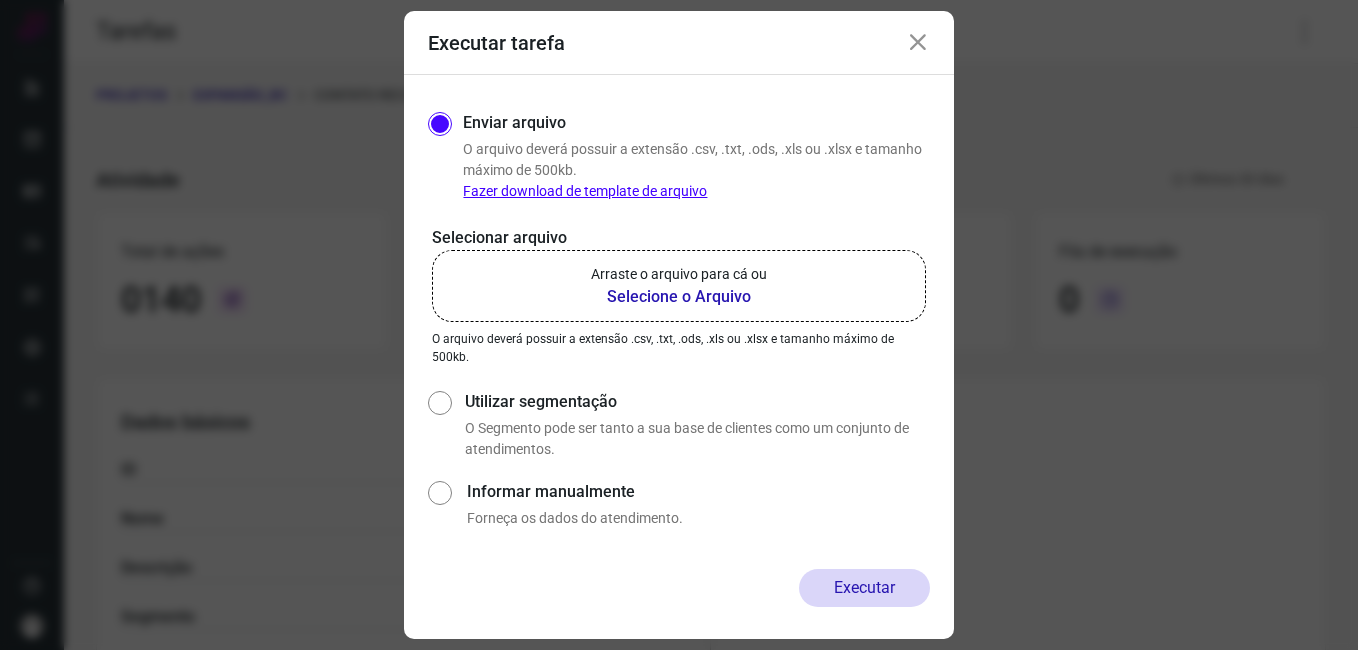 click at bounding box center [918, 43] 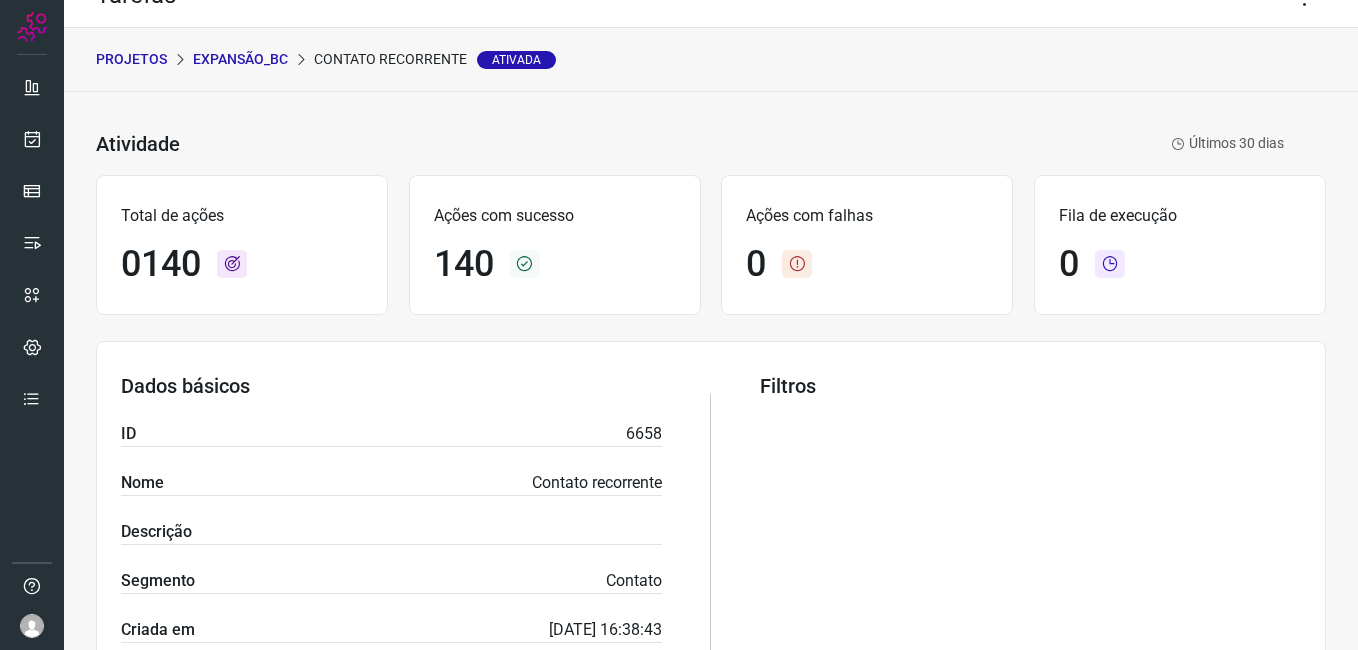scroll, scrollTop: 0, scrollLeft: 0, axis: both 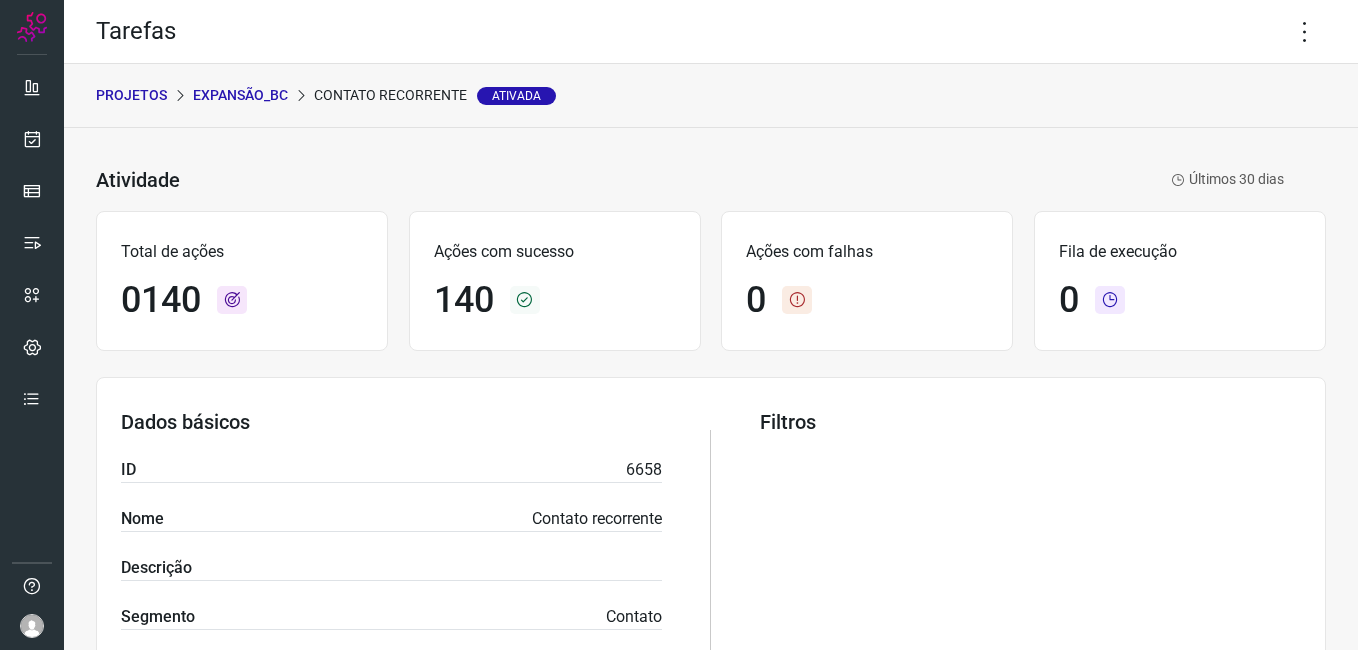 click on "Expansão_BC" at bounding box center (240, 95) 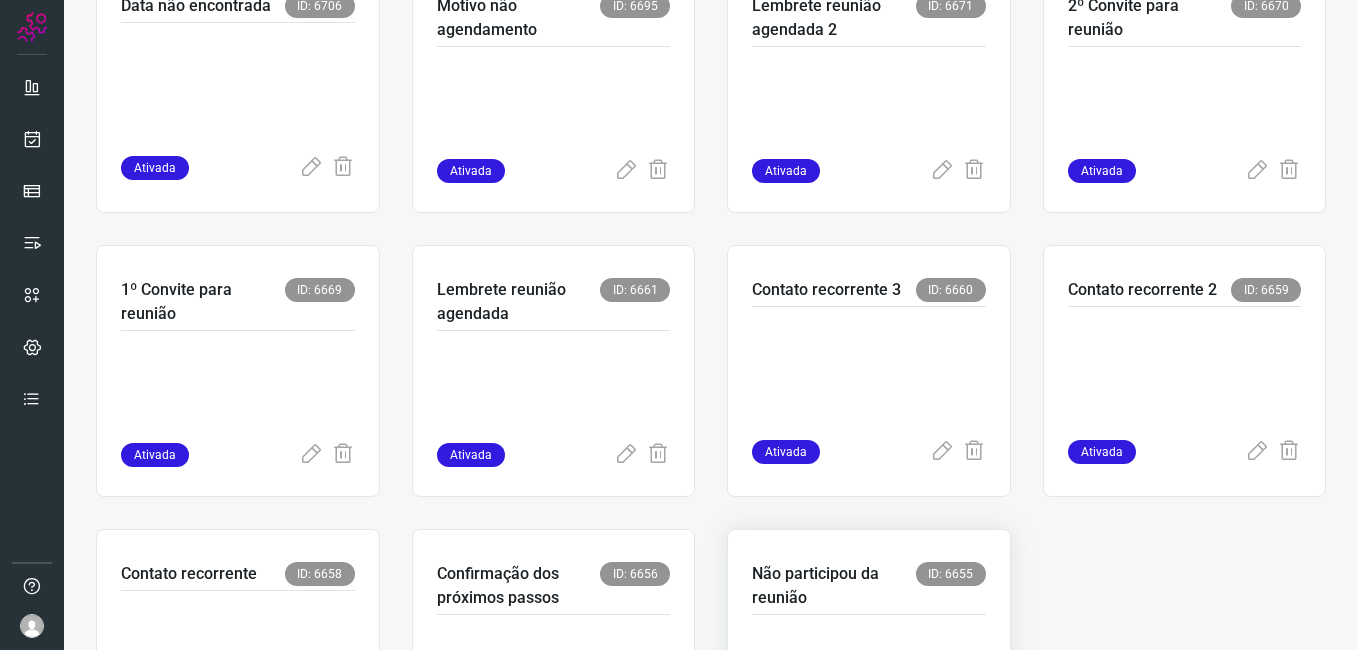 scroll, scrollTop: 600, scrollLeft: 0, axis: vertical 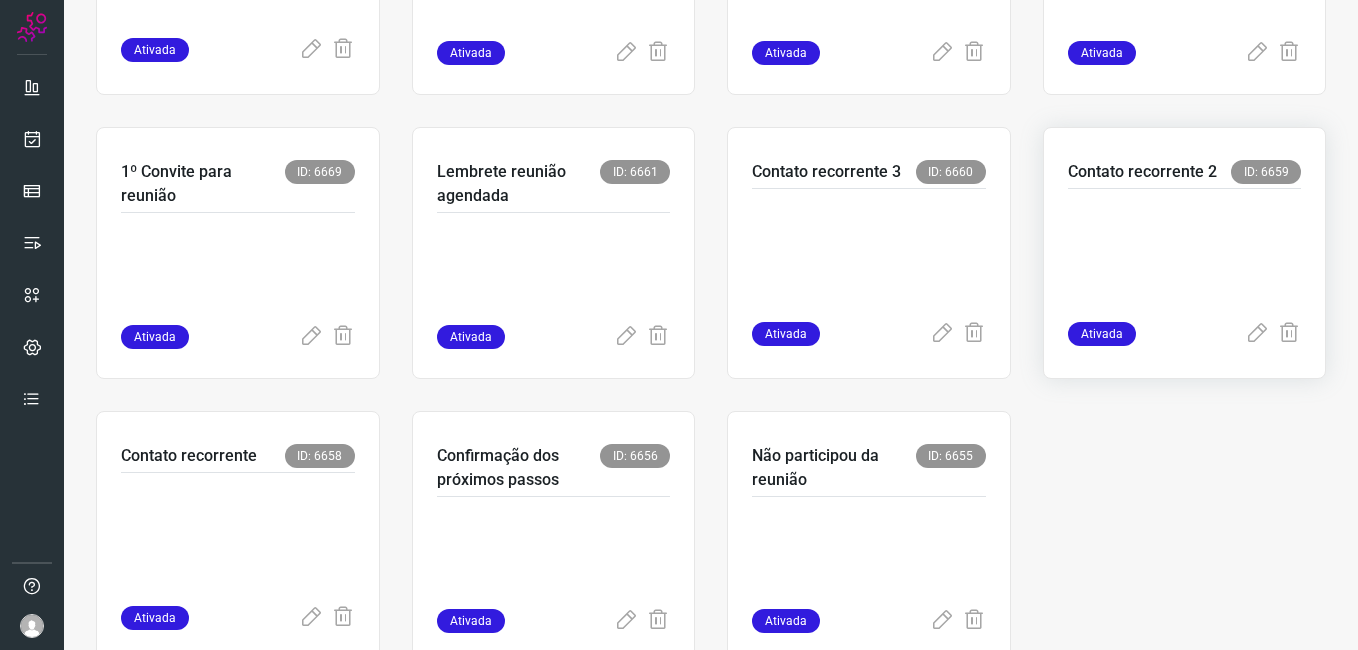 click at bounding box center (1185, 251) 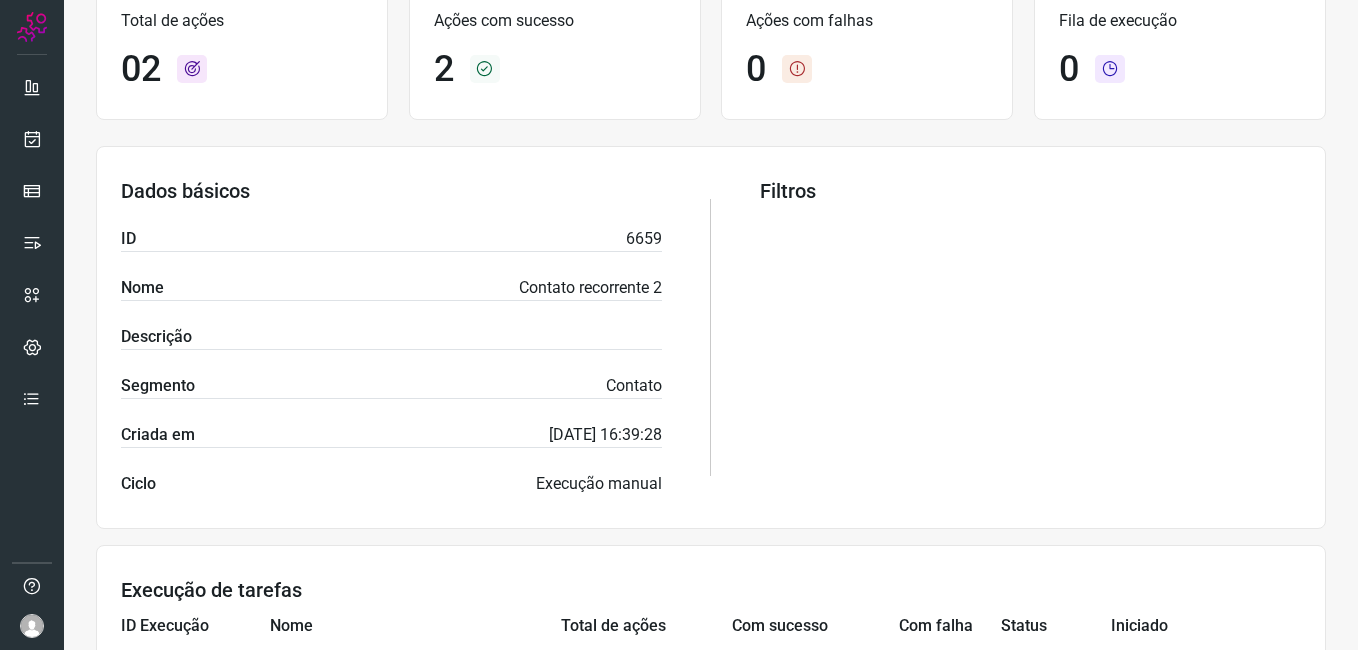 scroll, scrollTop: 0, scrollLeft: 0, axis: both 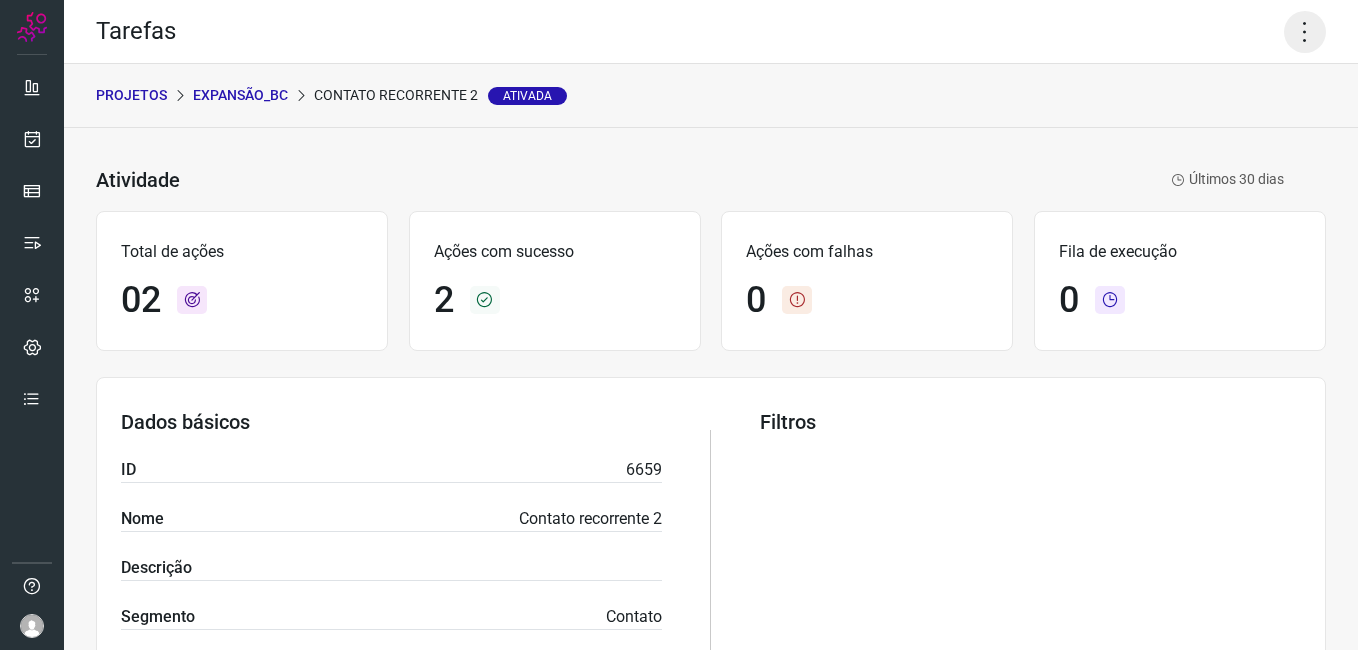 click 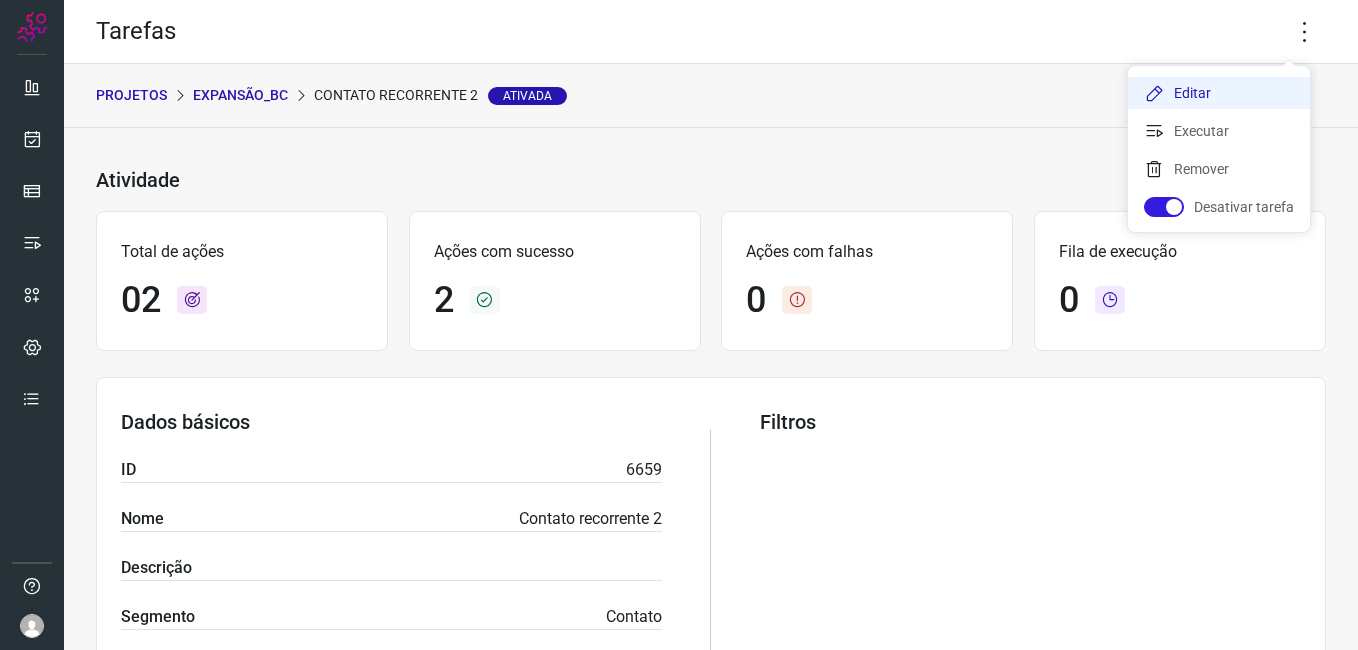 click on "Editar" 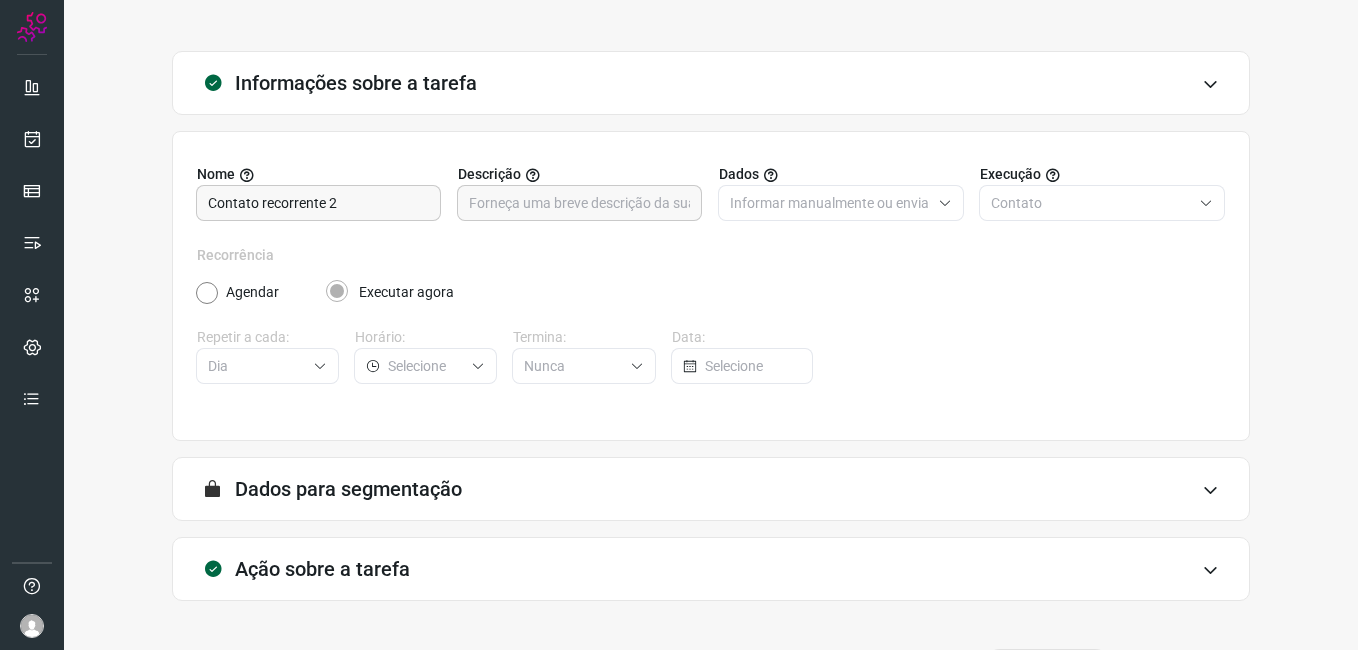 scroll, scrollTop: 131, scrollLeft: 0, axis: vertical 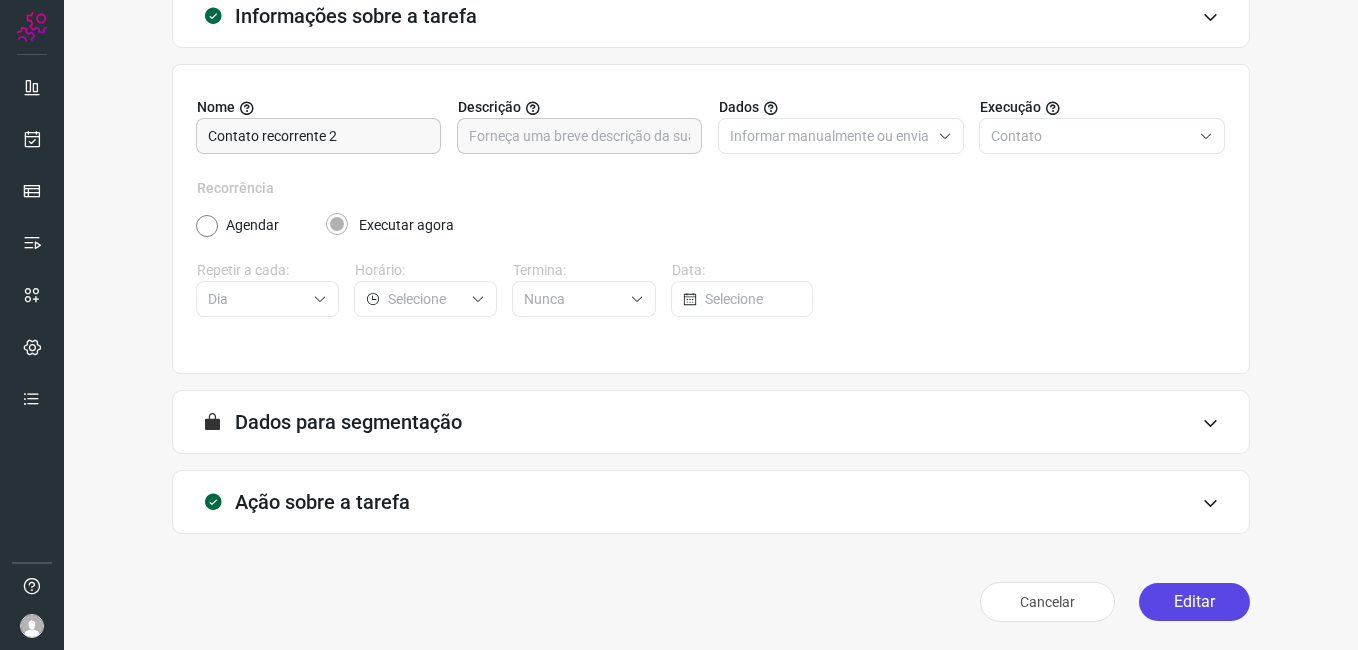 click on "Editar" at bounding box center [1194, 602] 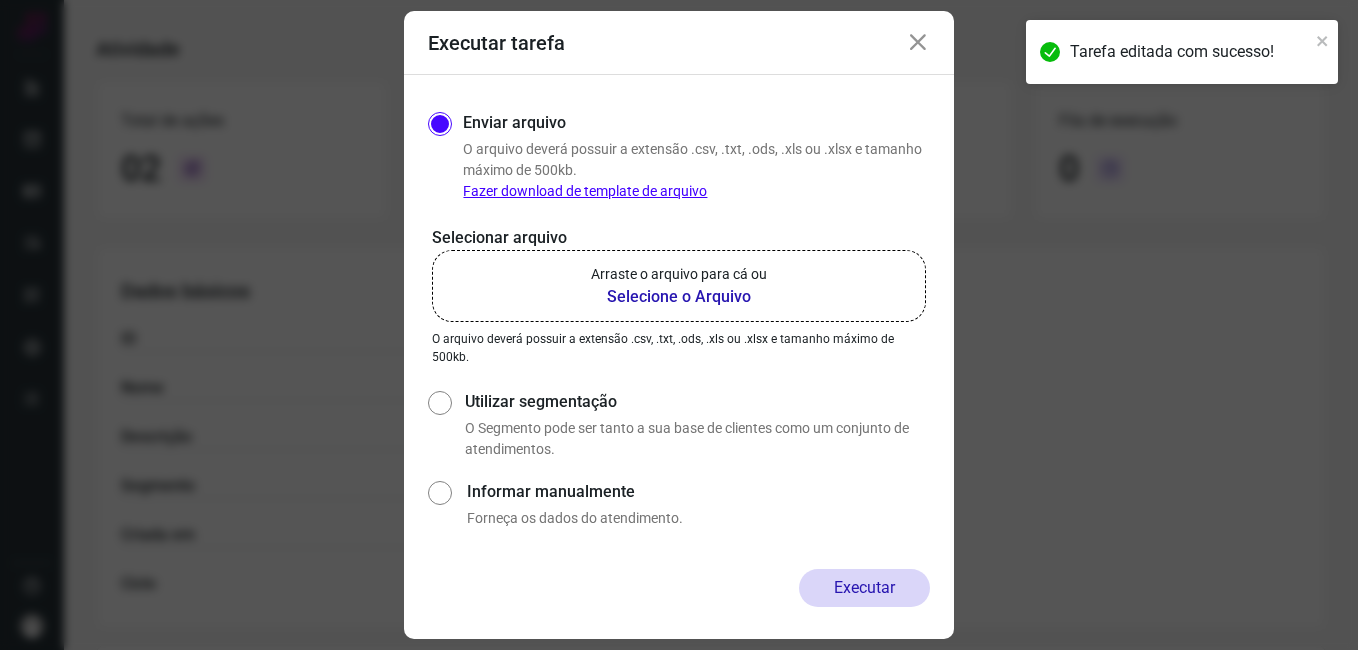 click on "Selecione o Arquivo" at bounding box center (679, 297) 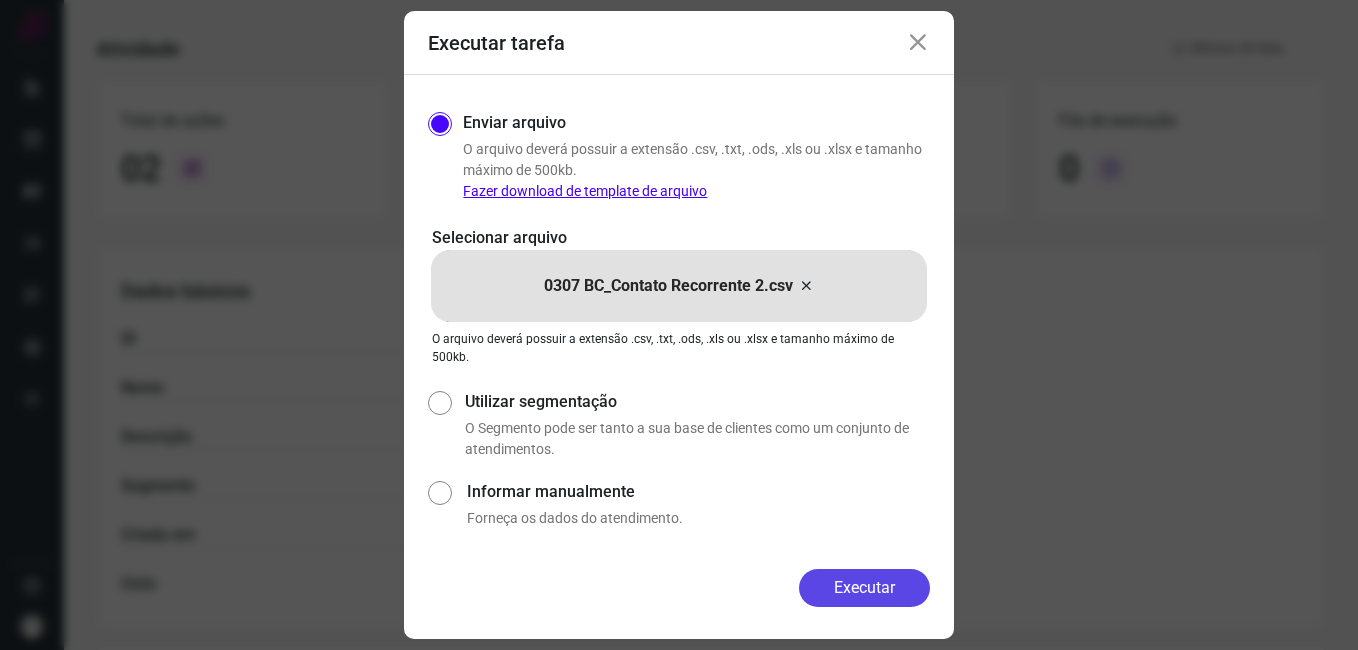 click on "Executar" at bounding box center (864, 588) 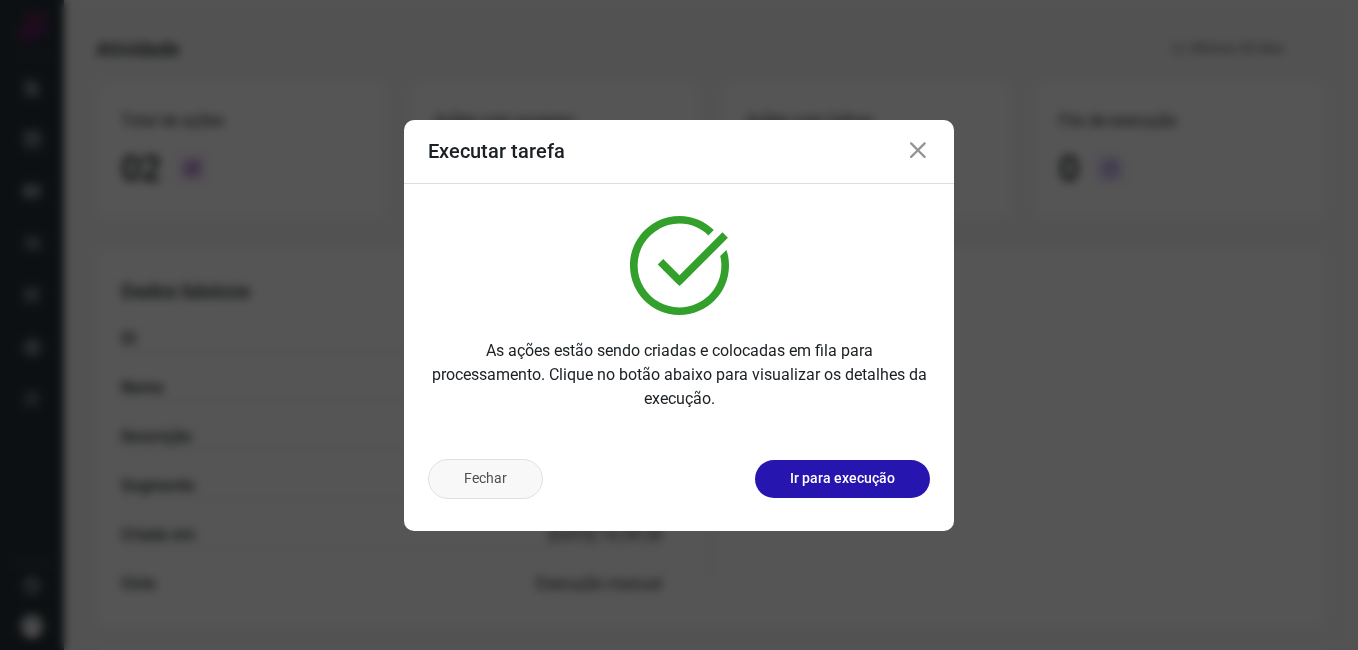click on "Fechar" at bounding box center [485, 479] 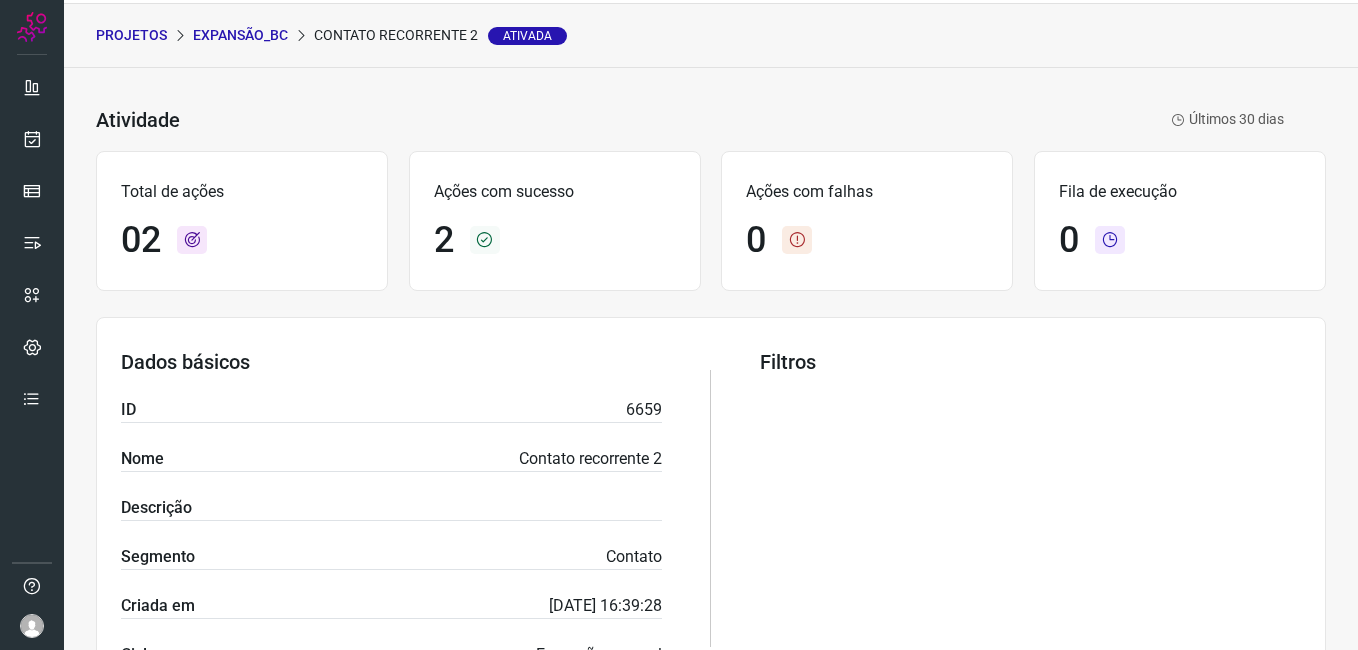 scroll, scrollTop: 0, scrollLeft: 0, axis: both 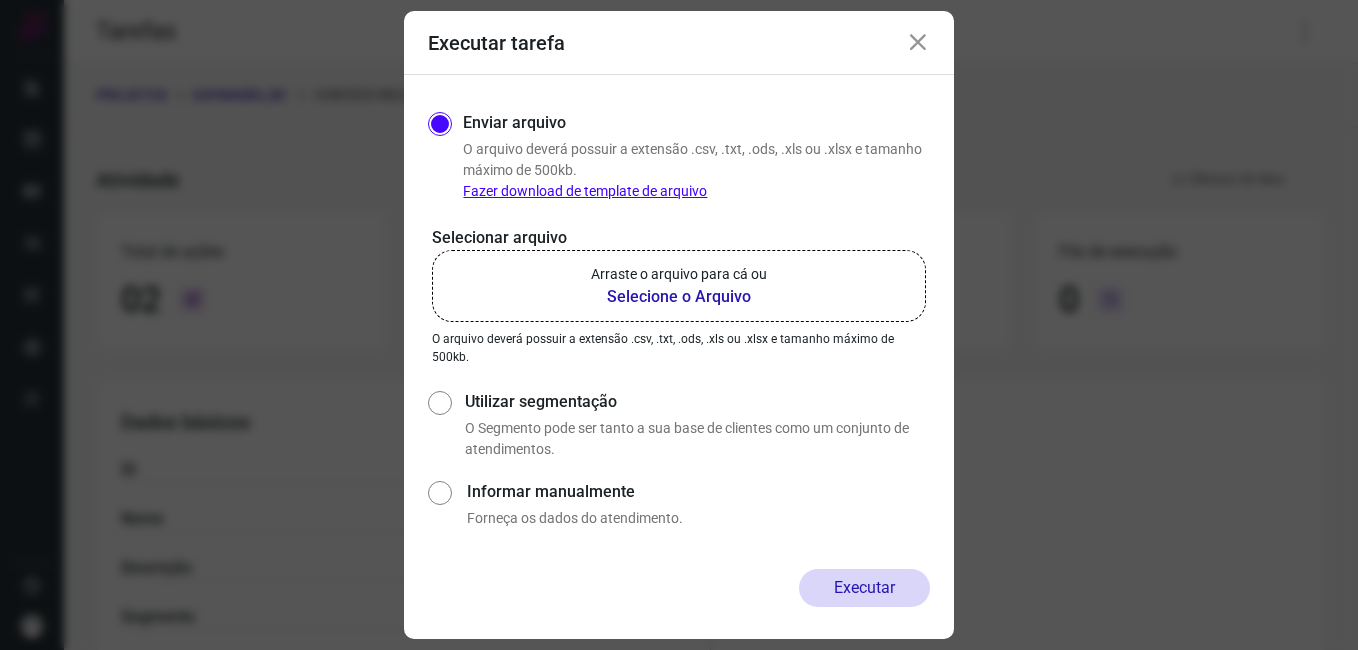 click at bounding box center (918, 43) 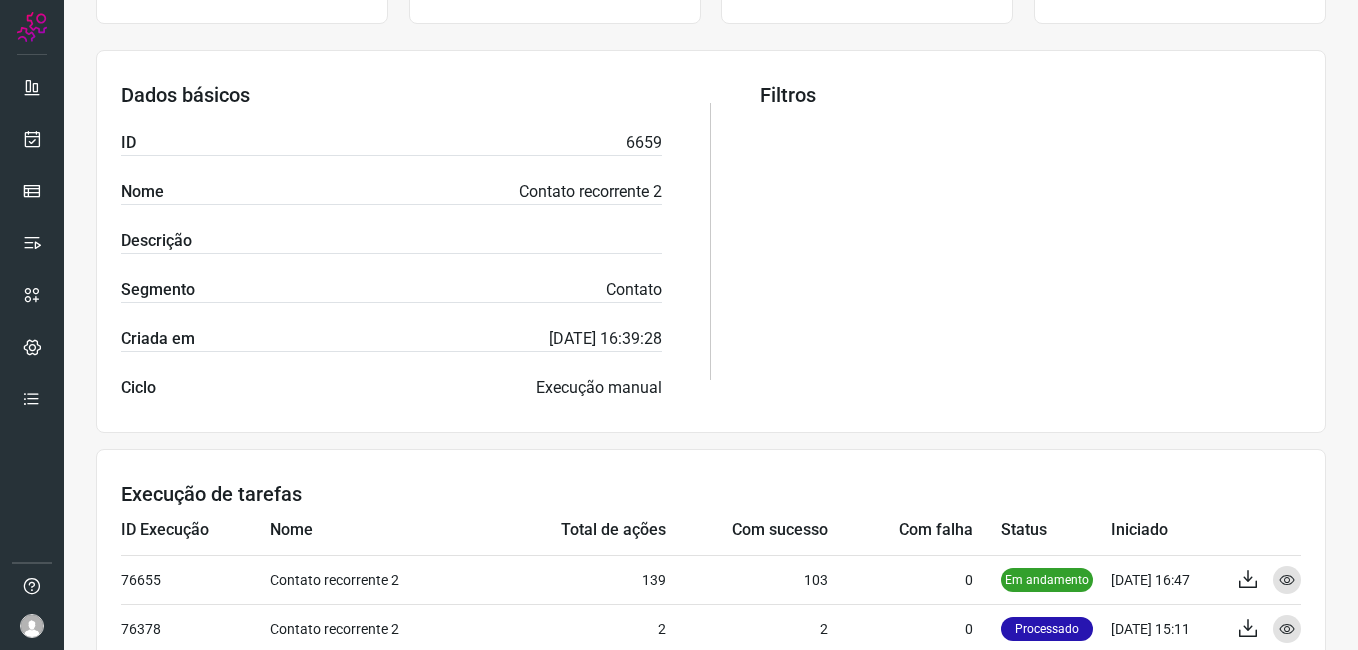 scroll, scrollTop: 400, scrollLeft: 0, axis: vertical 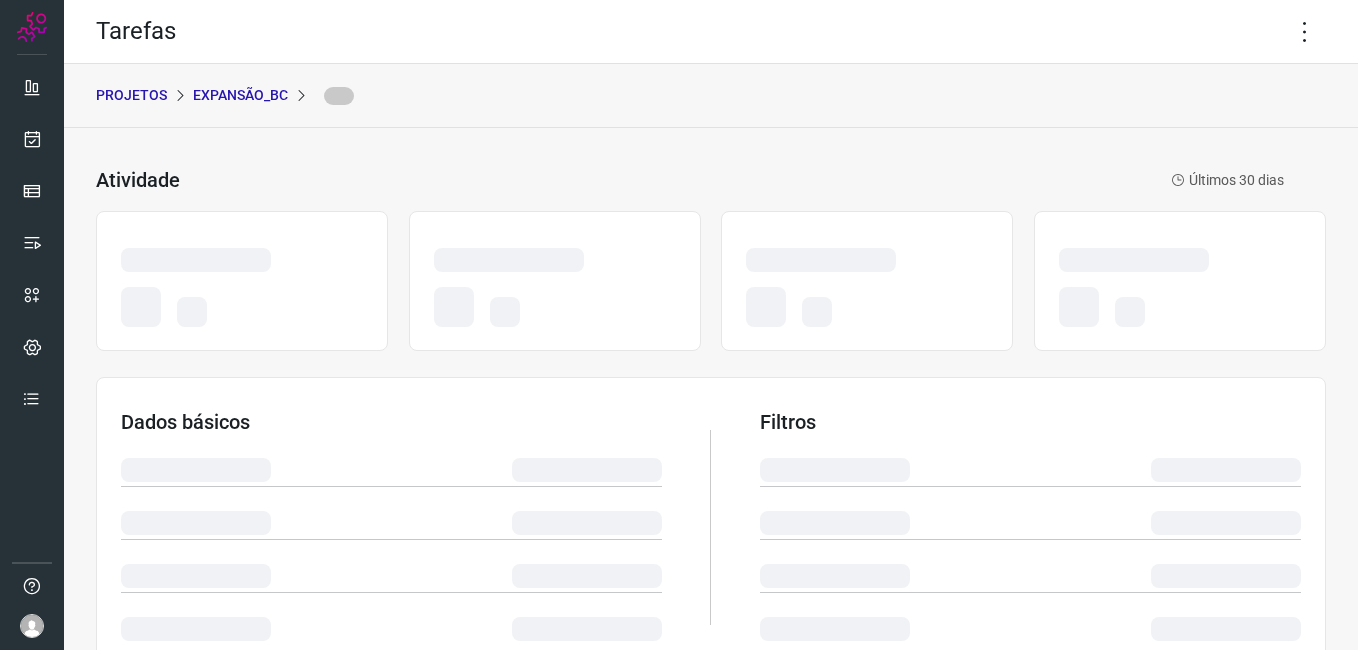 click at bounding box center (711, 281) 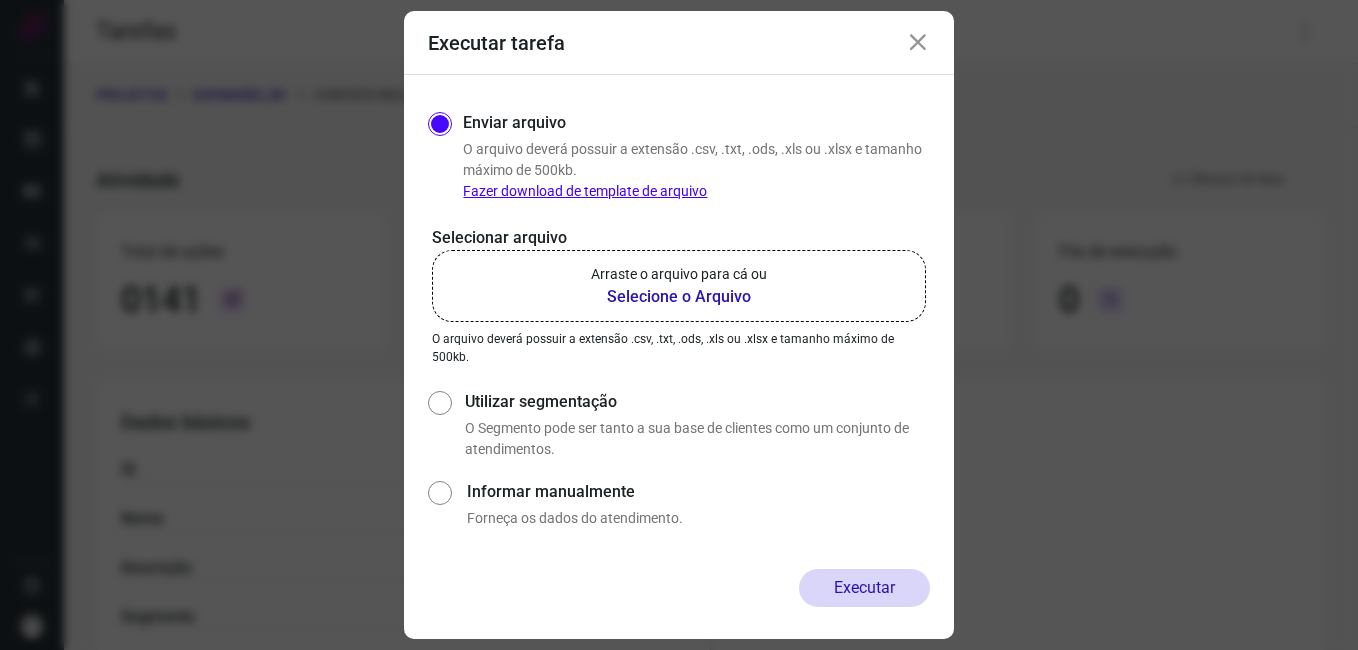 click at bounding box center (918, 43) 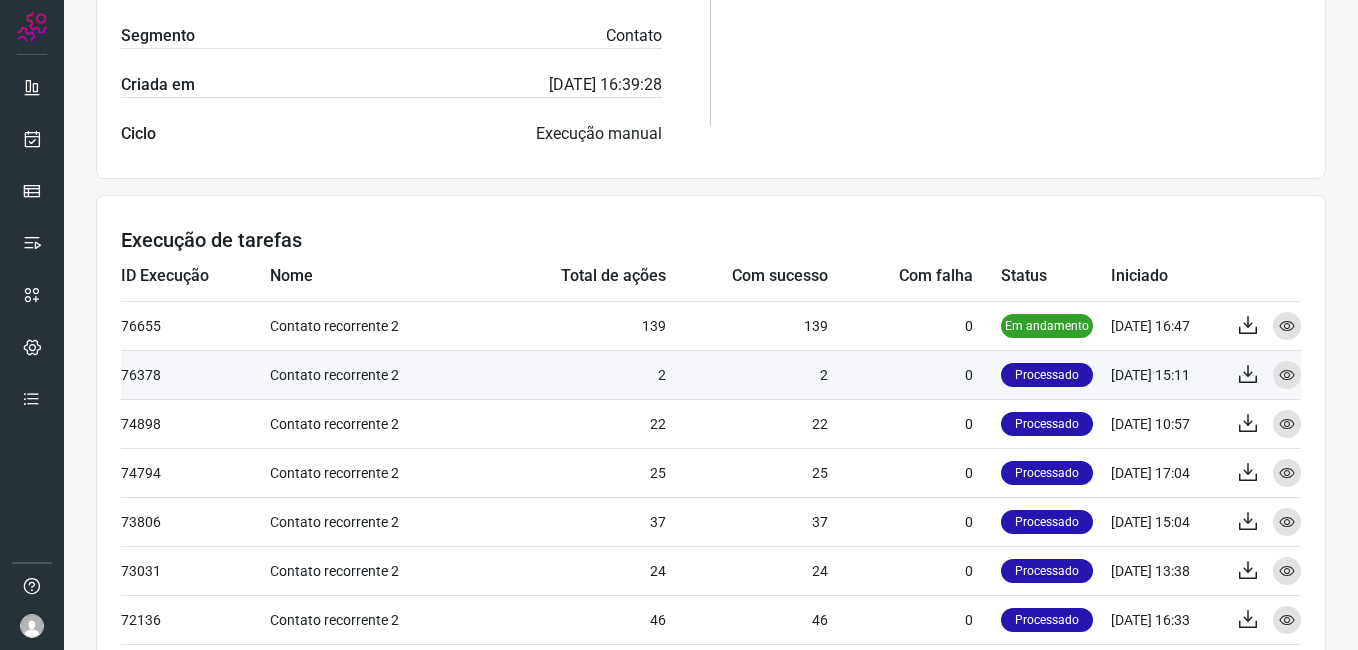 scroll, scrollTop: 600, scrollLeft: 0, axis: vertical 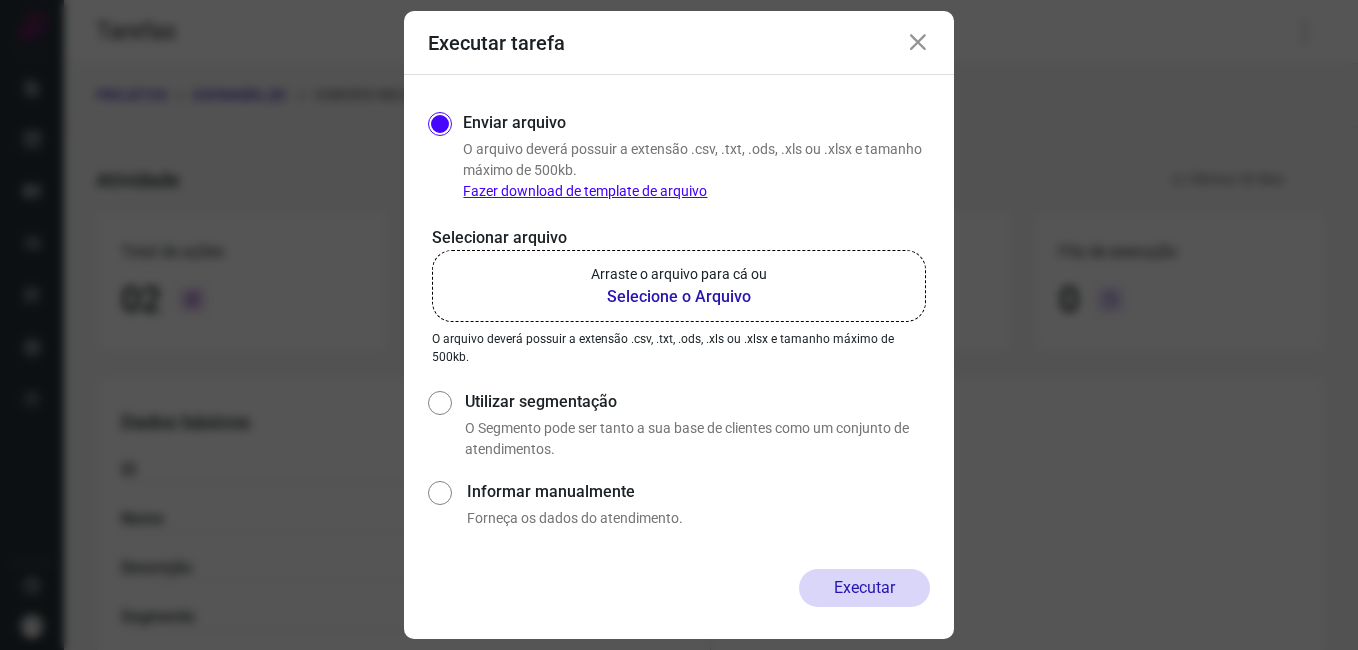 click at bounding box center [918, 43] 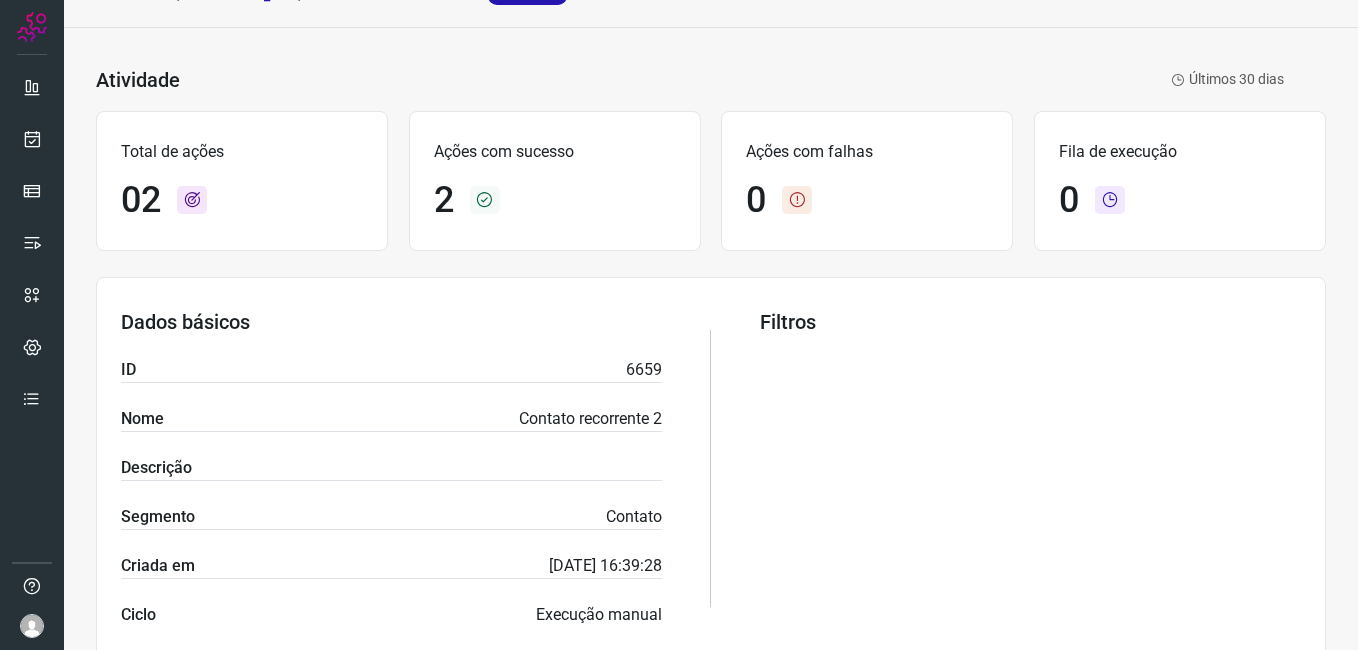 scroll, scrollTop: 0, scrollLeft: 0, axis: both 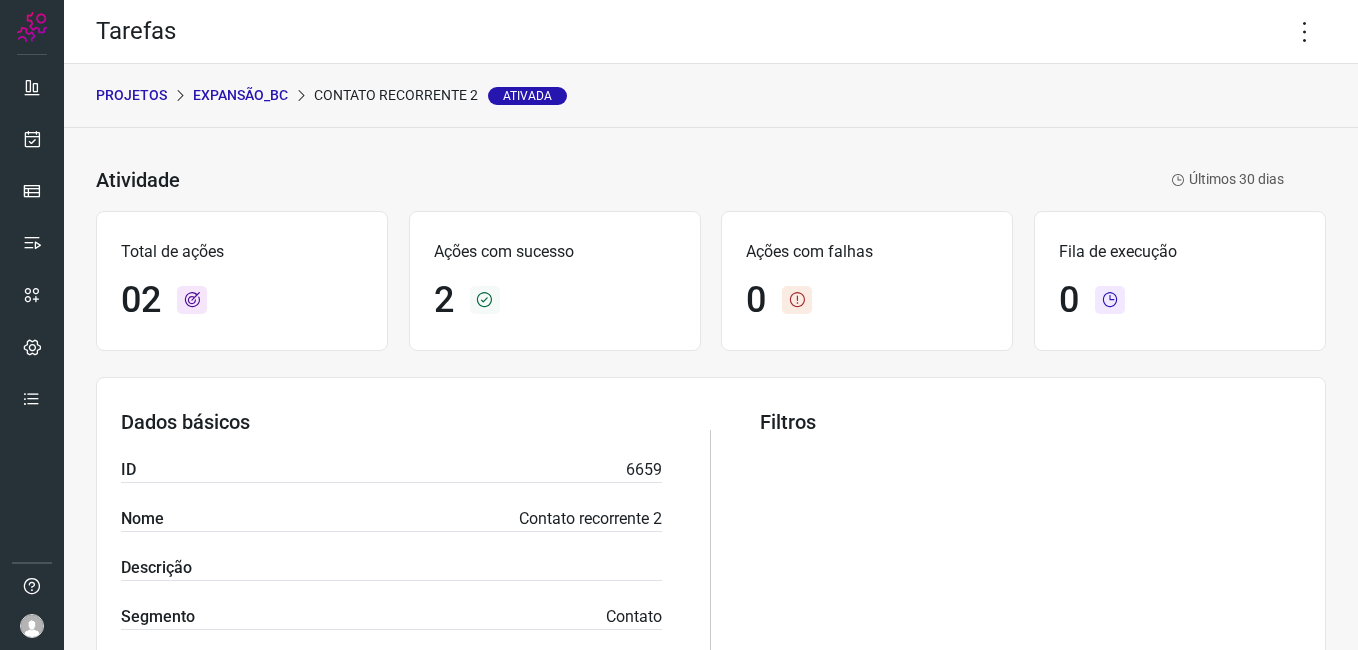 click on "Expansão_BC" at bounding box center [240, 95] 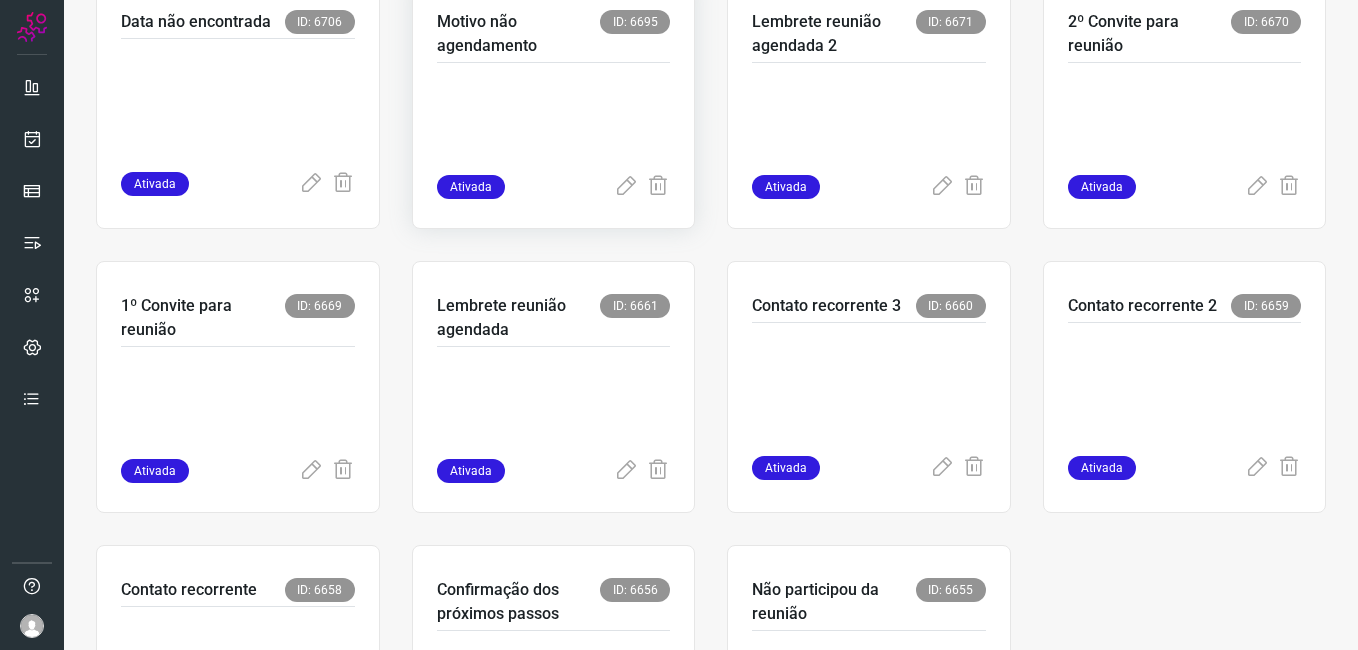 scroll, scrollTop: 500, scrollLeft: 0, axis: vertical 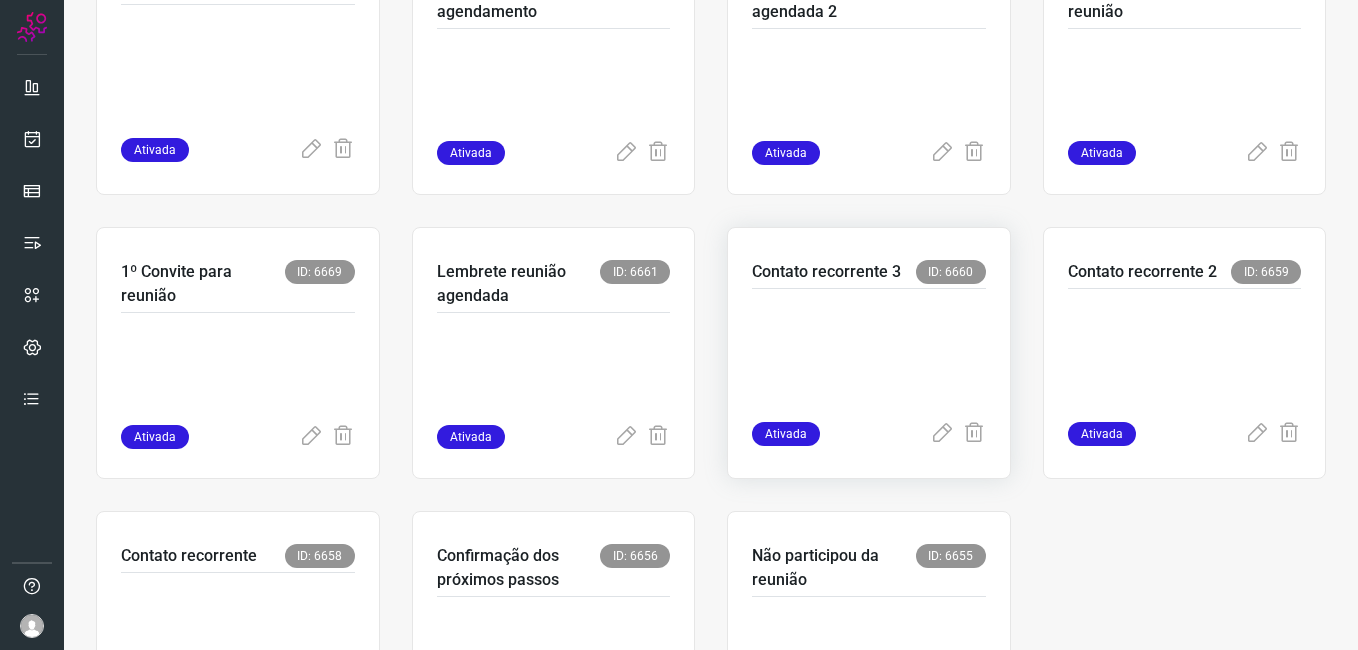 click at bounding box center [869, 355] 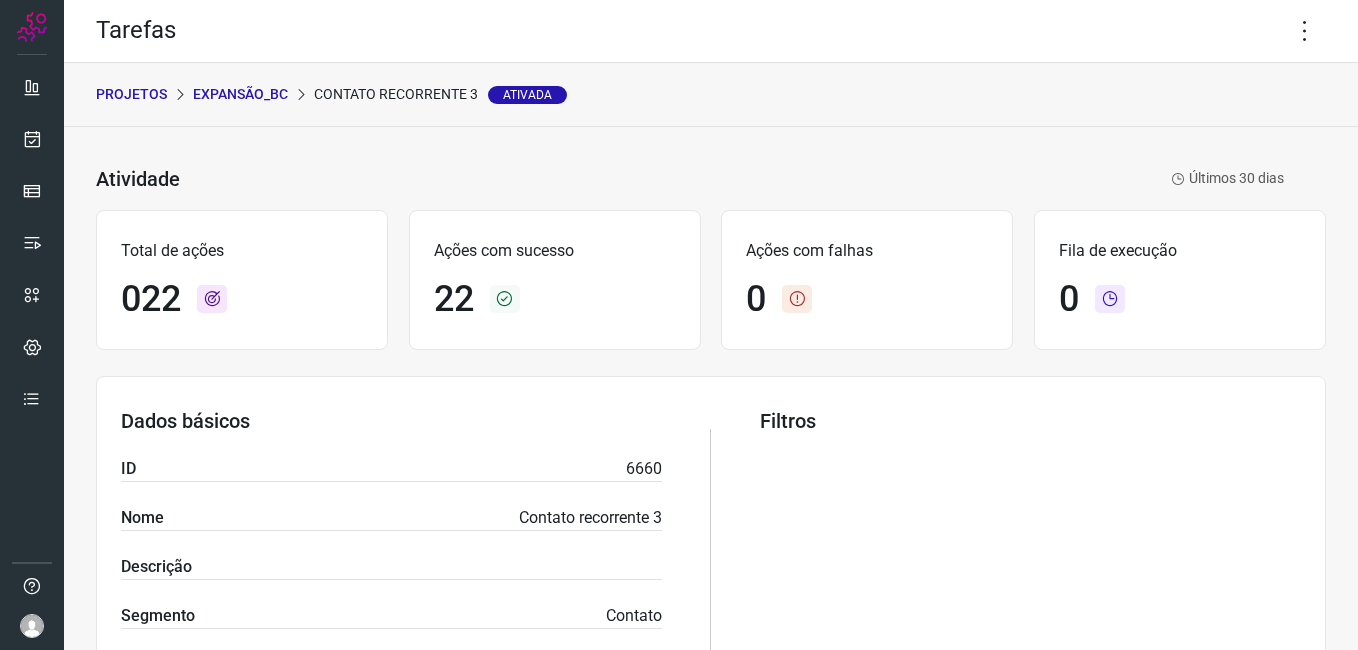 scroll, scrollTop: 0, scrollLeft: 0, axis: both 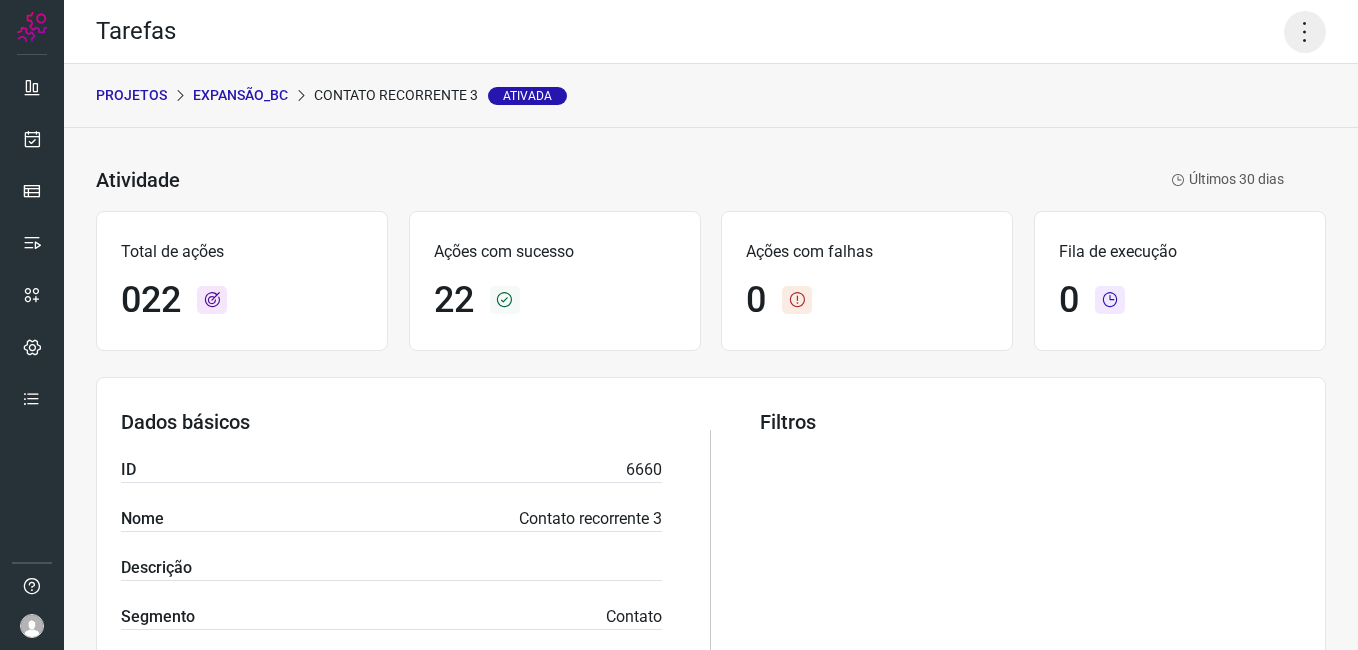 click 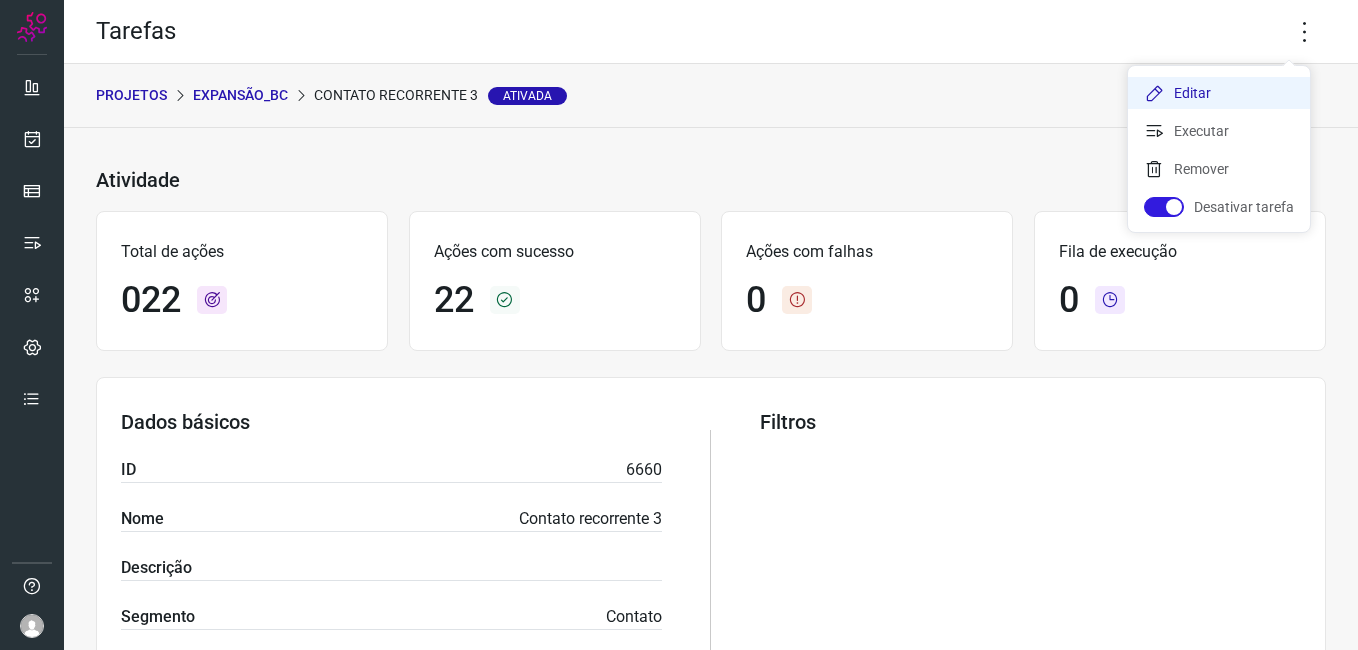 click on "Editar" 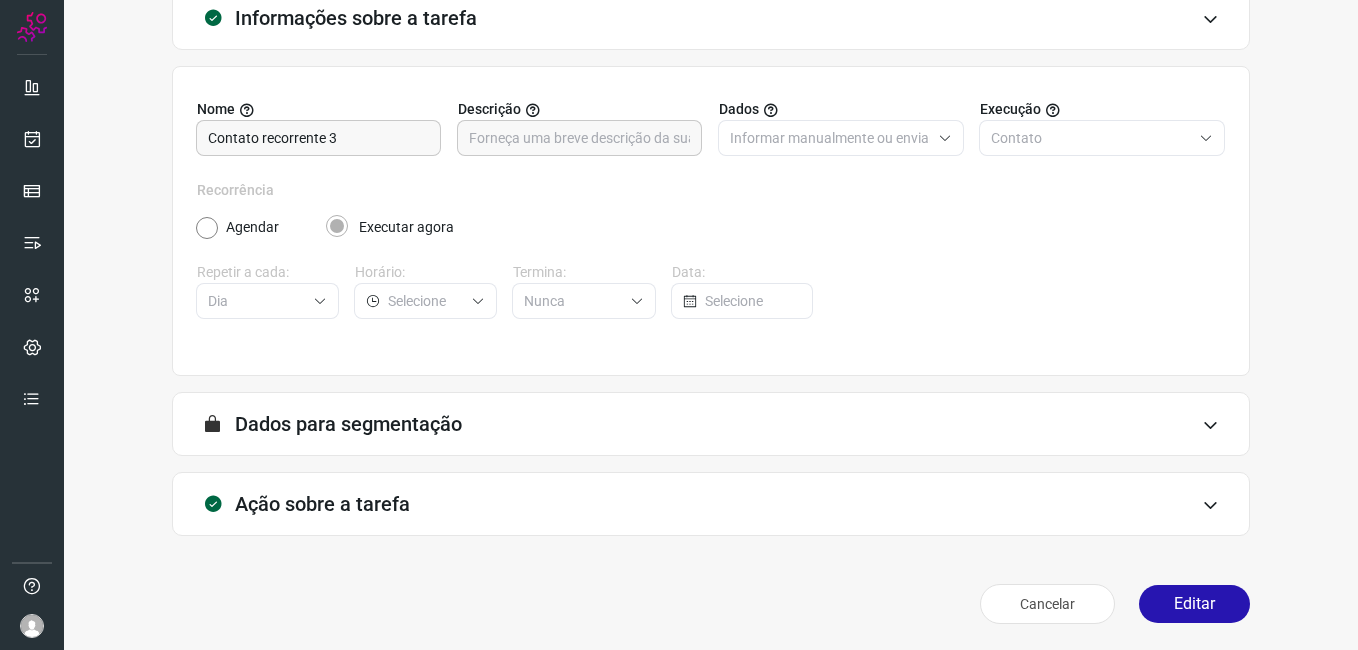 scroll, scrollTop: 131, scrollLeft: 0, axis: vertical 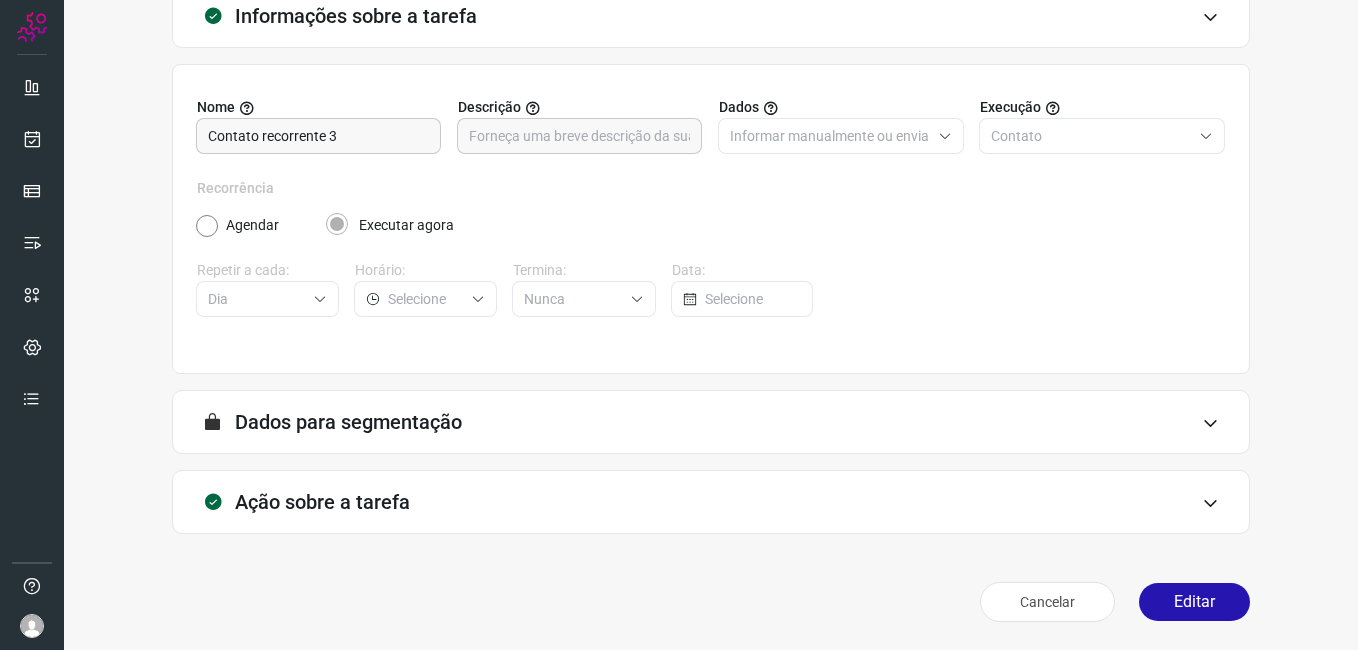 click on "Editar" at bounding box center [1194, 602] 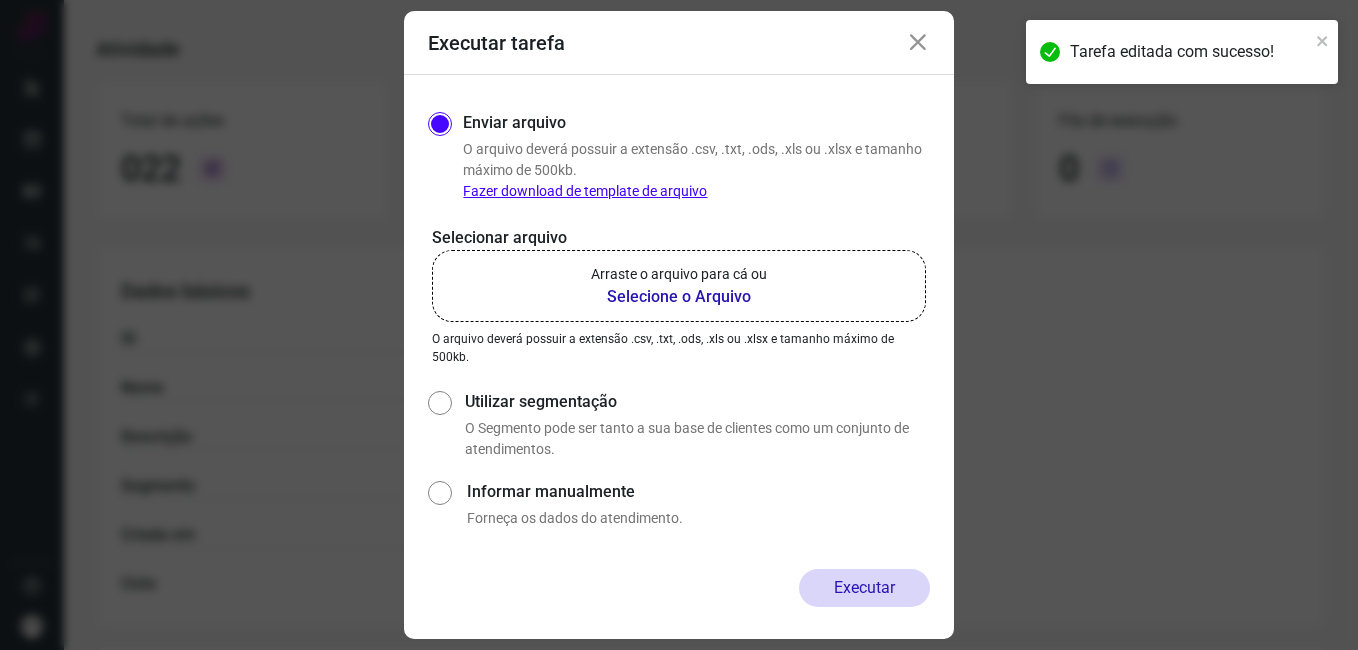 click on "Selecione o Arquivo" at bounding box center (679, 297) 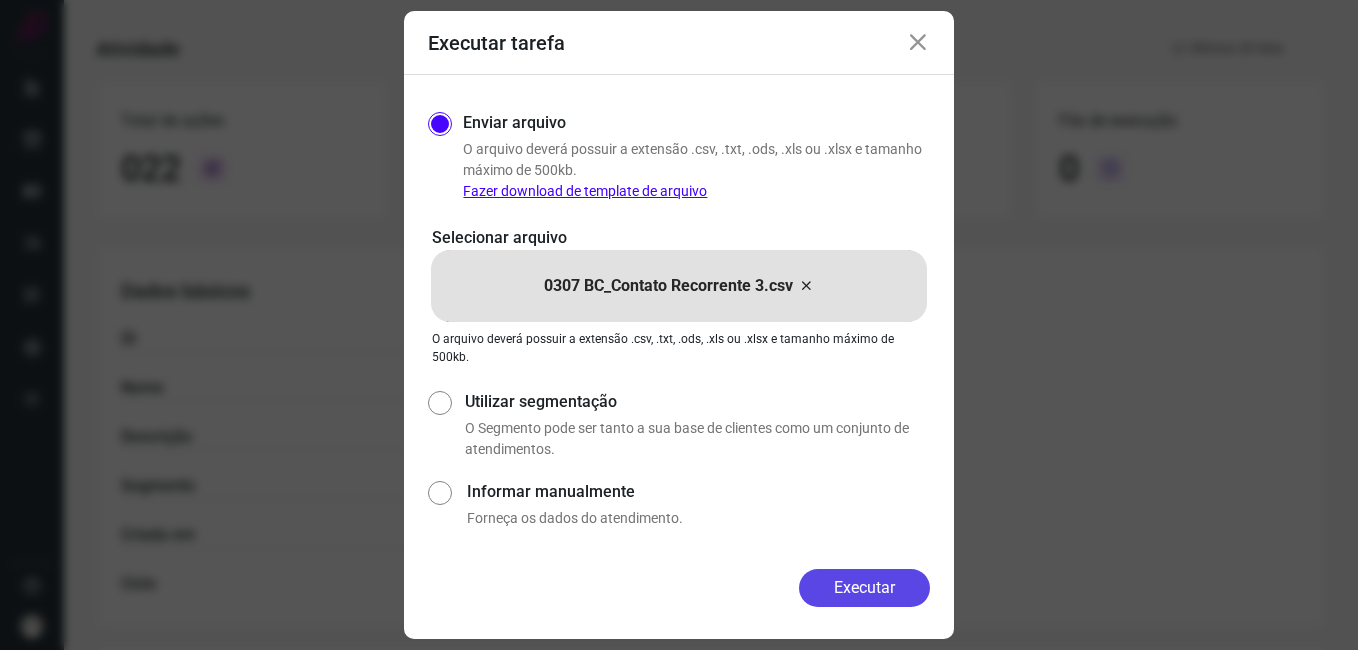 click on "Executar" at bounding box center (864, 588) 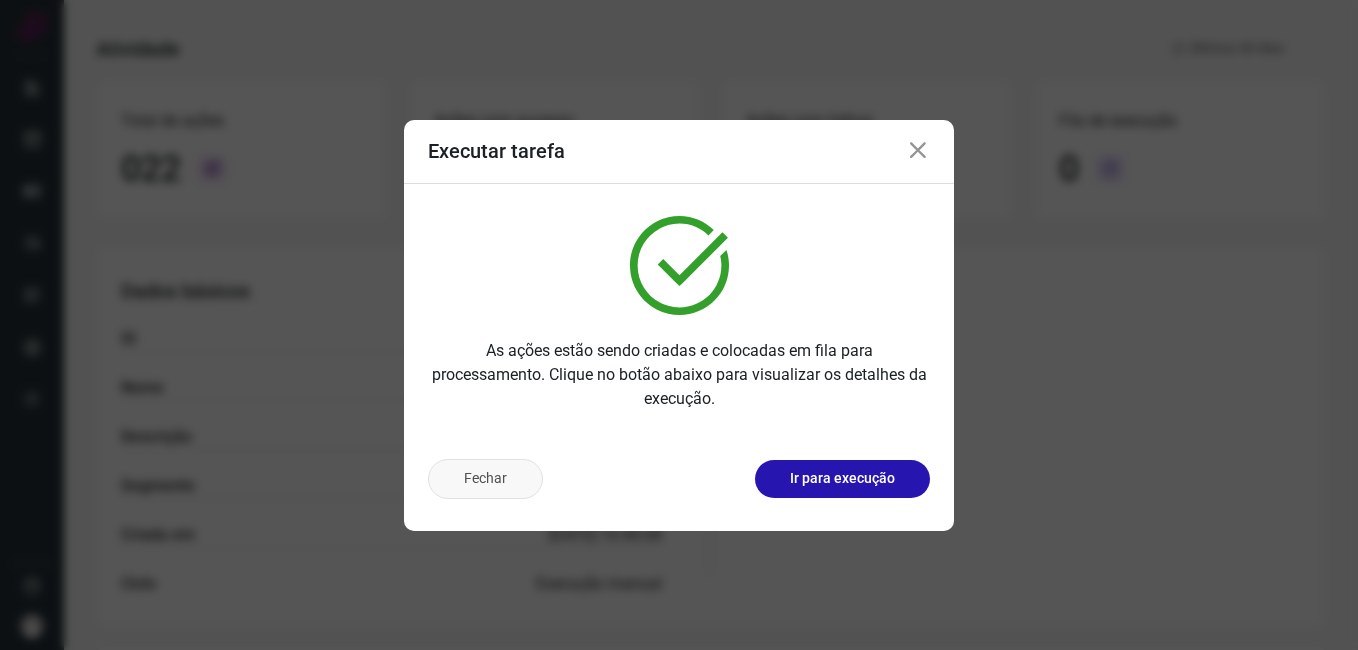 click on "Fechar  Ir para execução" at bounding box center [679, 487] 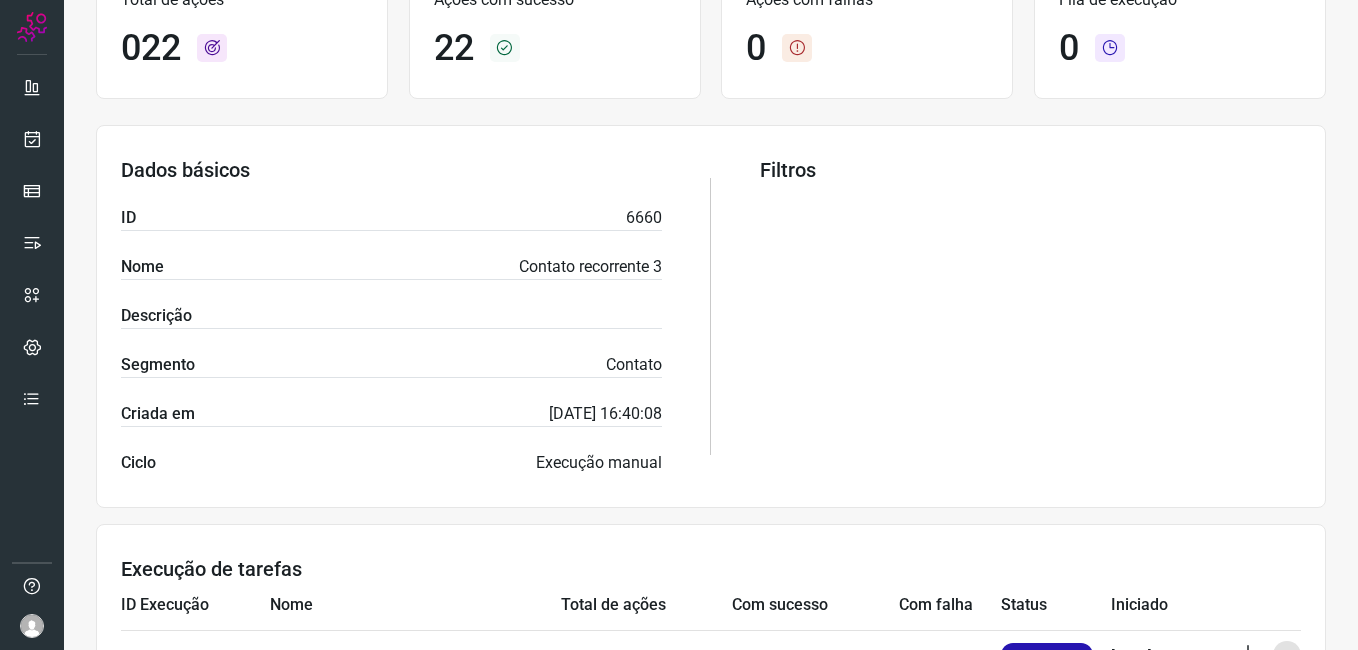 scroll, scrollTop: 231, scrollLeft: 0, axis: vertical 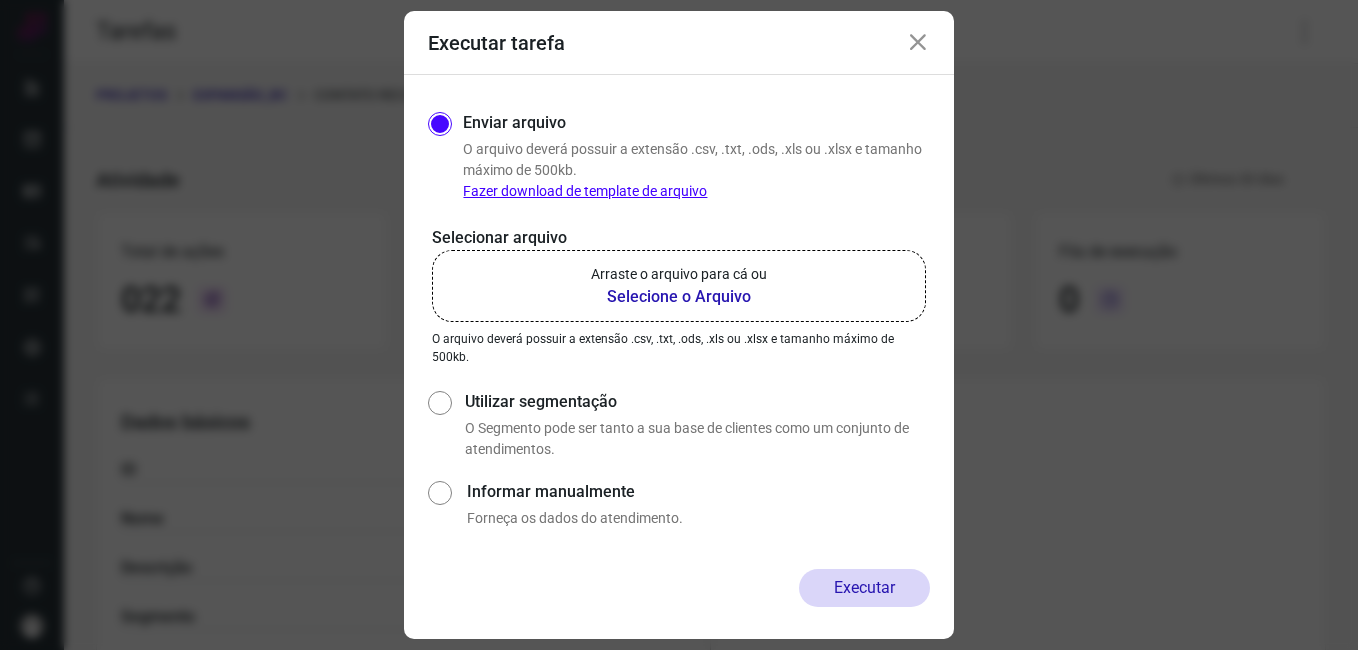 click at bounding box center [918, 43] 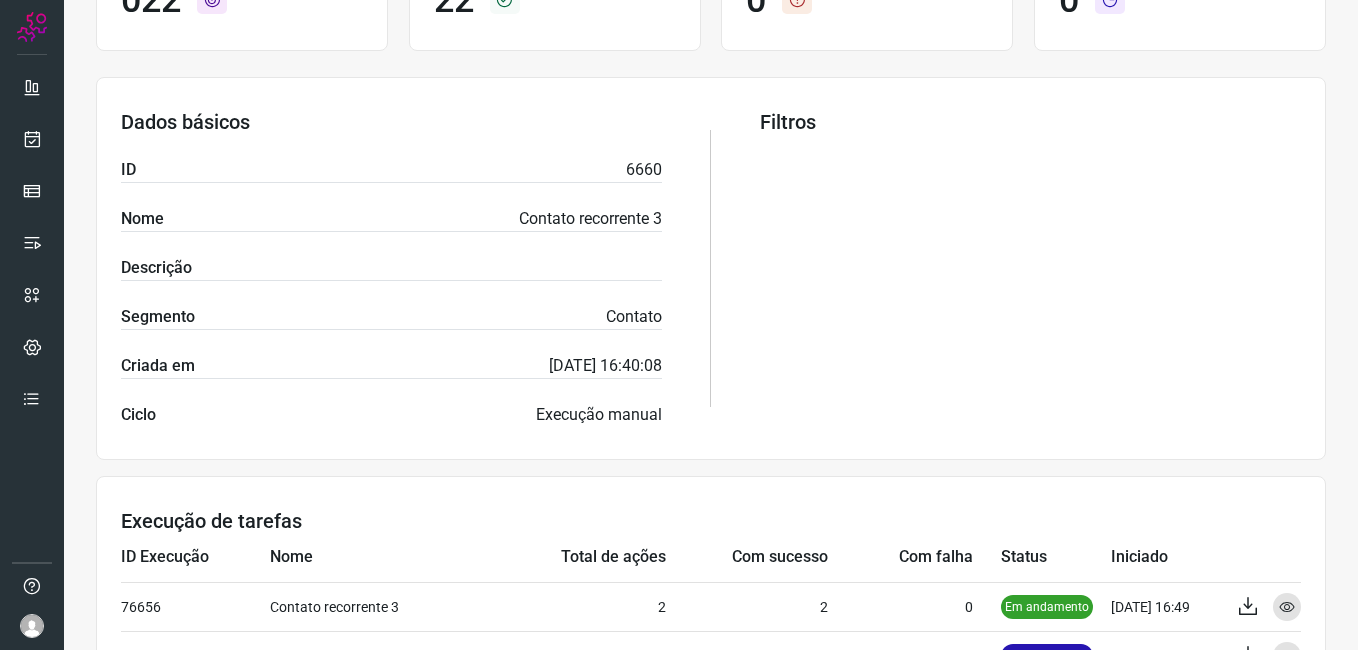 scroll, scrollTop: 500, scrollLeft: 0, axis: vertical 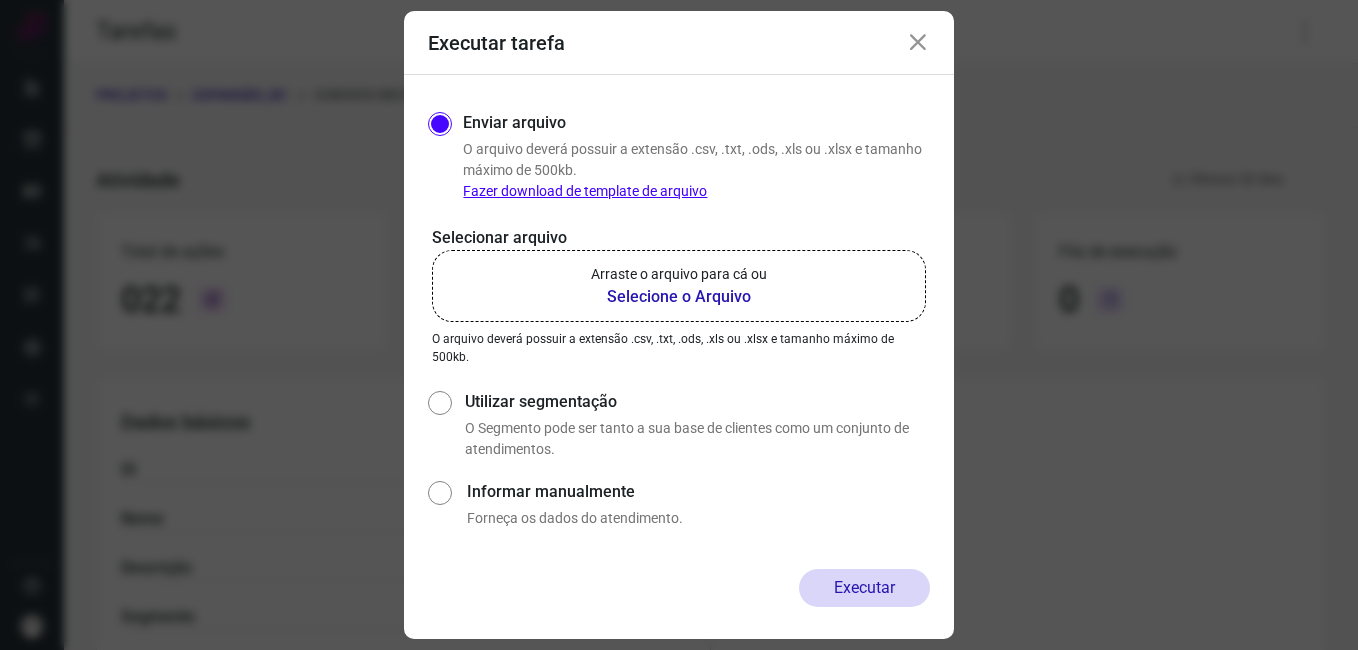 click at bounding box center (918, 43) 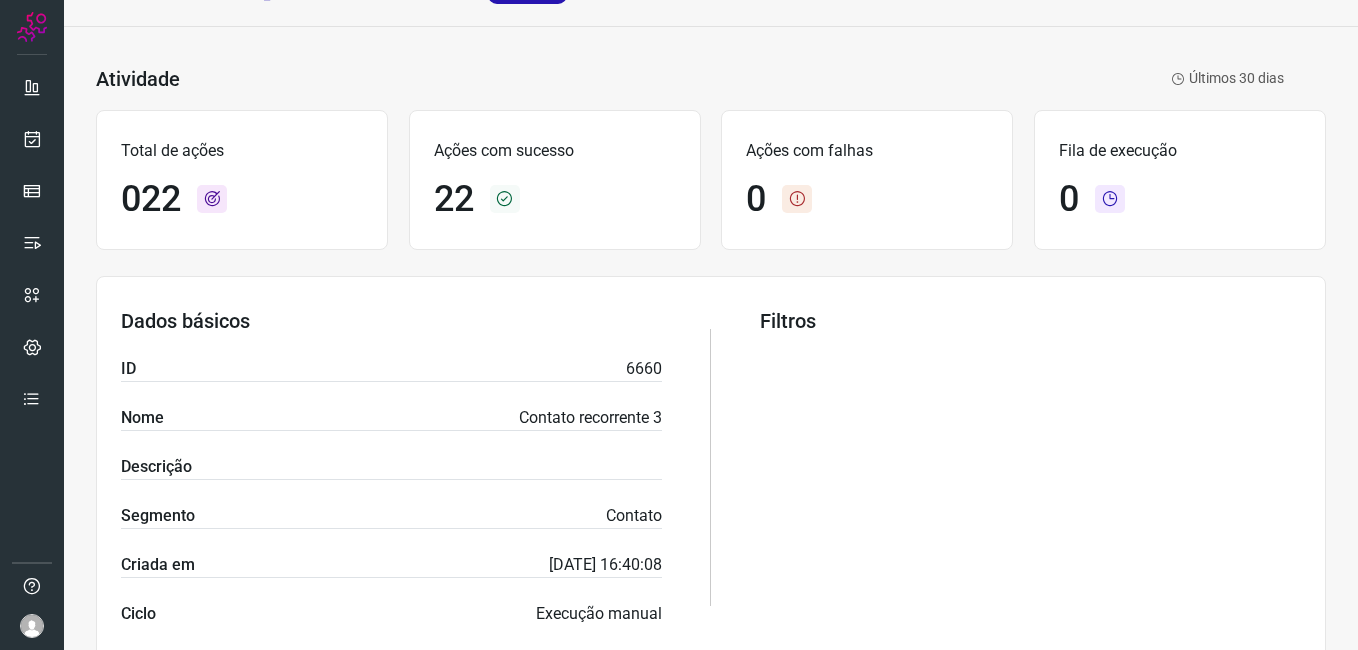 scroll, scrollTop: 600, scrollLeft: 0, axis: vertical 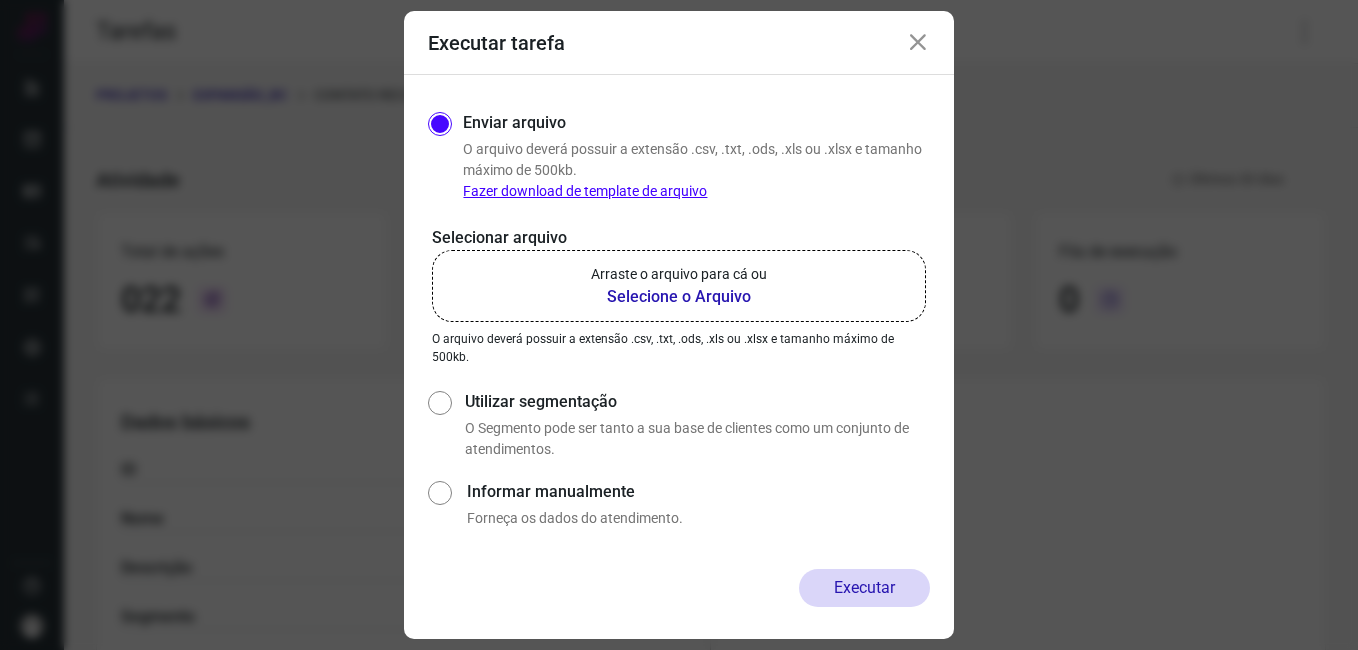 click on "Executar tarefa" at bounding box center [679, 43] 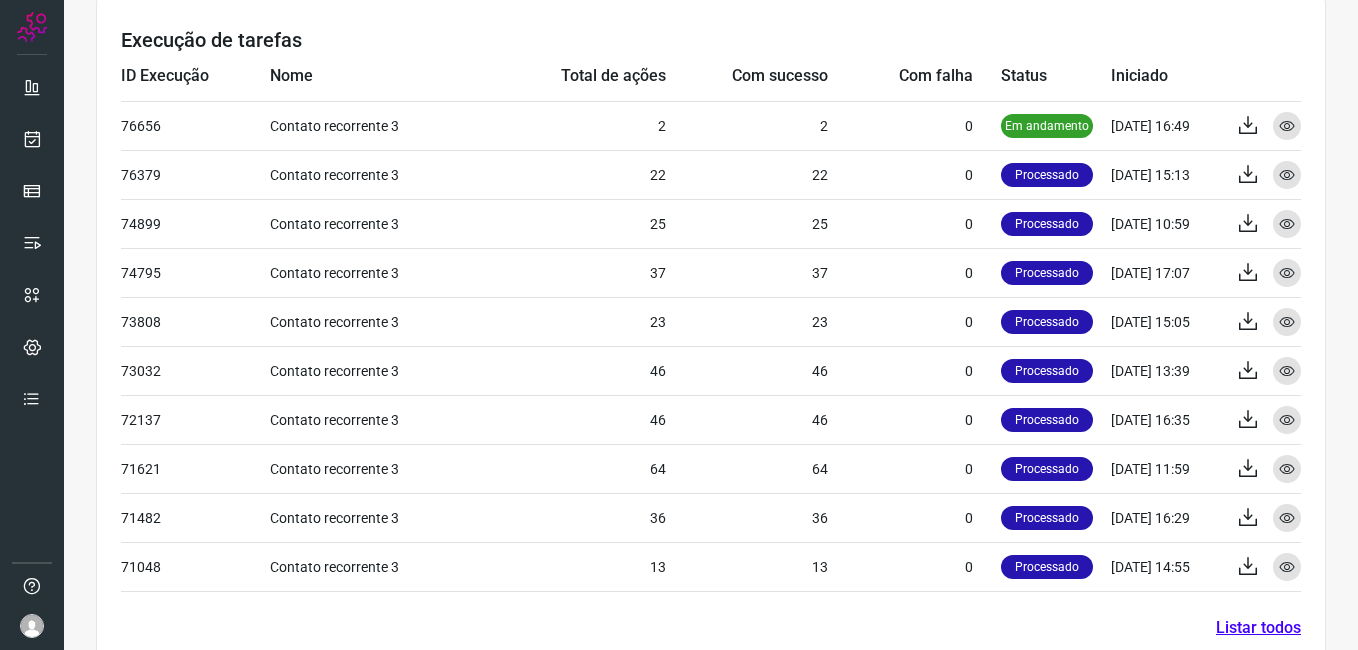 scroll, scrollTop: 800, scrollLeft: 0, axis: vertical 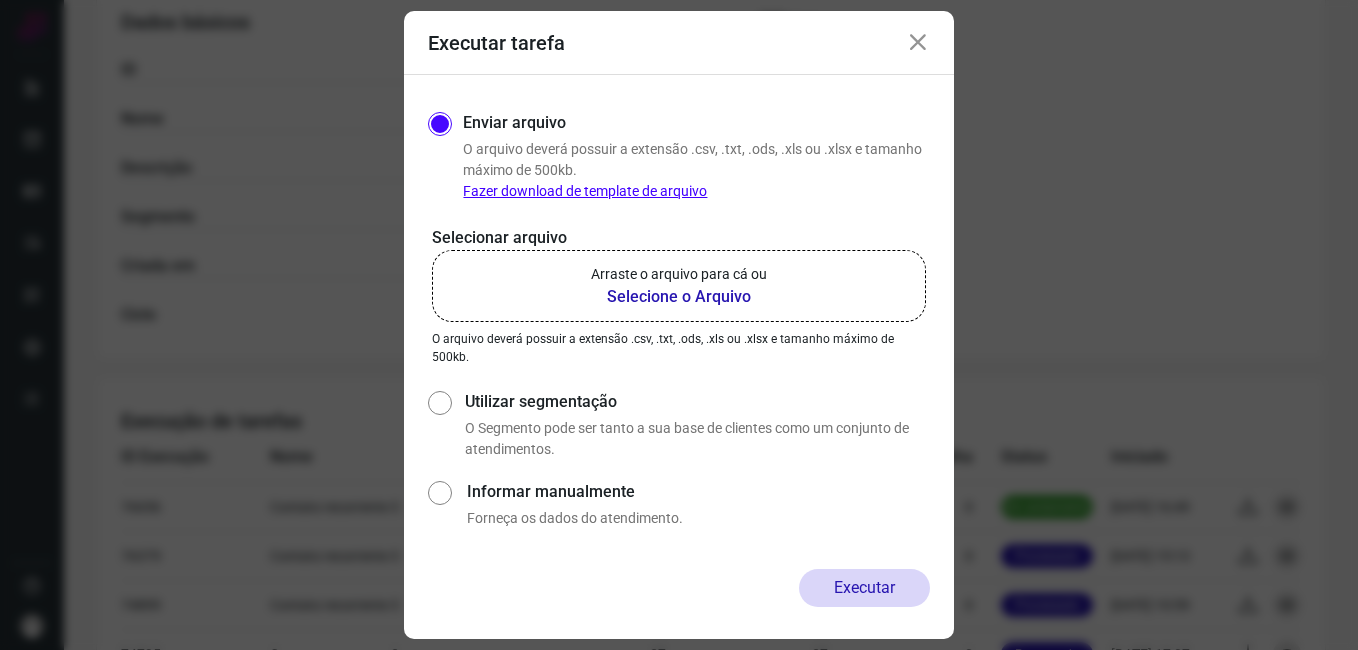 click at bounding box center (918, 43) 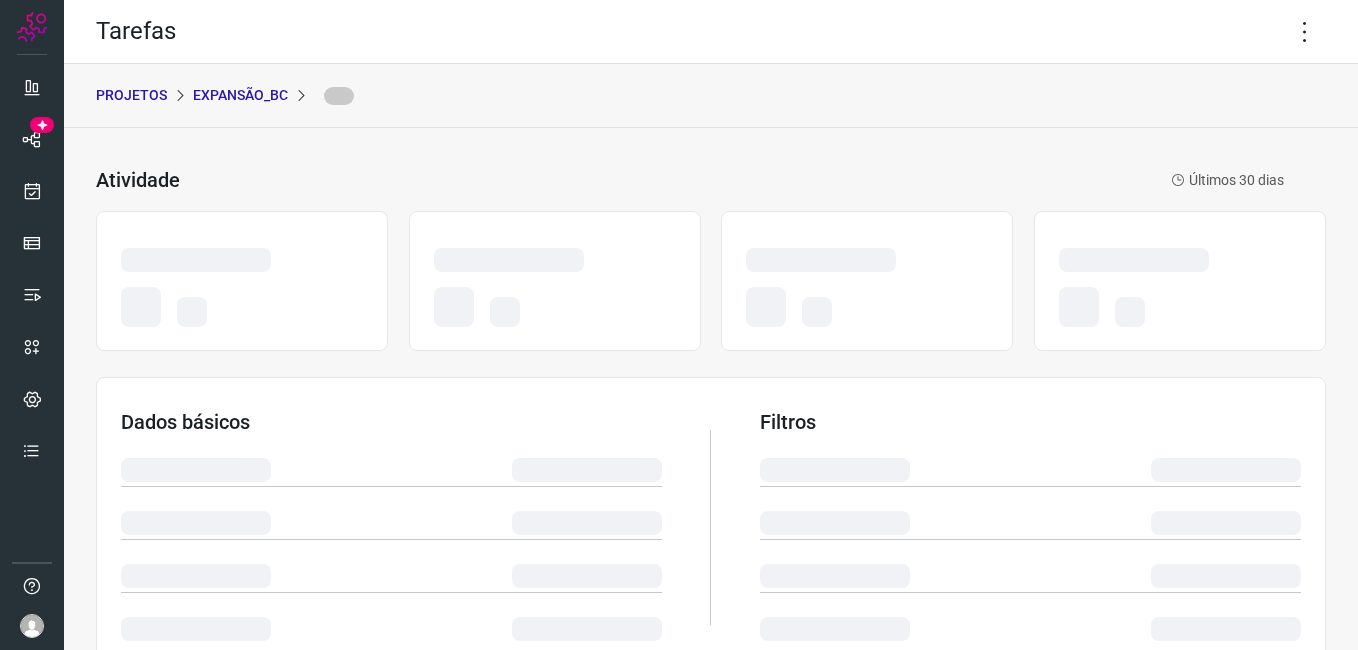scroll, scrollTop: 0, scrollLeft: 0, axis: both 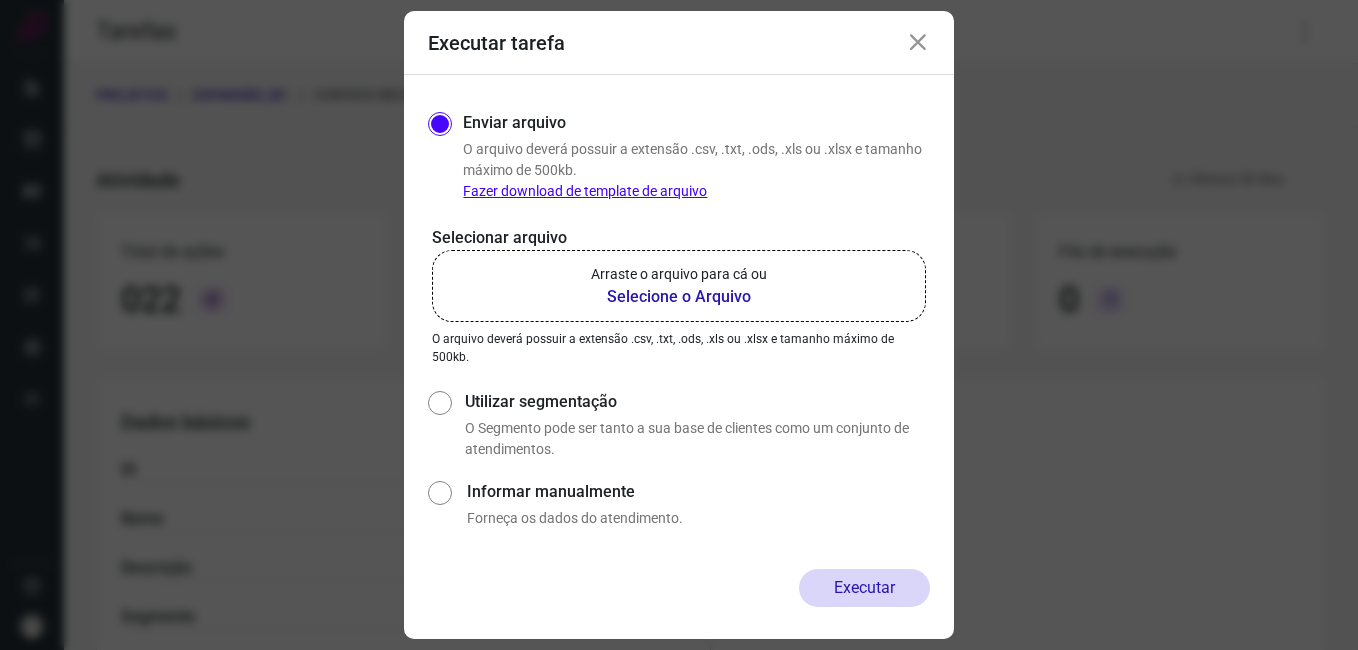 click at bounding box center [918, 43] 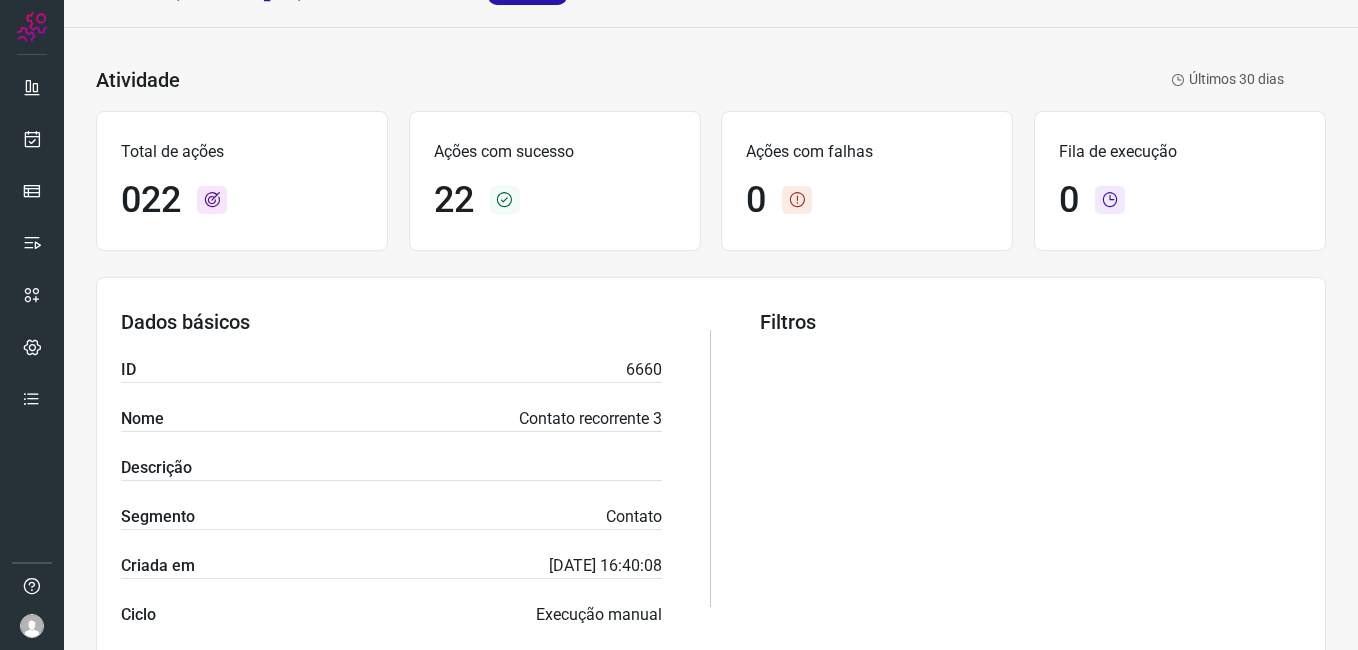 scroll, scrollTop: 0, scrollLeft: 0, axis: both 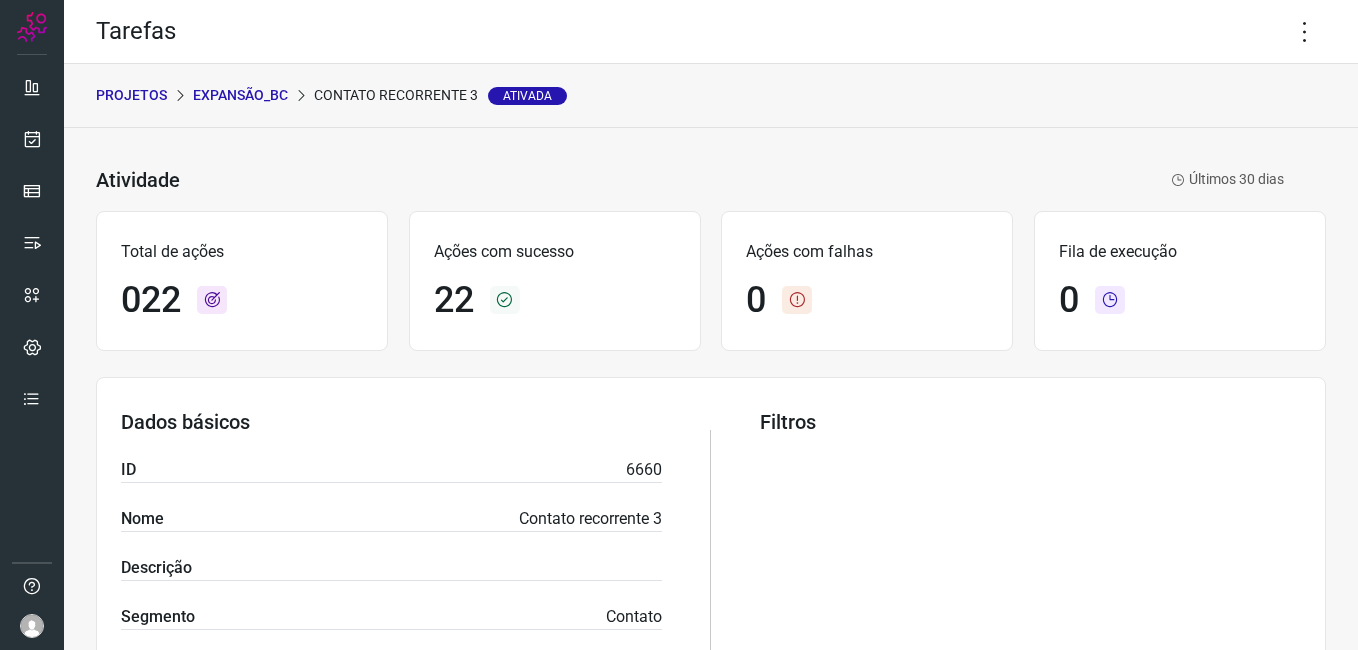 click on "Expansão_BC" at bounding box center [240, 95] 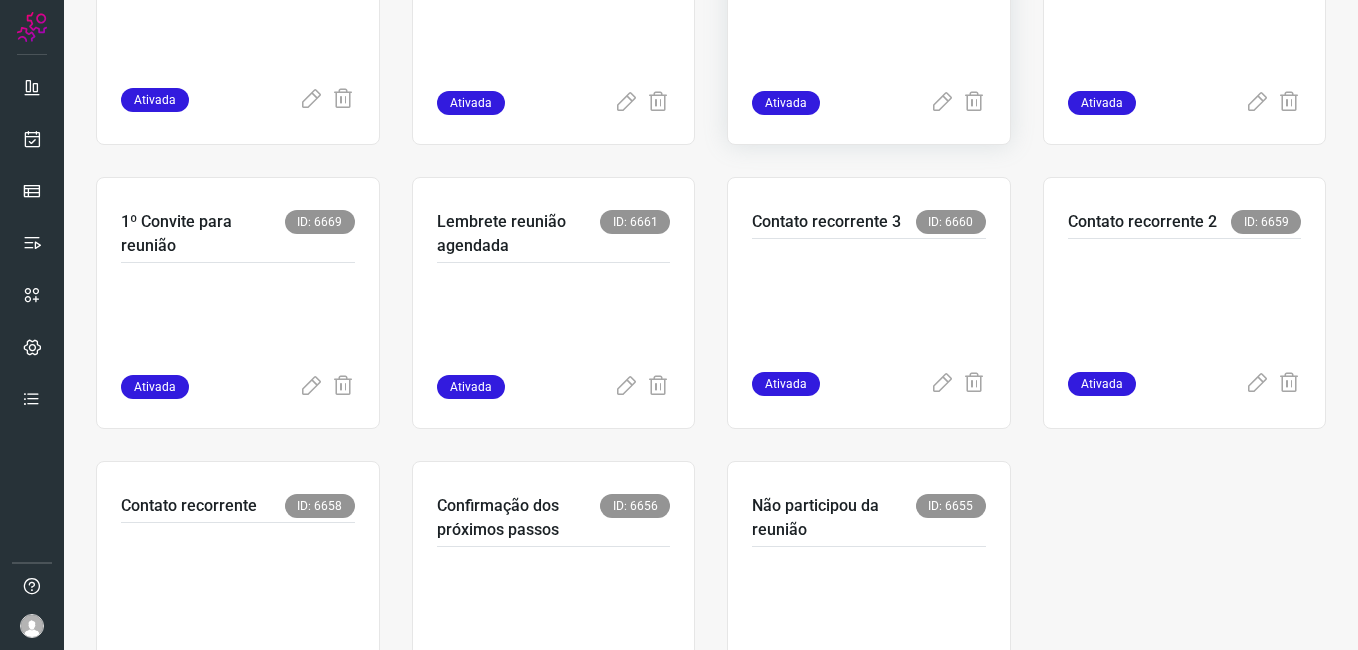 scroll, scrollTop: 600, scrollLeft: 0, axis: vertical 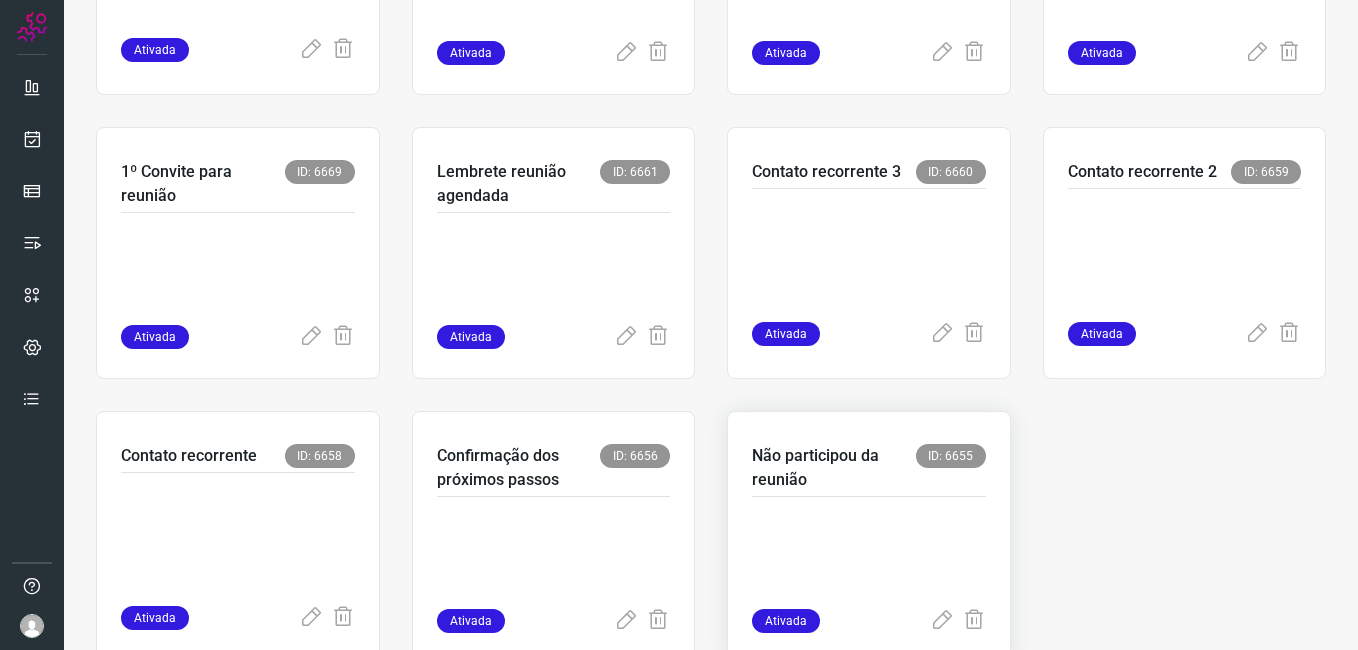 click at bounding box center [869, 559] 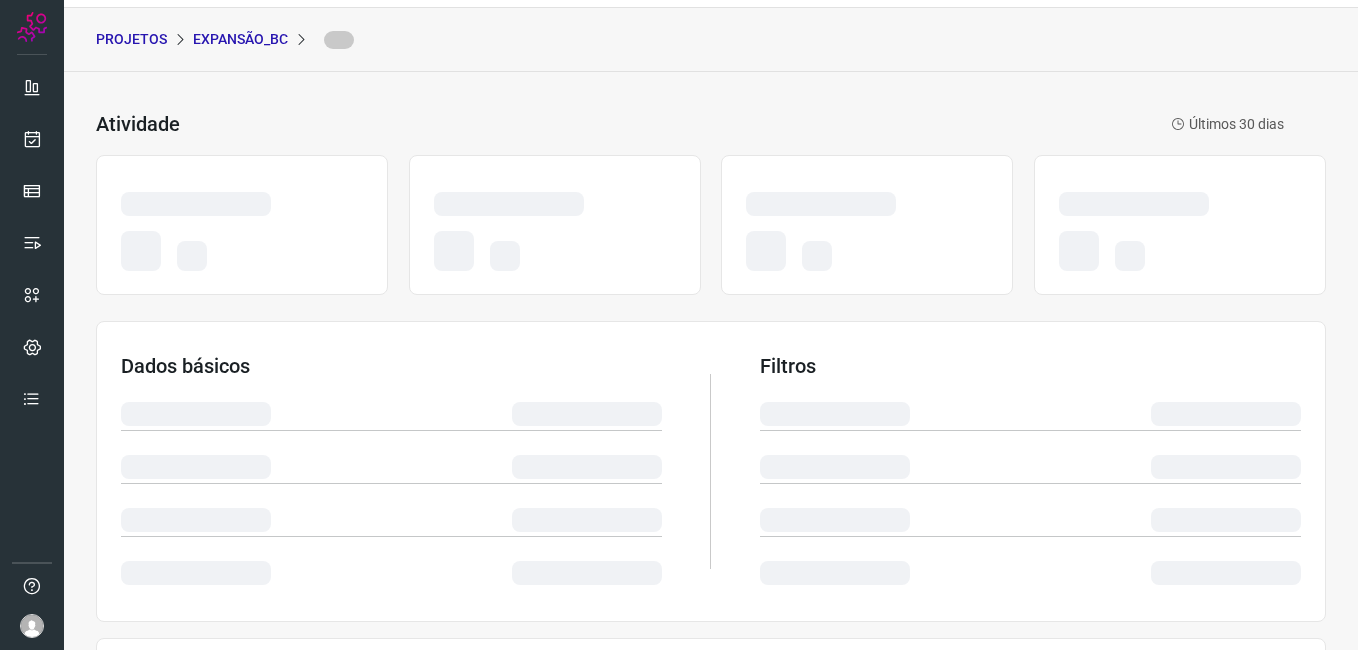 scroll, scrollTop: 0, scrollLeft: 0, axis: both 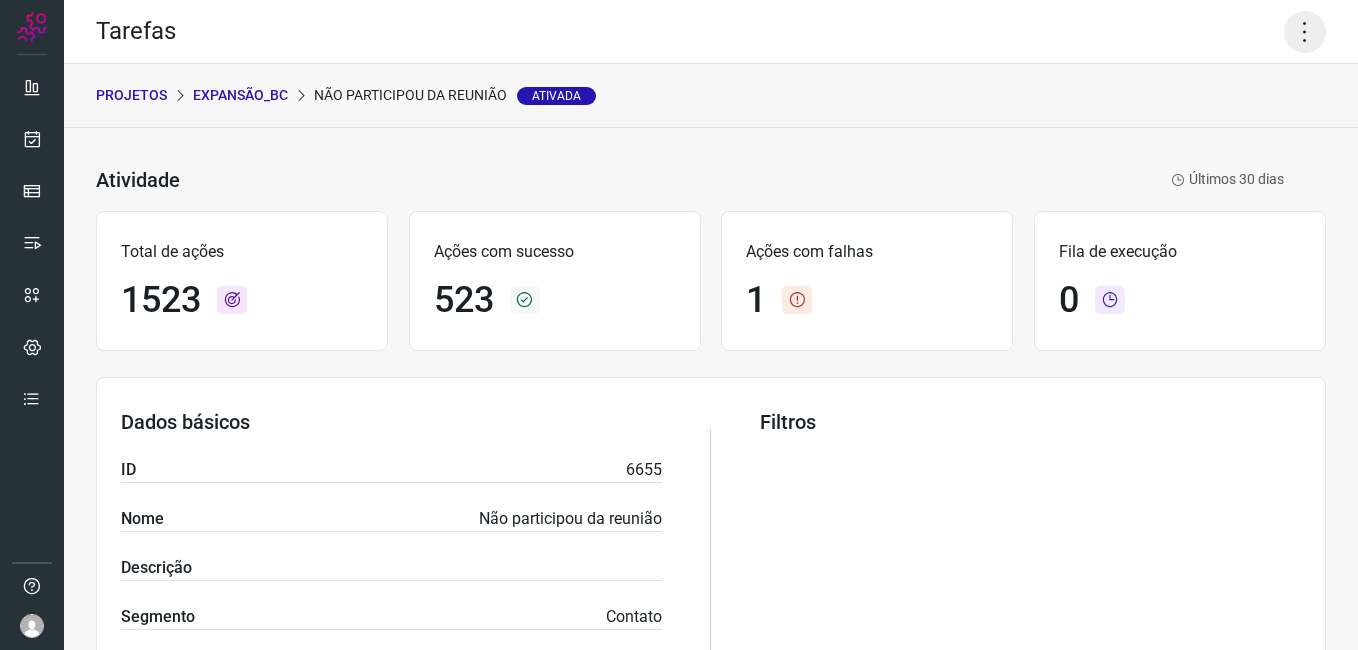 click 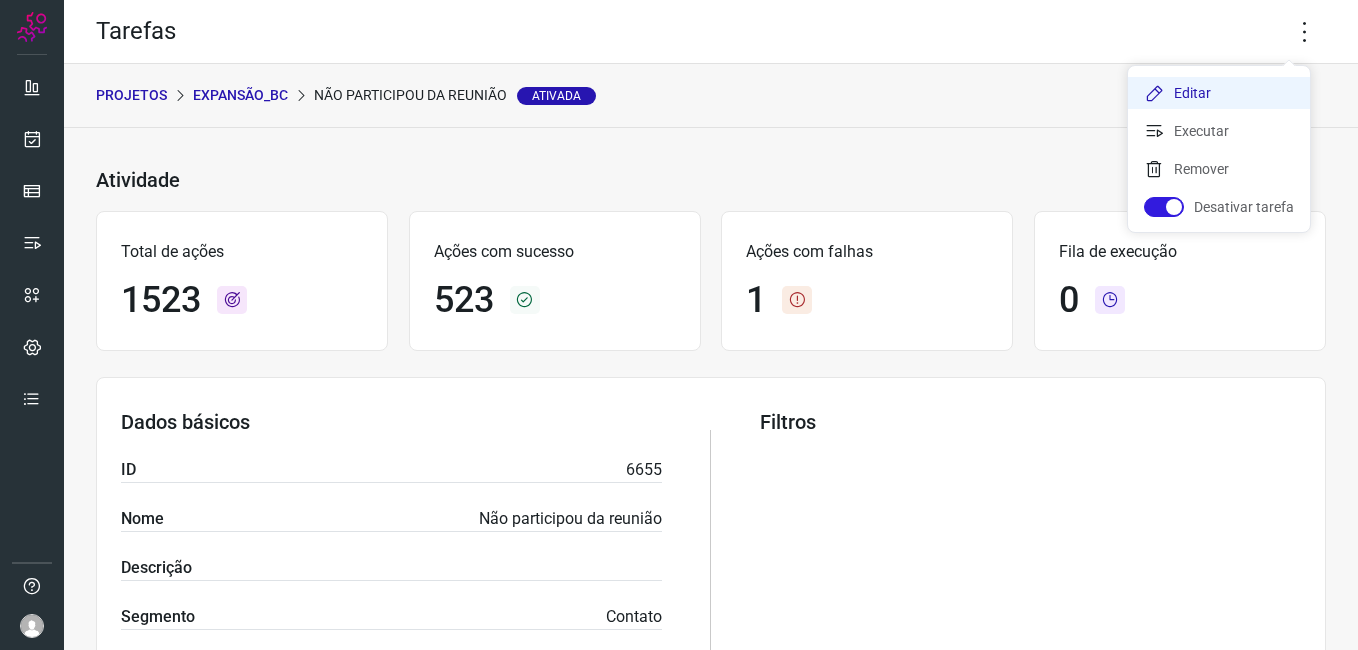 click on "Editar" 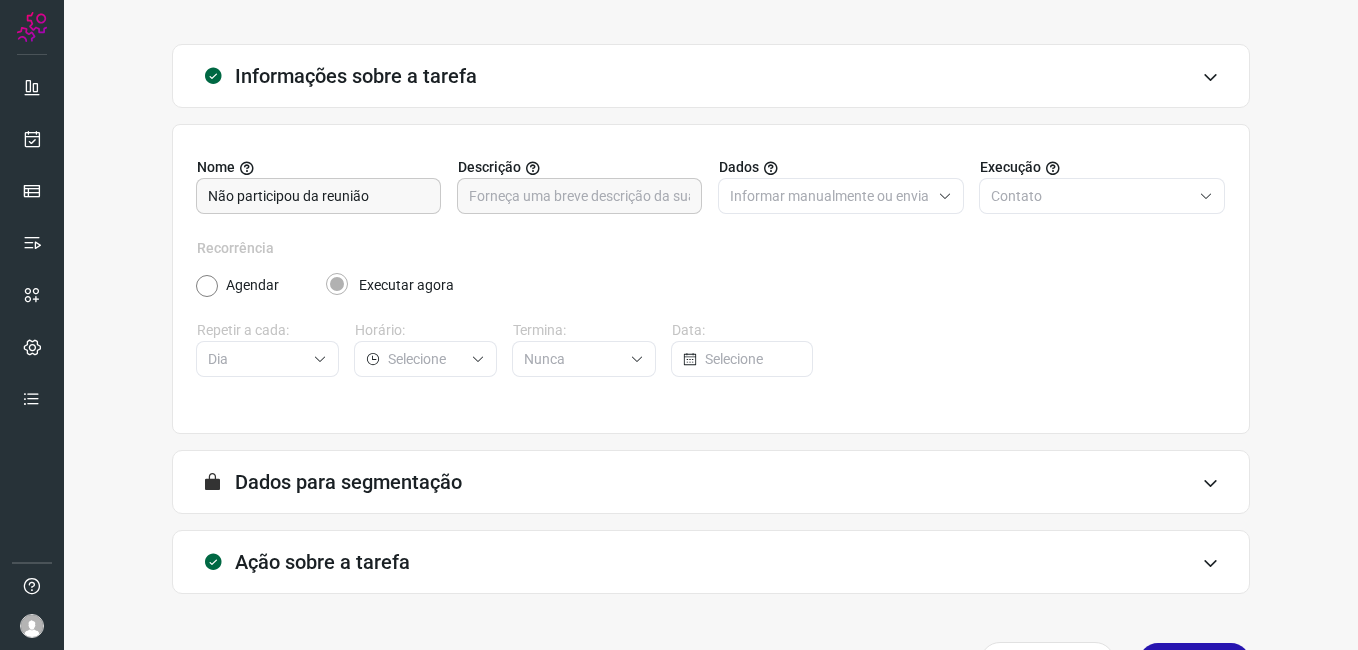 scroll, scrollTop: 131, scrollLeft: 0, axis: vertical 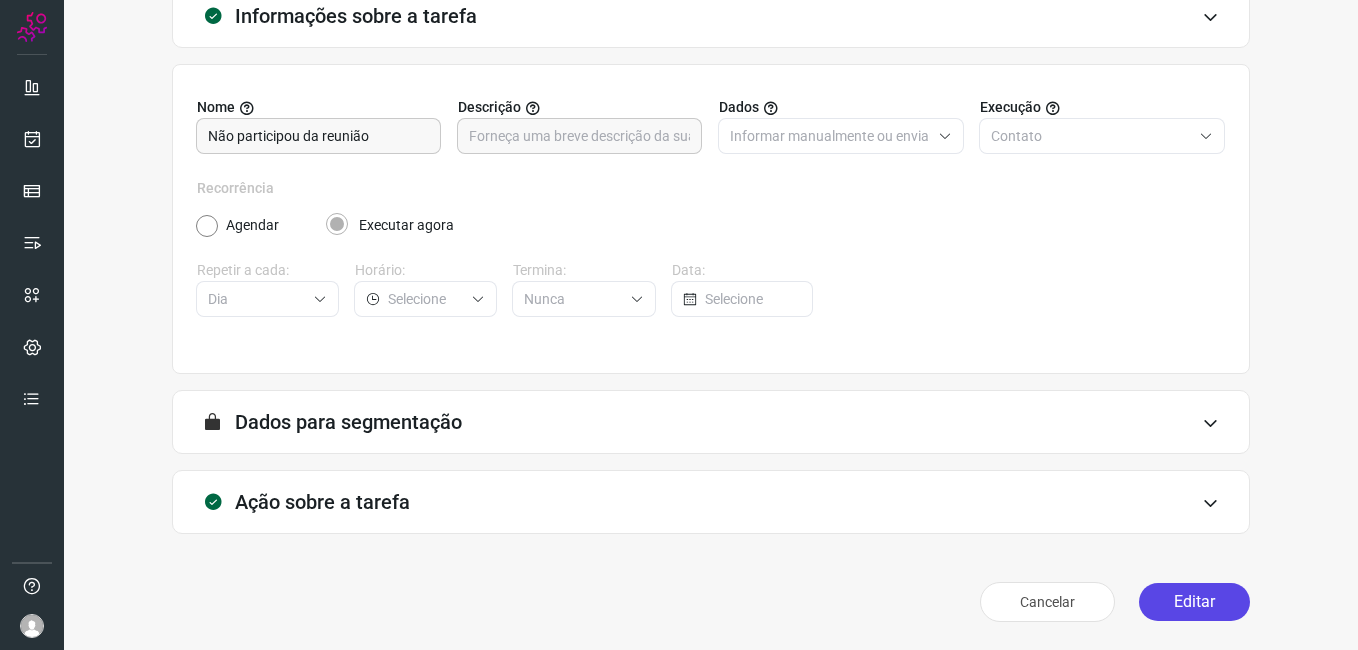 click on "Editar" at bounding box center (1194, 602) 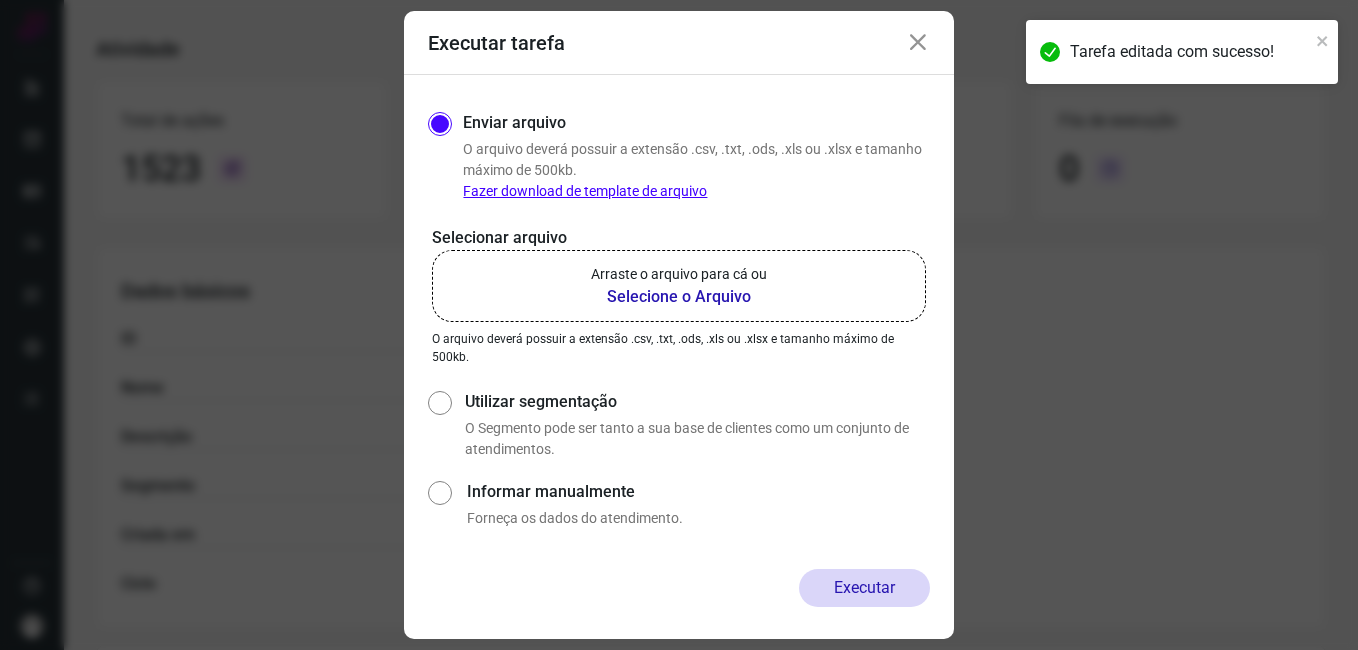 click on "Selecione o Arquivo" at bounding box center (679, 297) 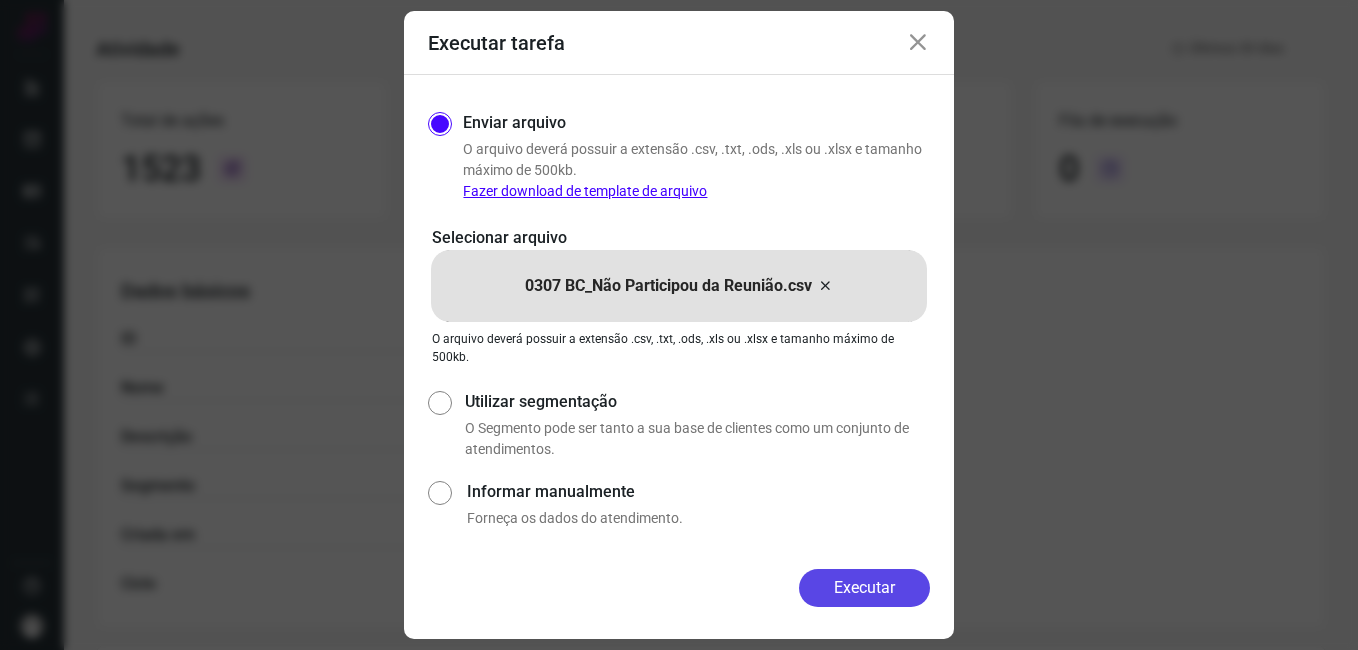 click on "Executar" at bounding box center [864, 588] 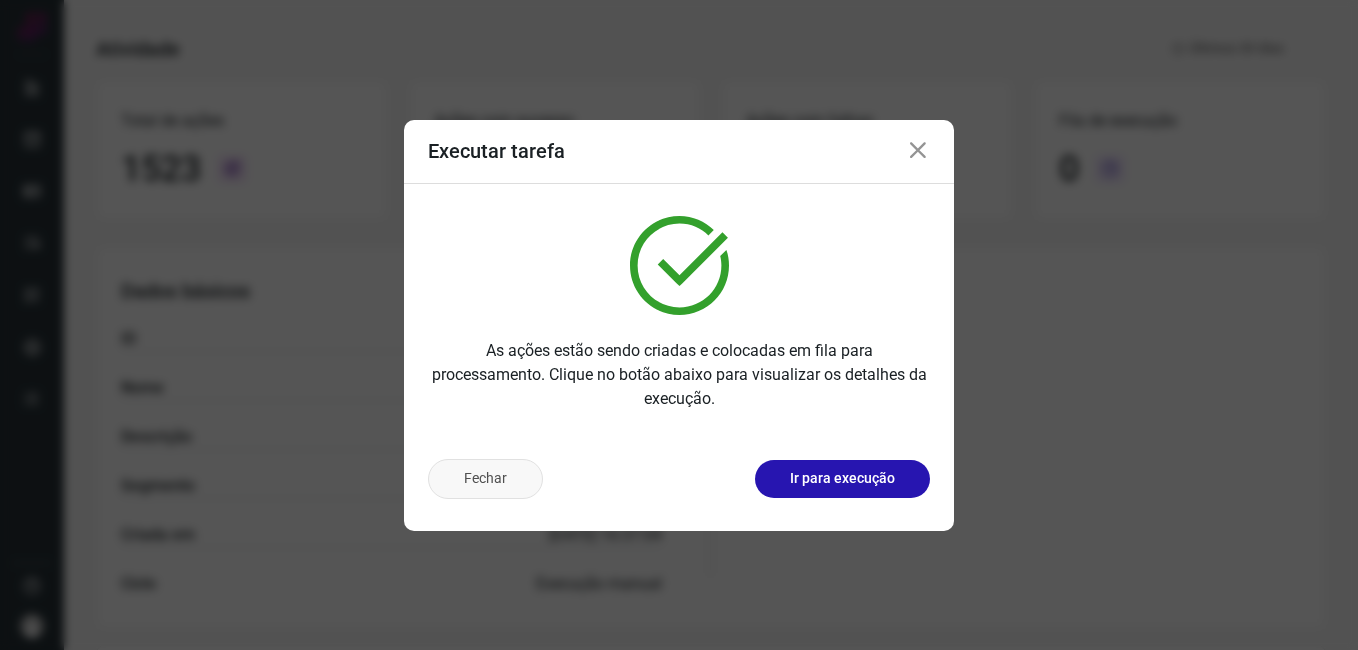 click on "Fechar" at bounding box center [485, 479] 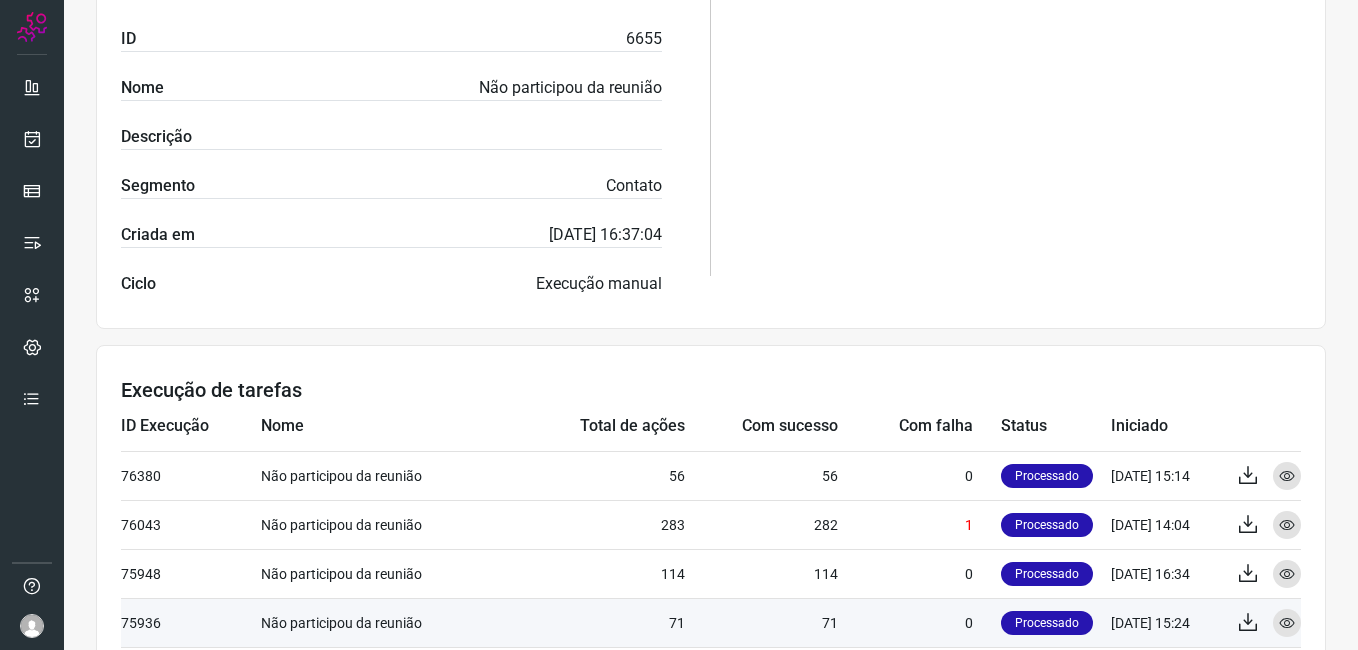 scroll, scrollTop: 631, scrollLeft: 0, axis: vertical 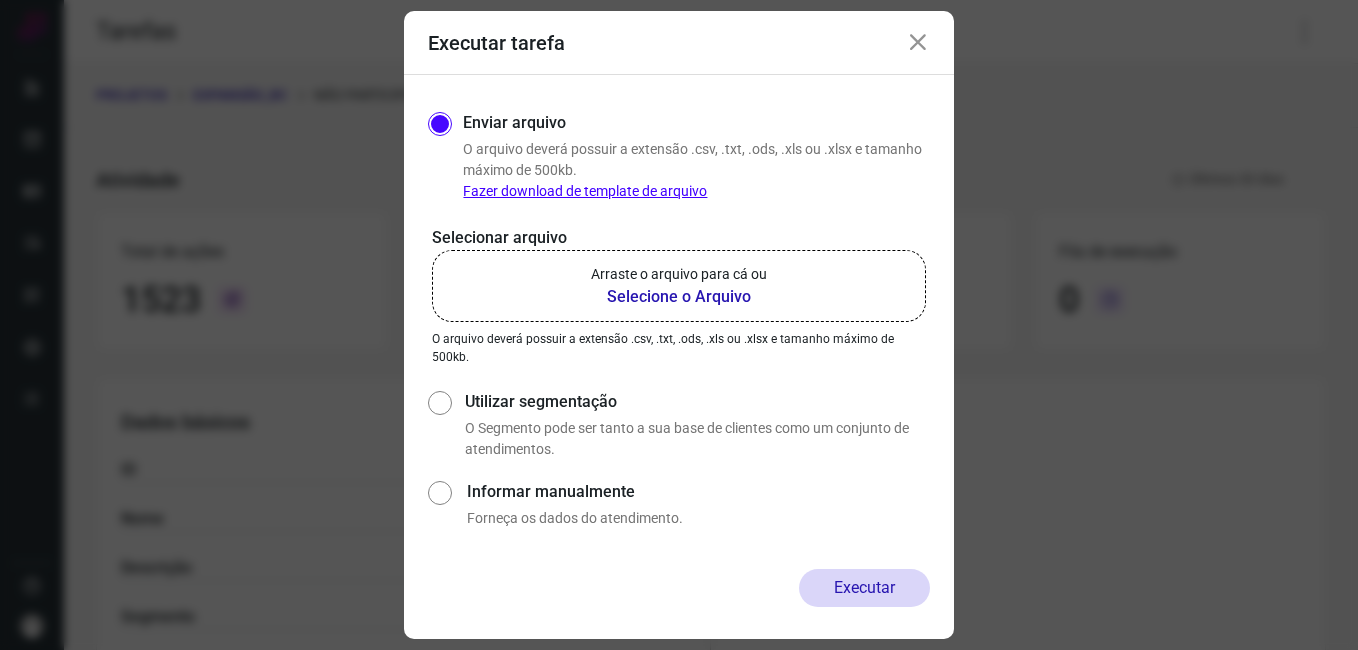click on "Executar tarefa" at bounding box center [679, 43] 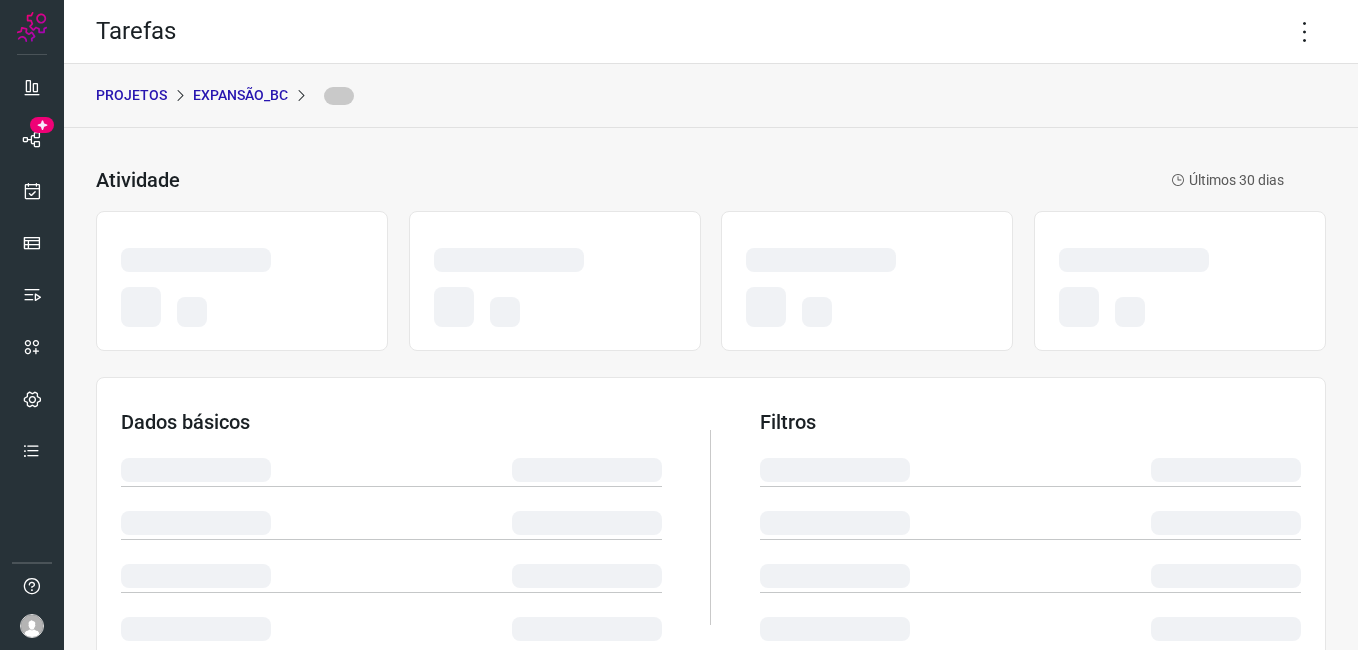 scroll, scrollTop: 0, scrollLeft: 0, axis: both 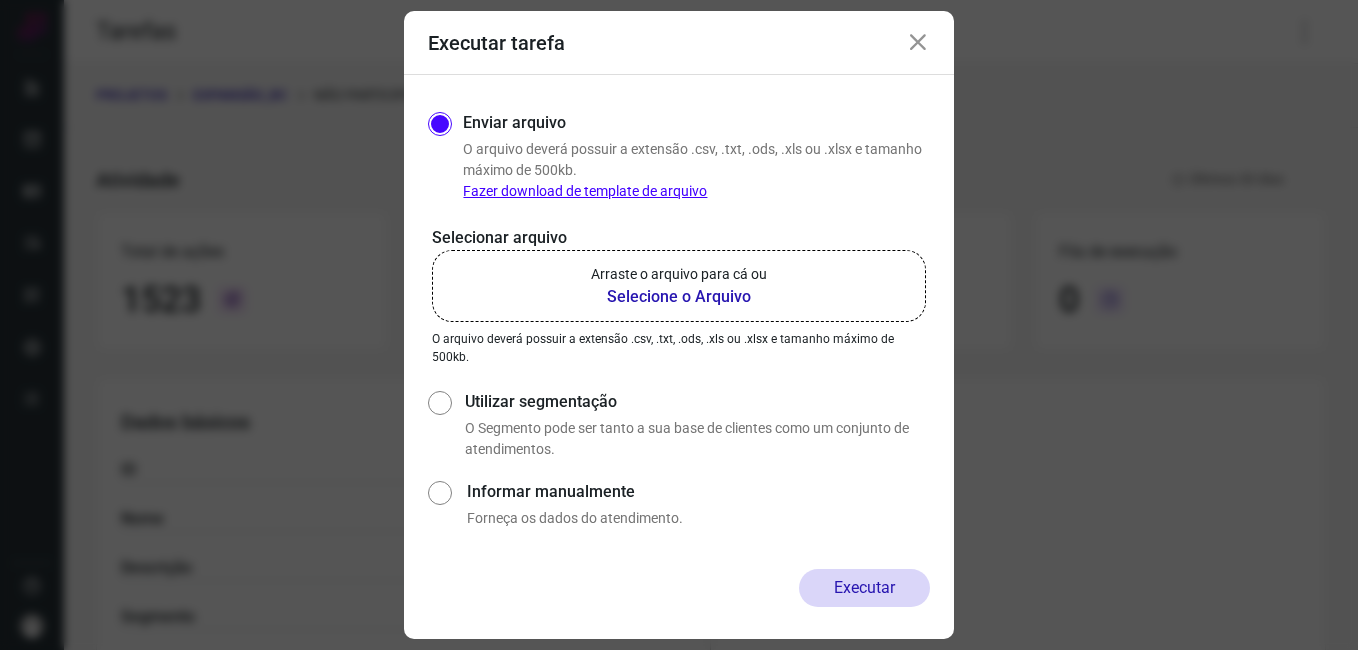 click at bounding box center (918, 43) 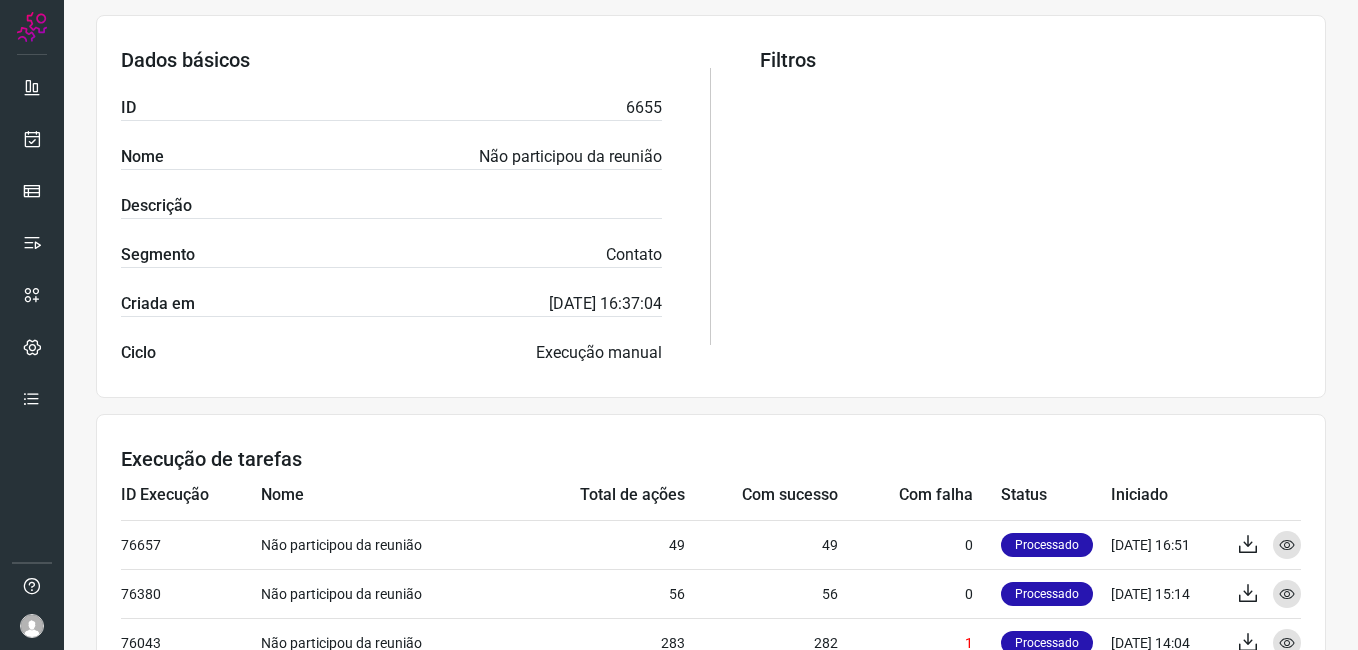 scroll, scrollTop: 0, scrollLeft: 0, axis: both 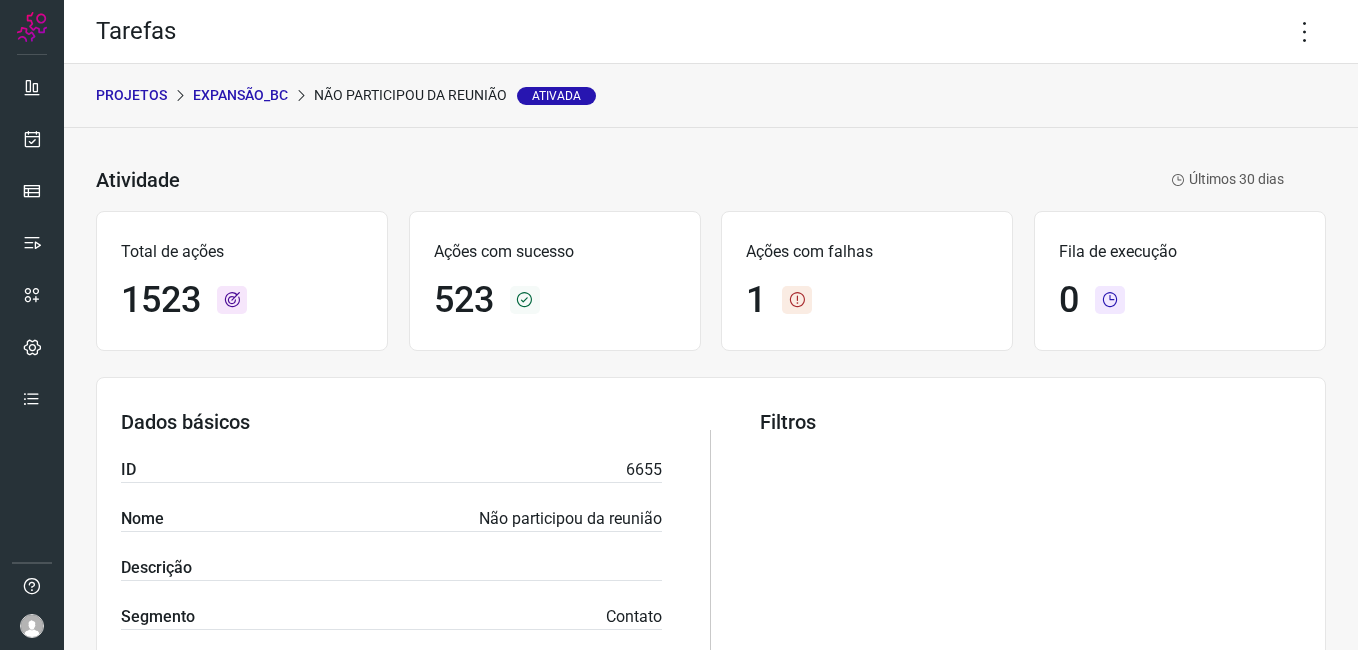 click on "Expansão_BC" at bounding box center [240, 95] 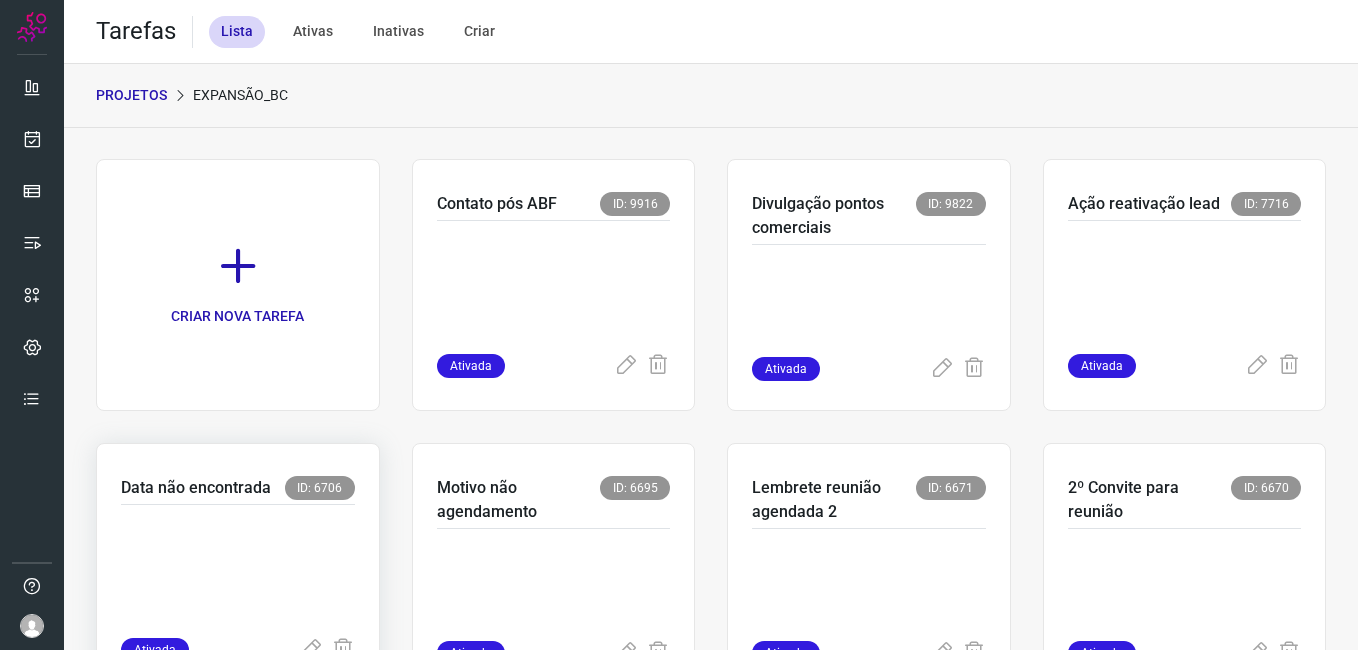 click at bounding box center (238, 567) 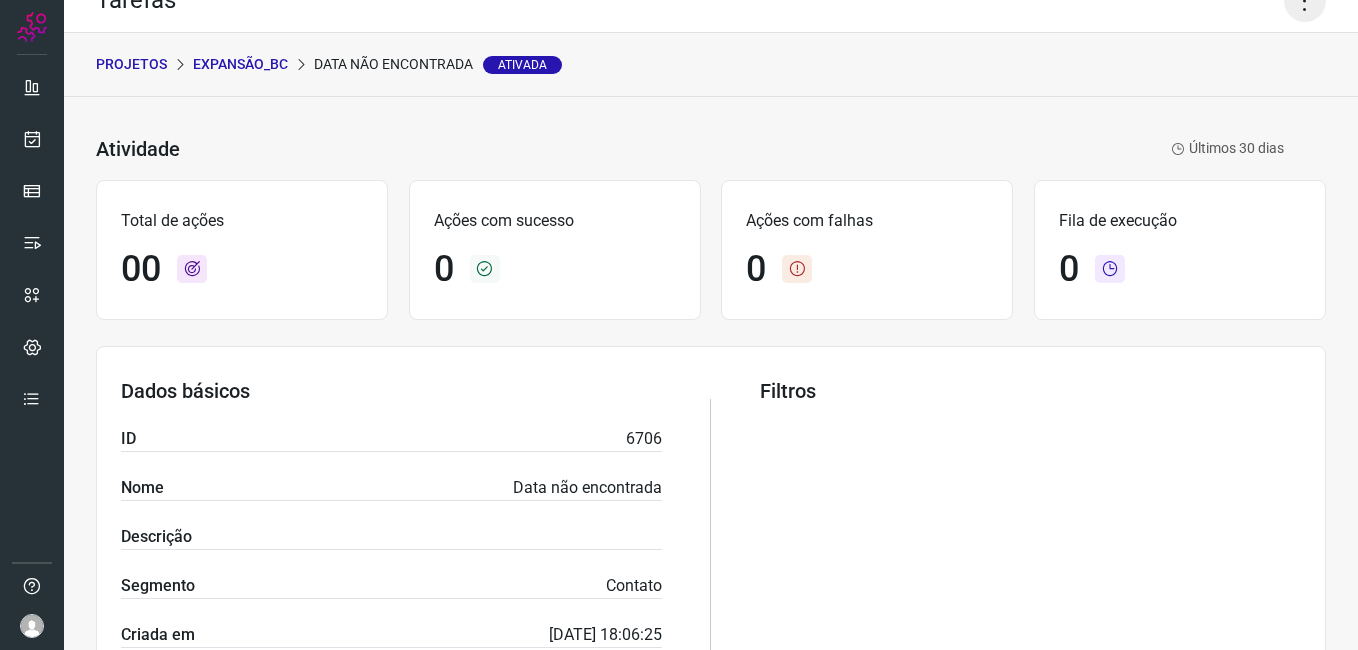 scroll, scrollTop: 0, scrollLeft: 0, axis: both 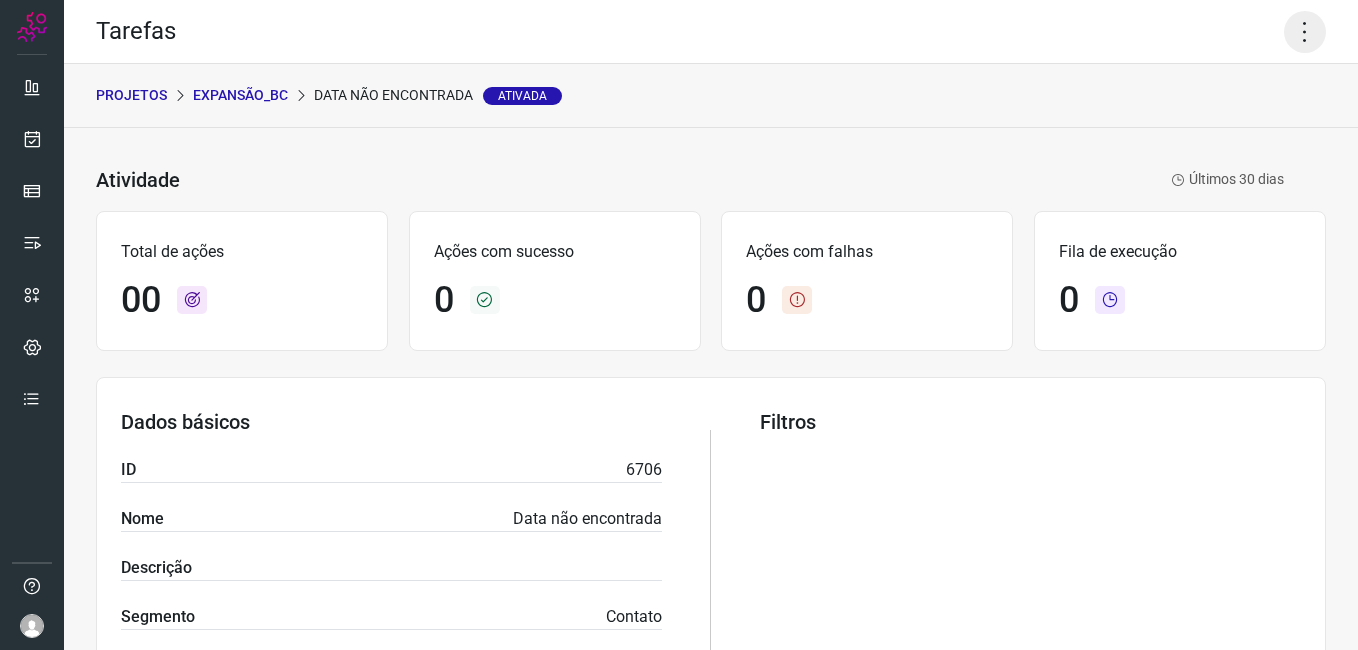 click 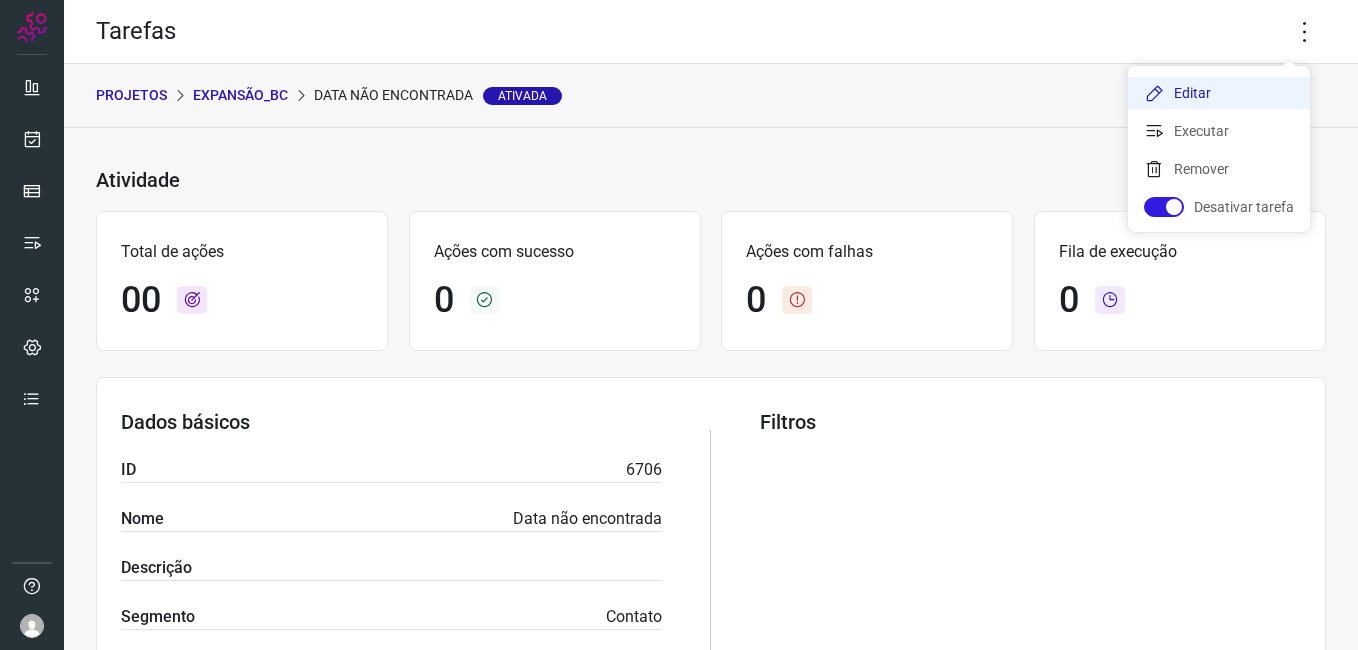 click on "Editar" 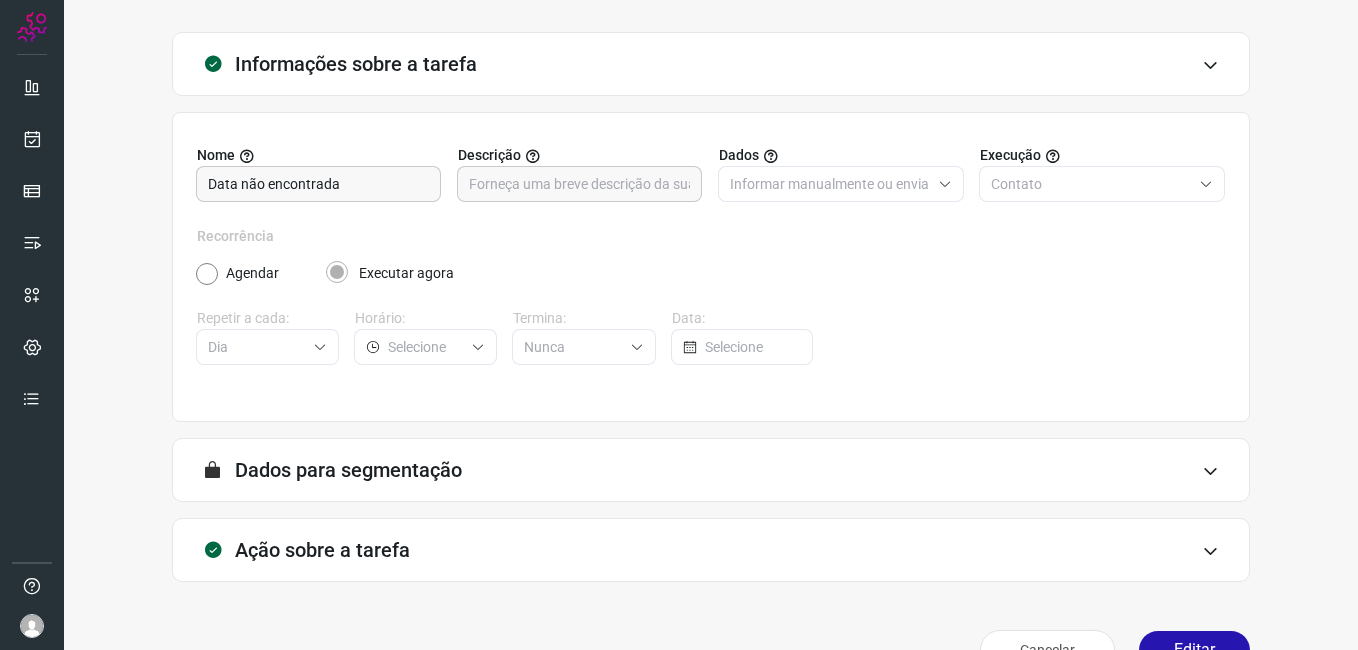 scroll, scrollTop: 131, scrollLeft: 0, axis: vertical 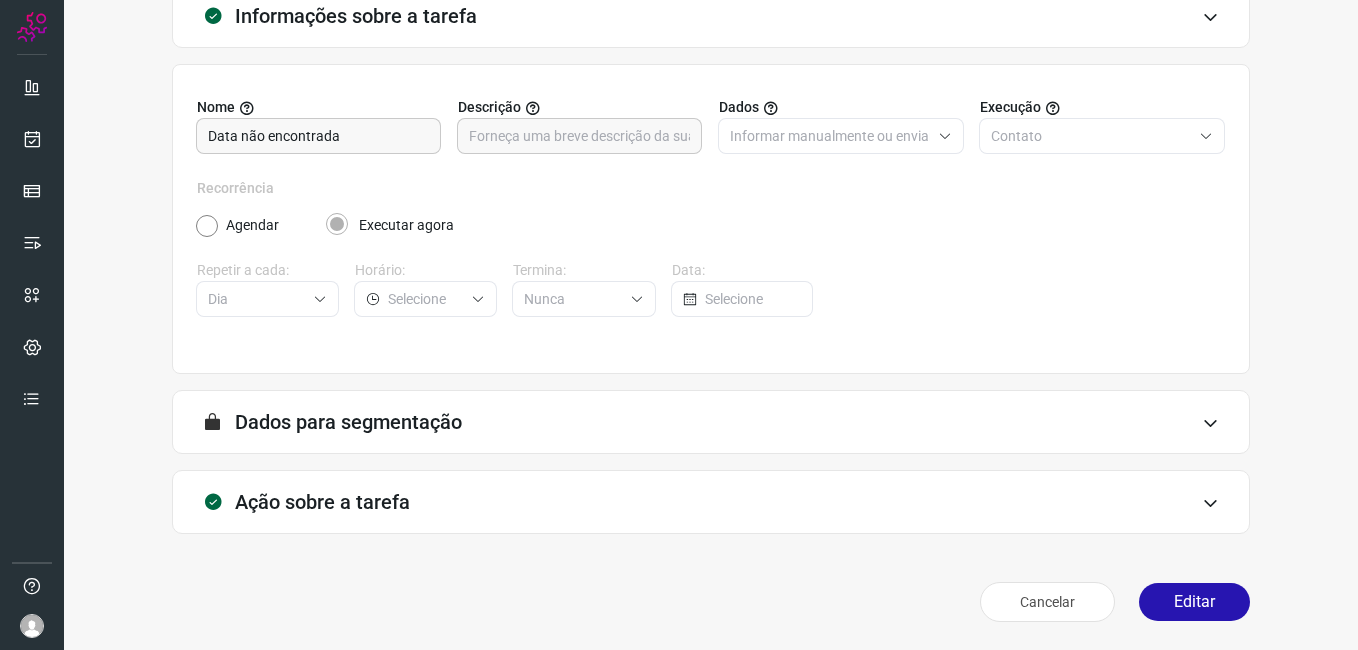drag, startPoint x: 1164, startPoint y: 590, endPoint x: 1143, endPoint y: 552, distance: 43.416588 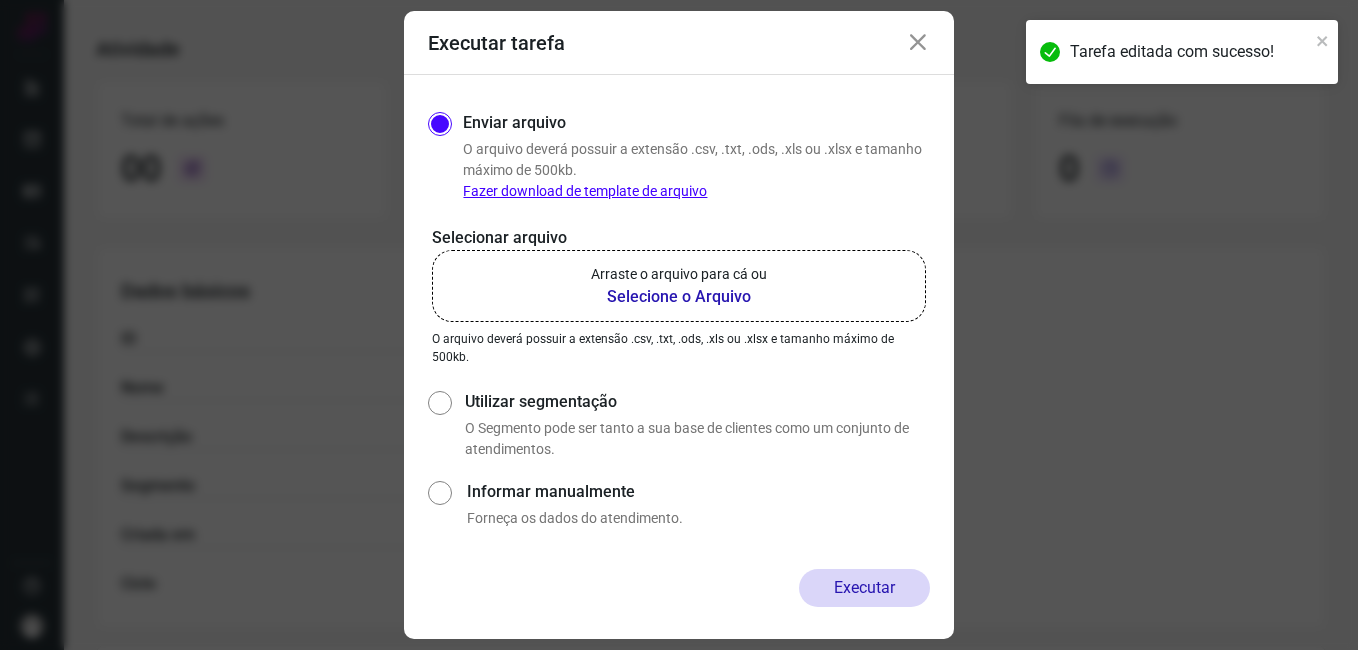 click on "Selecione o Arquivo" at bounding box center (679, 297) 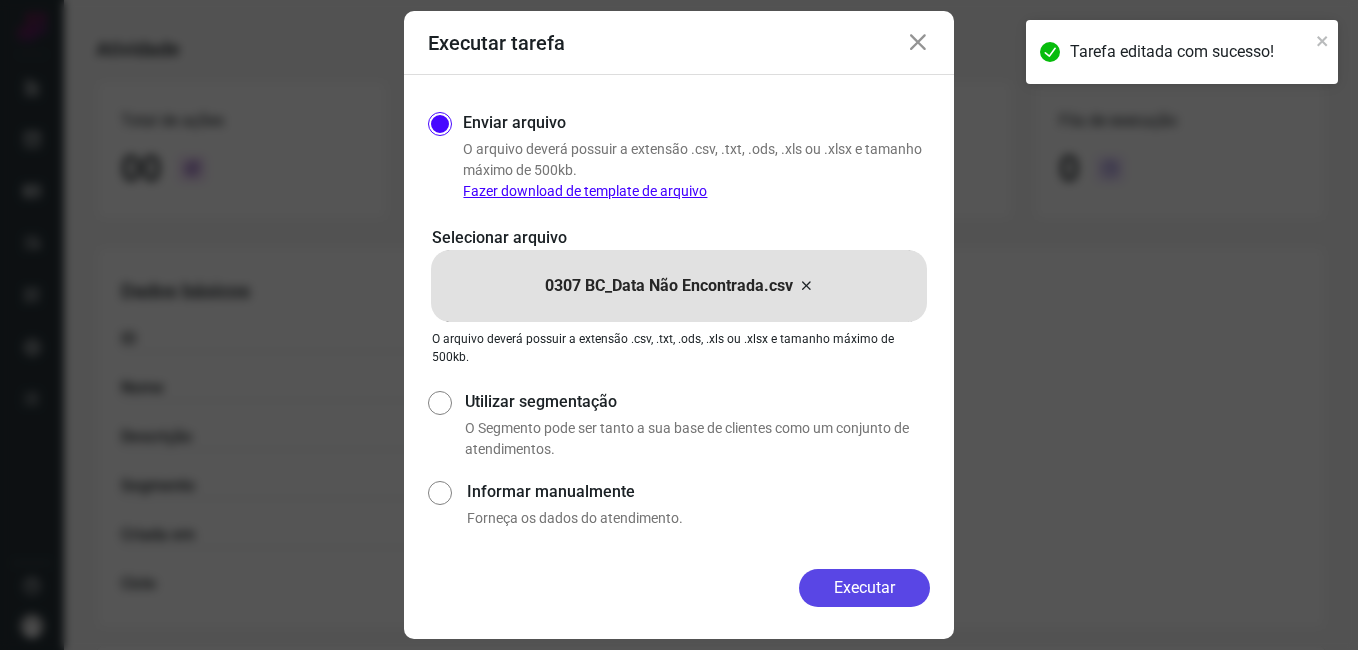 click on "Executar" at bounding box center (864, 588) 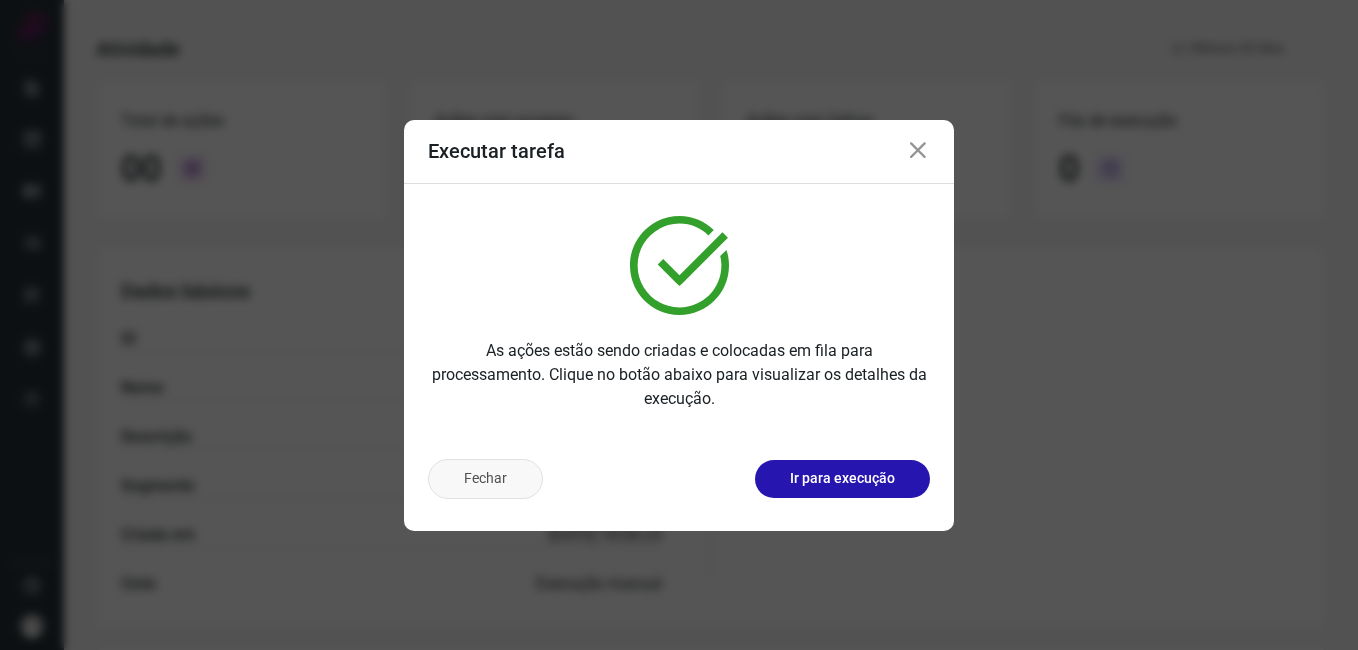 click on "Fechar" at bounding box center (485, 479) 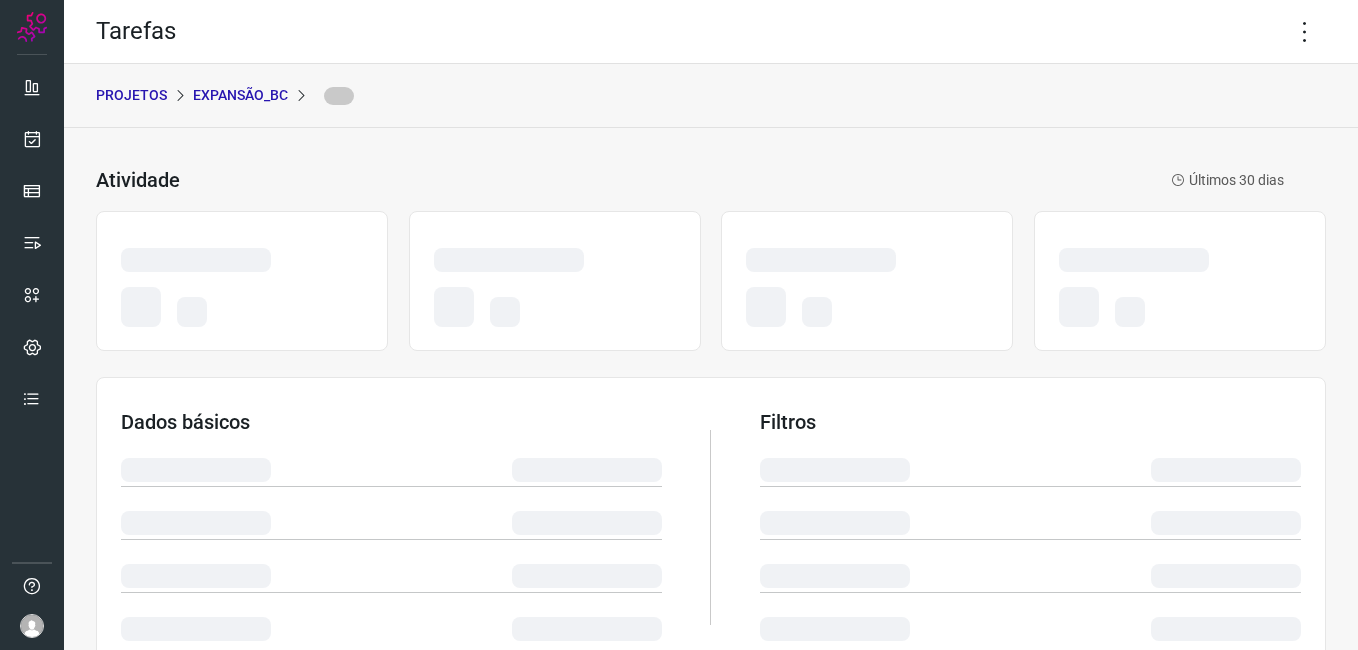 scroll, scrollTop: 0, scrollLeft: 0, axis: both 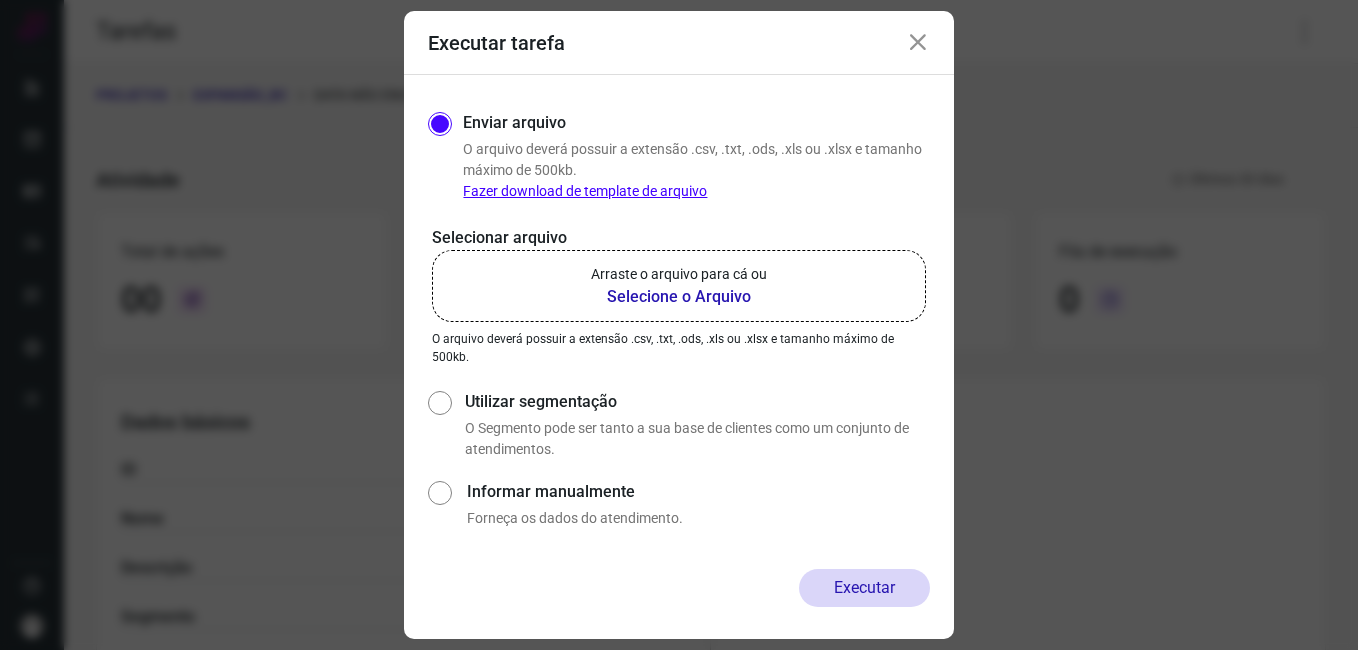 click at bounding box center (918, 43) 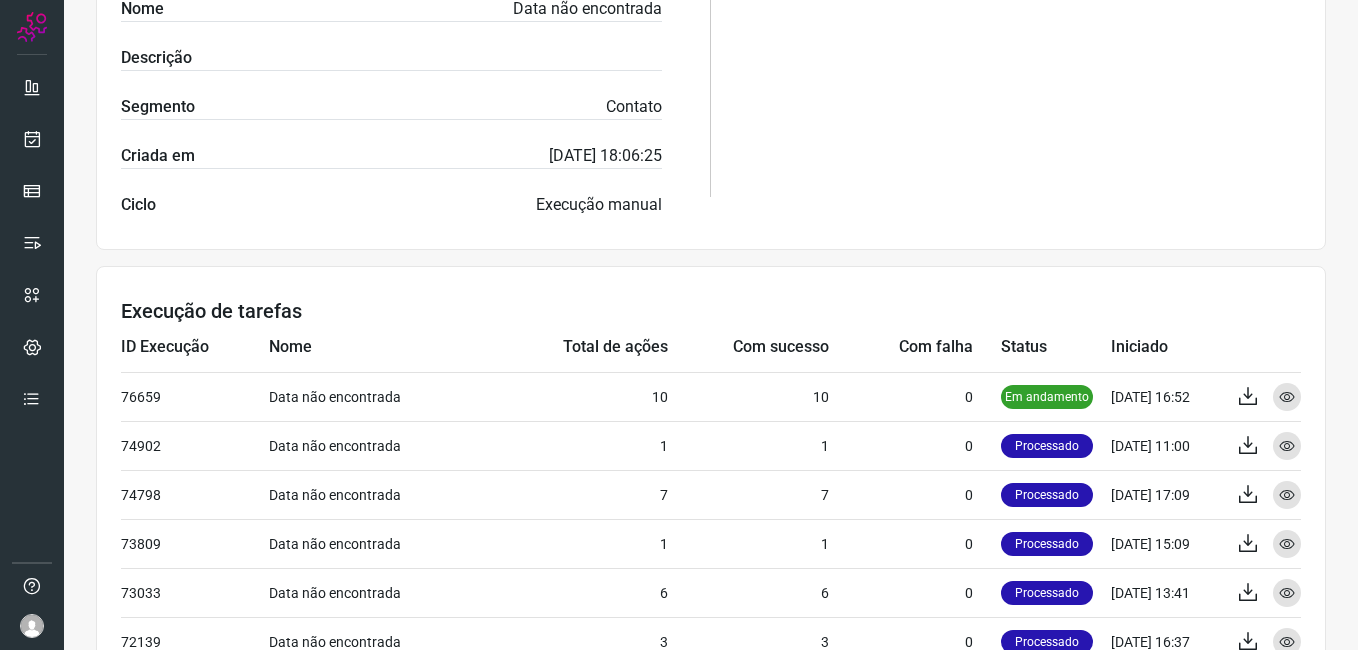 scroll, scrollTop: 600, scrollLeft: 0, axis: vertical 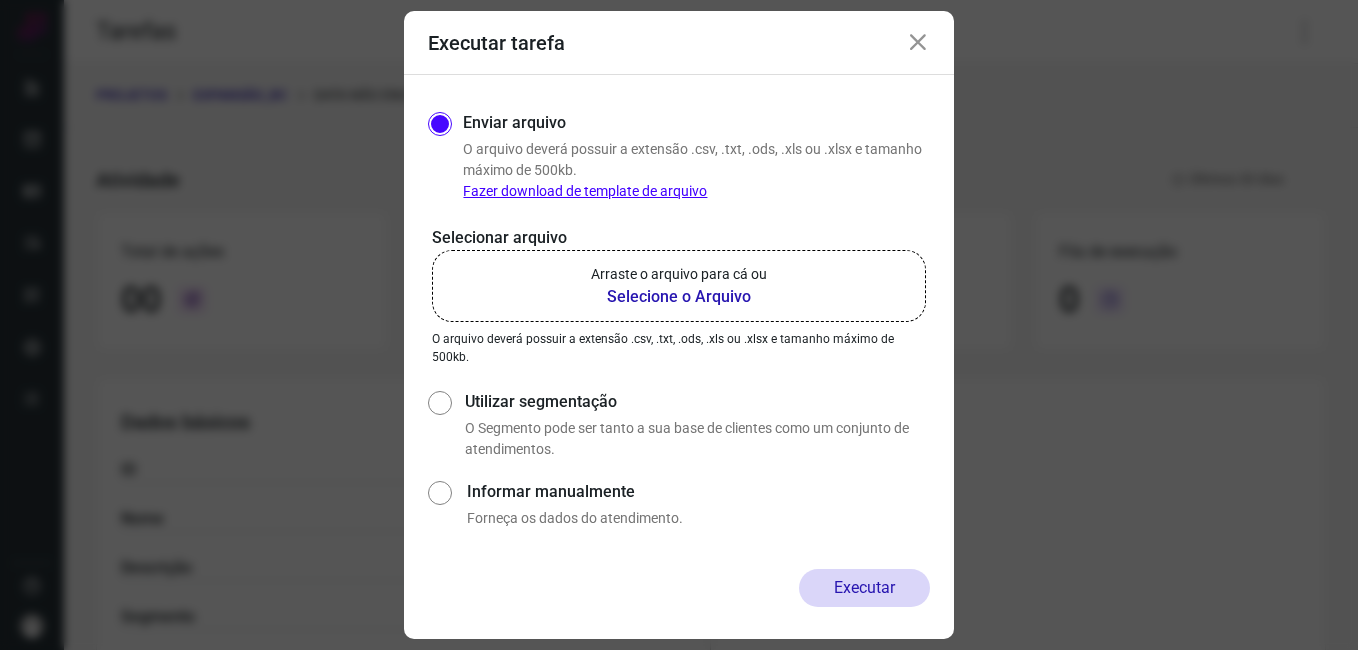 click at bounding box center (918, 43) 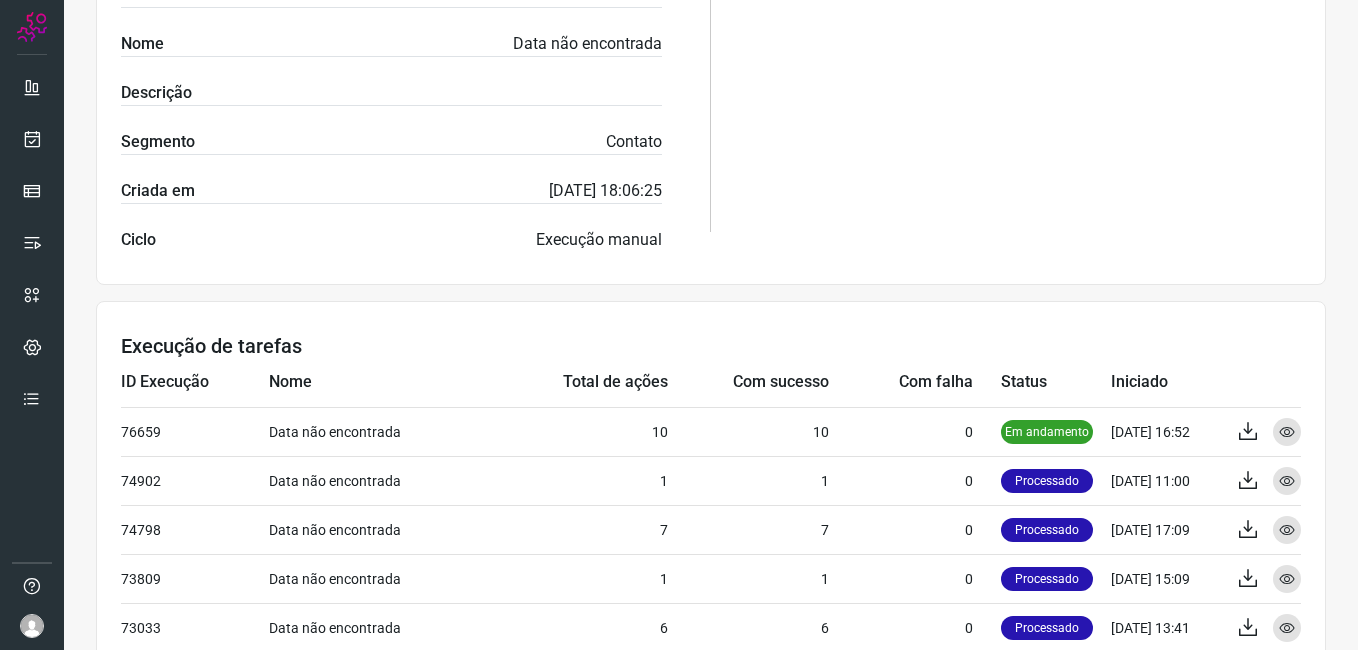 scroll, scrollTop: 500, scrollLeft: 0, axis: vertical 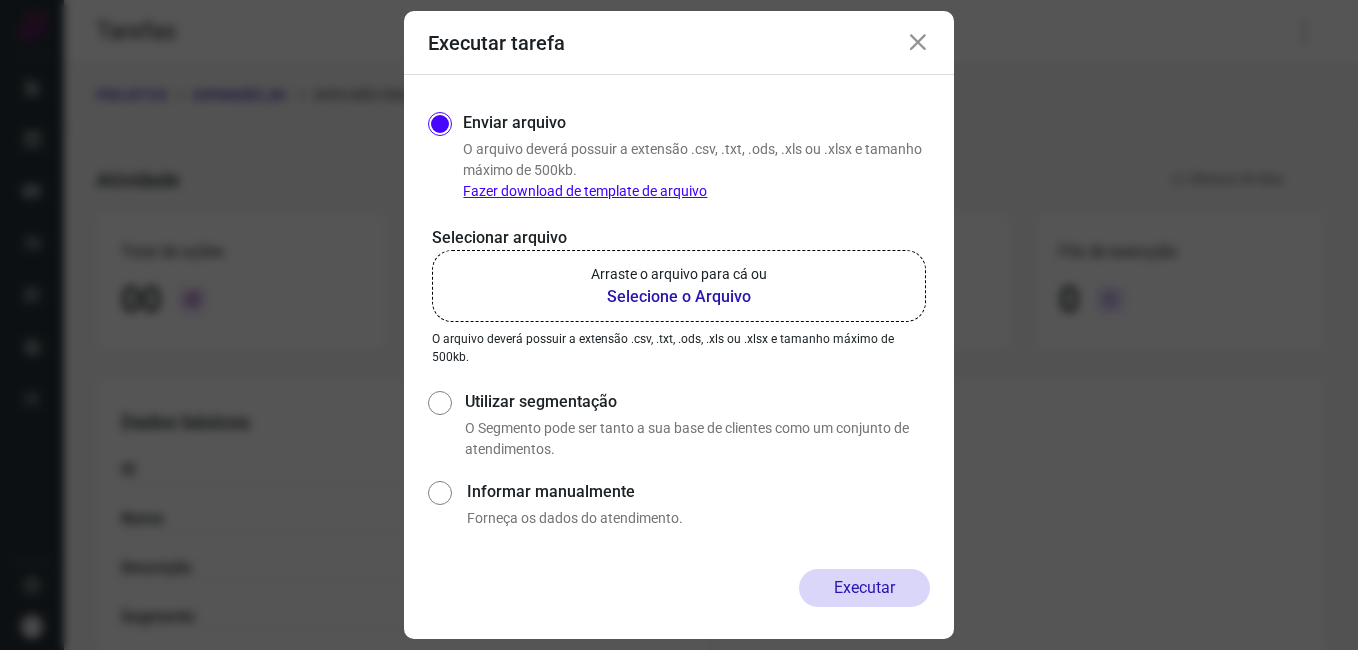 click at bounding box center [918, 43] 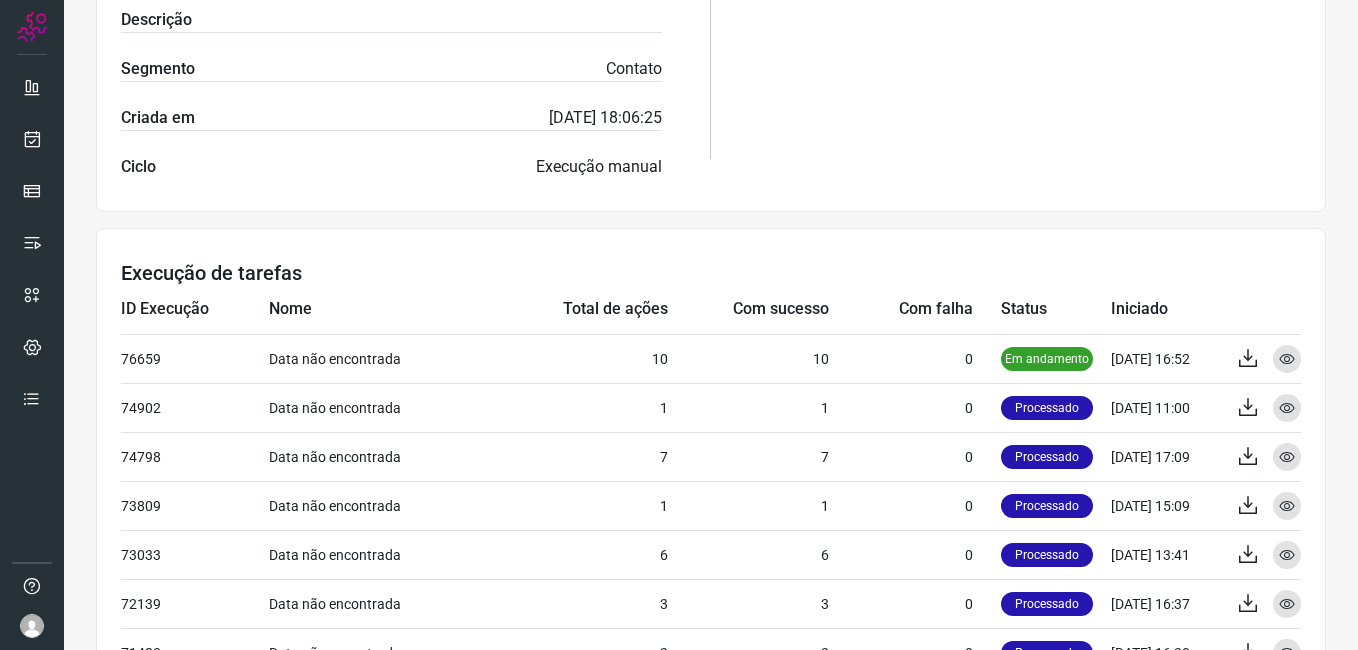 scroll, scrollTop: 600, scrollLeft: 0, axis: vertical 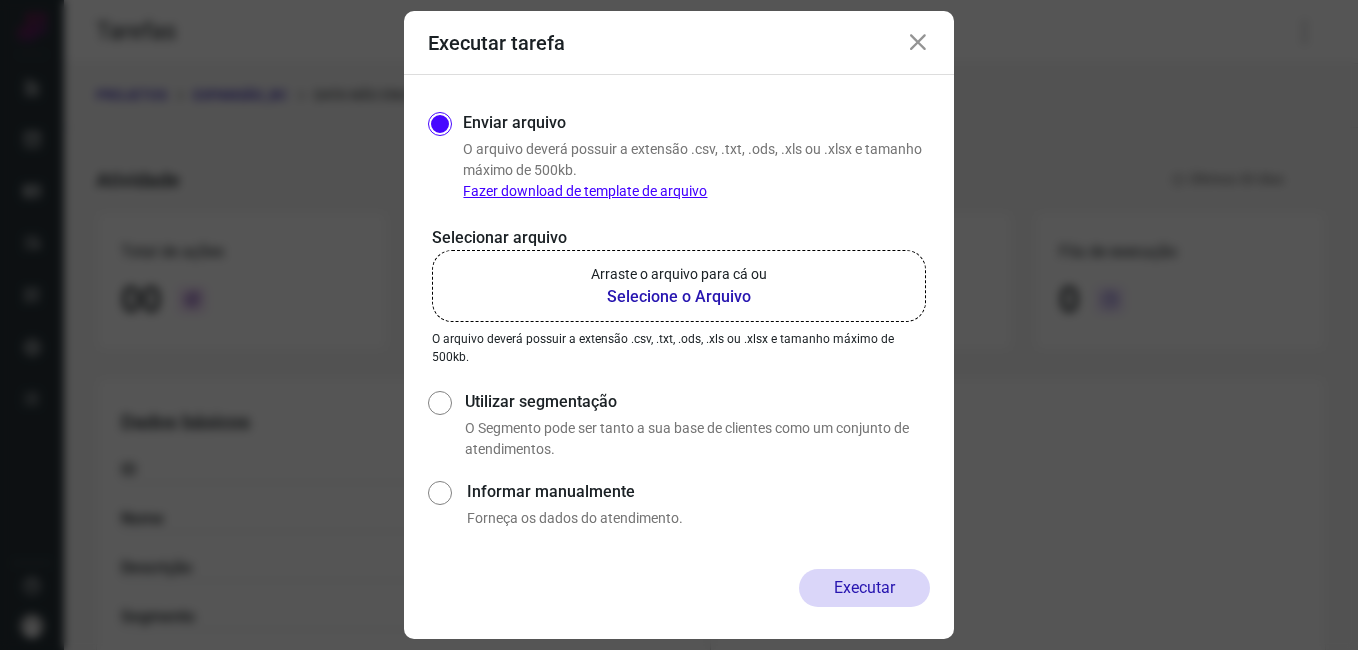 click at bounding box center (918, 43) 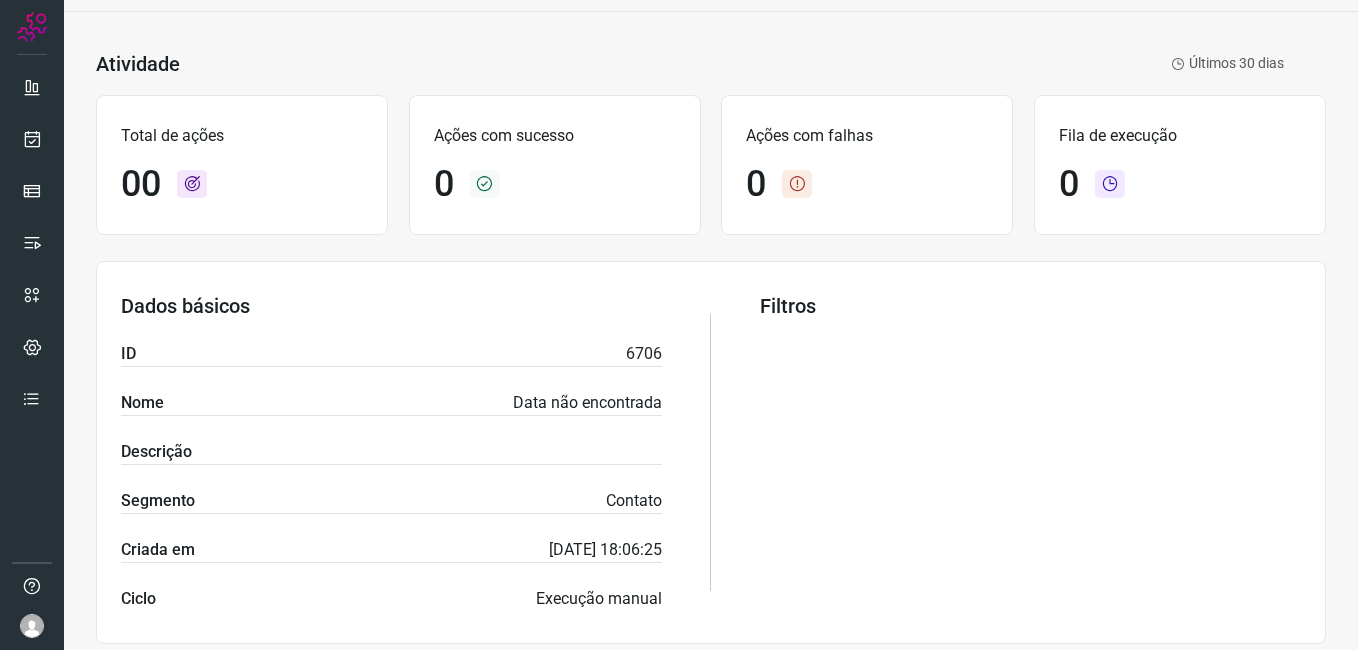 scroll, scrollTop: 600, scrollLeft: 0, axis: vertical 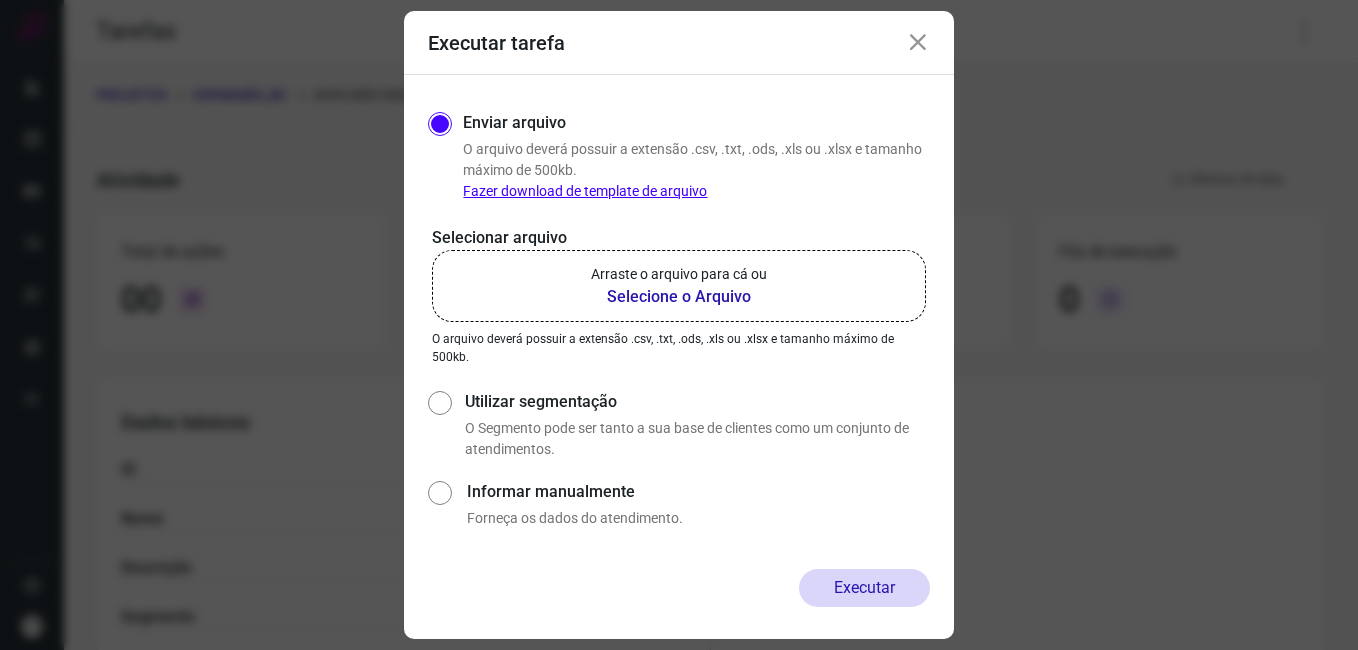drag, startPoint x: 916, startPoint y: 44, endPoint x: 926, endPoint y: 72, distance: 29.732138 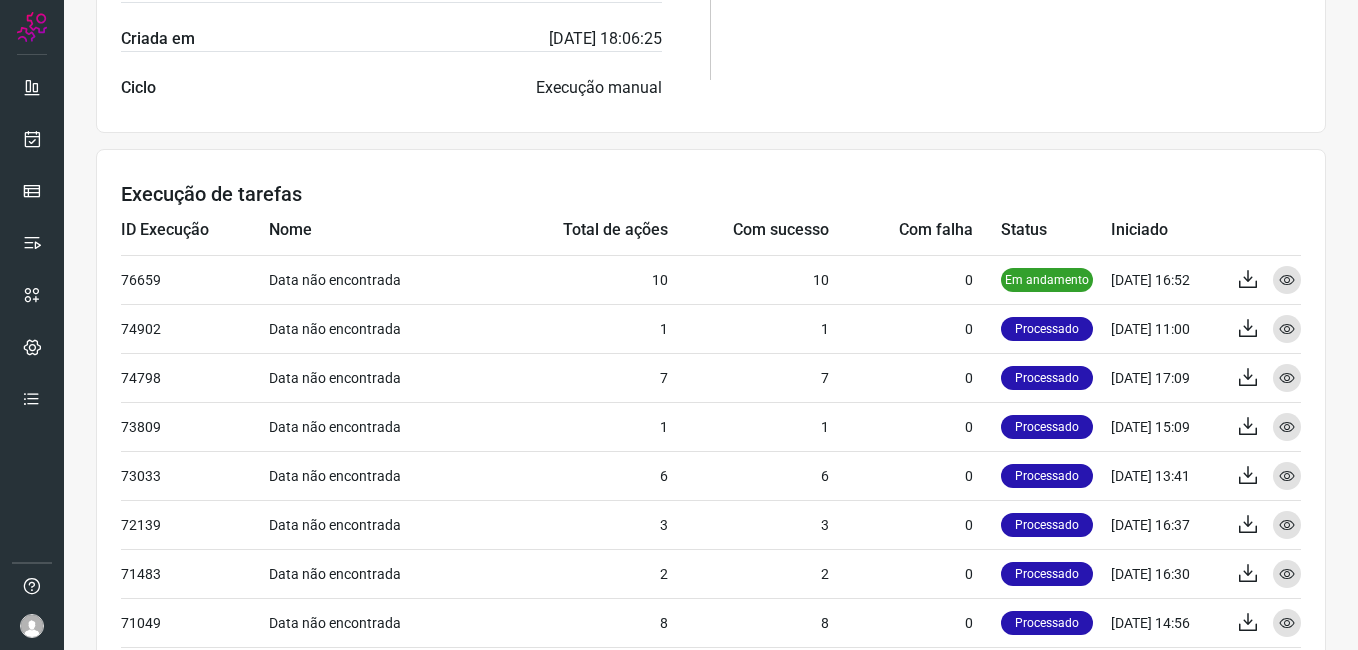scroll, scrollTop: 700, scrollLeft: 0, axis: vertical 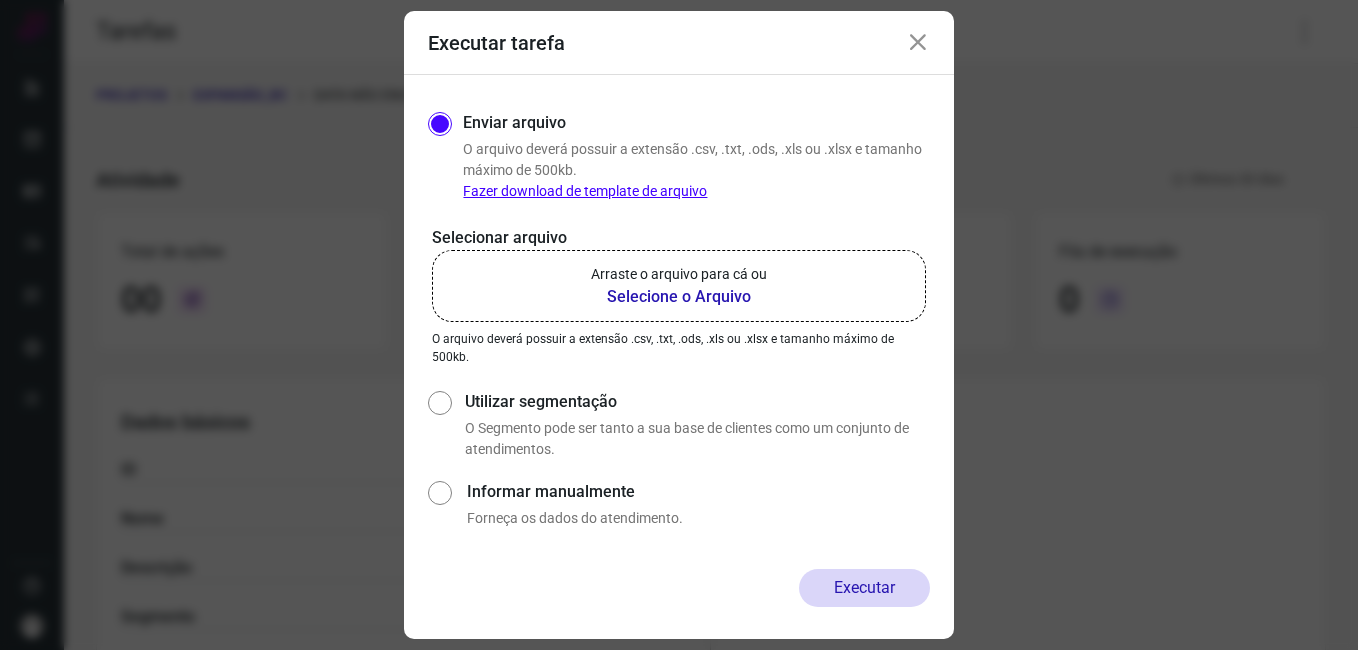 click at bounding box center (918, 43) 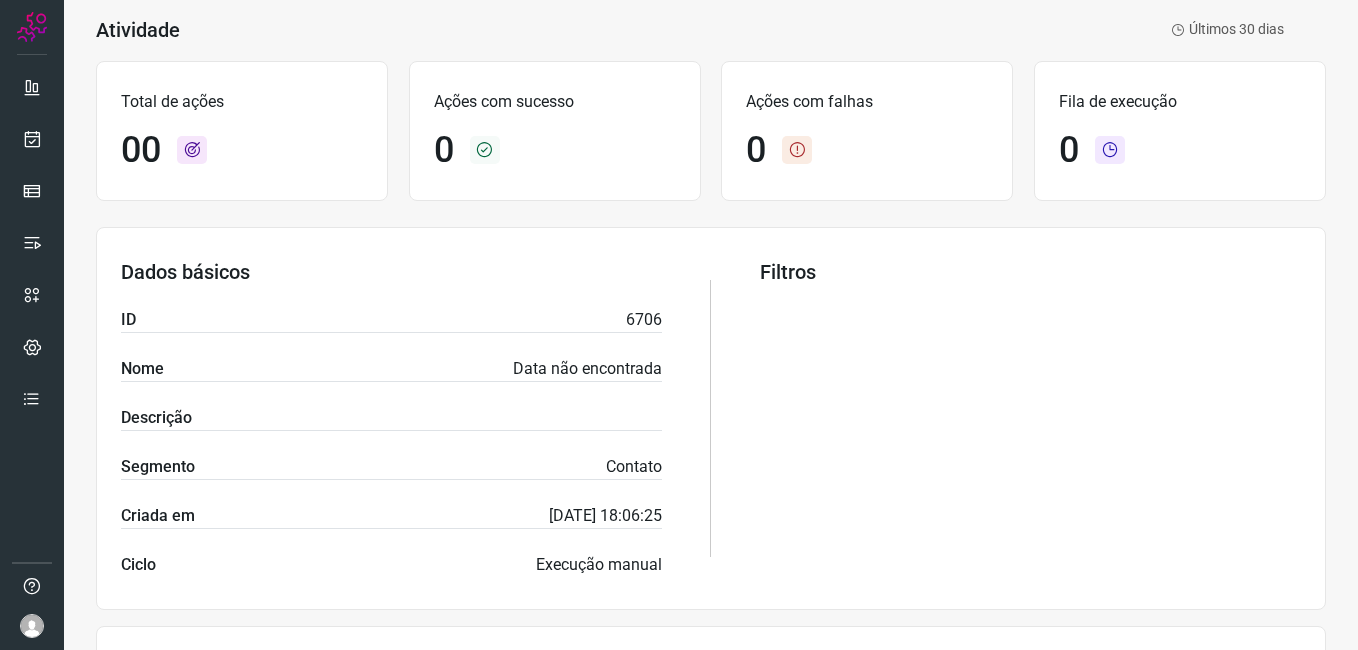 scroll, scrollTop: 600, scrollLeft: 0, axis: vertical 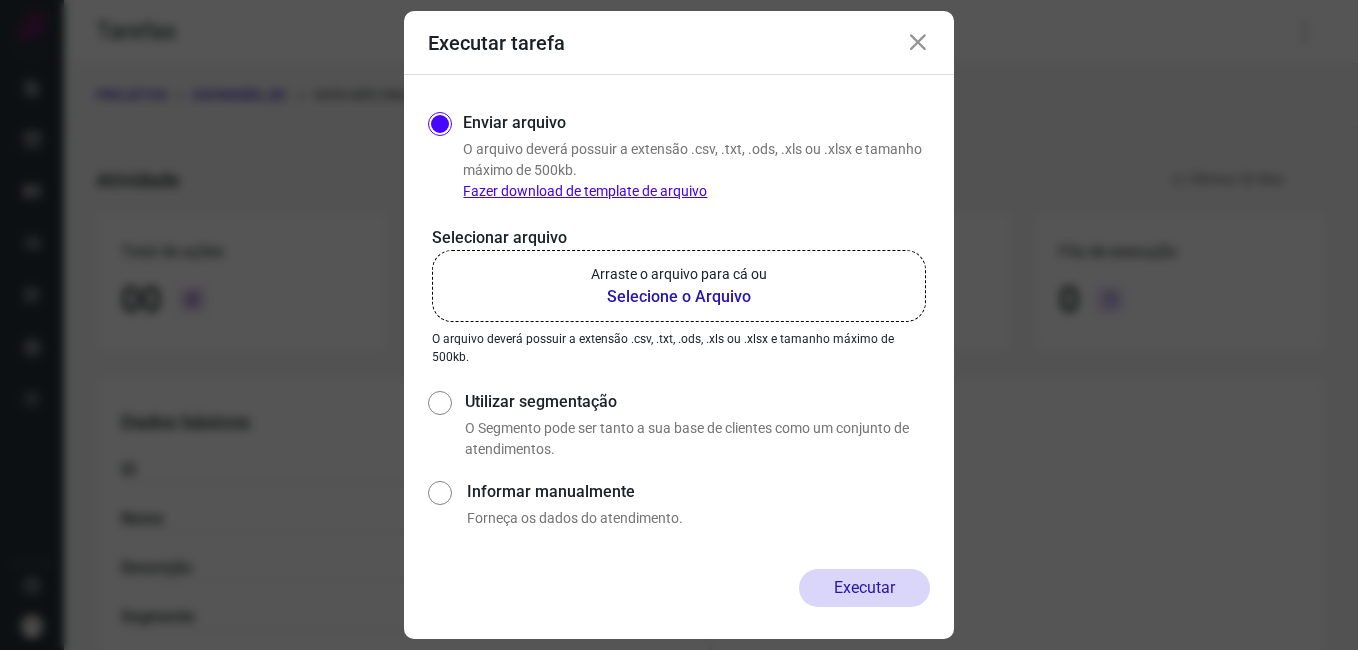 click at bounding box center (918, 43) 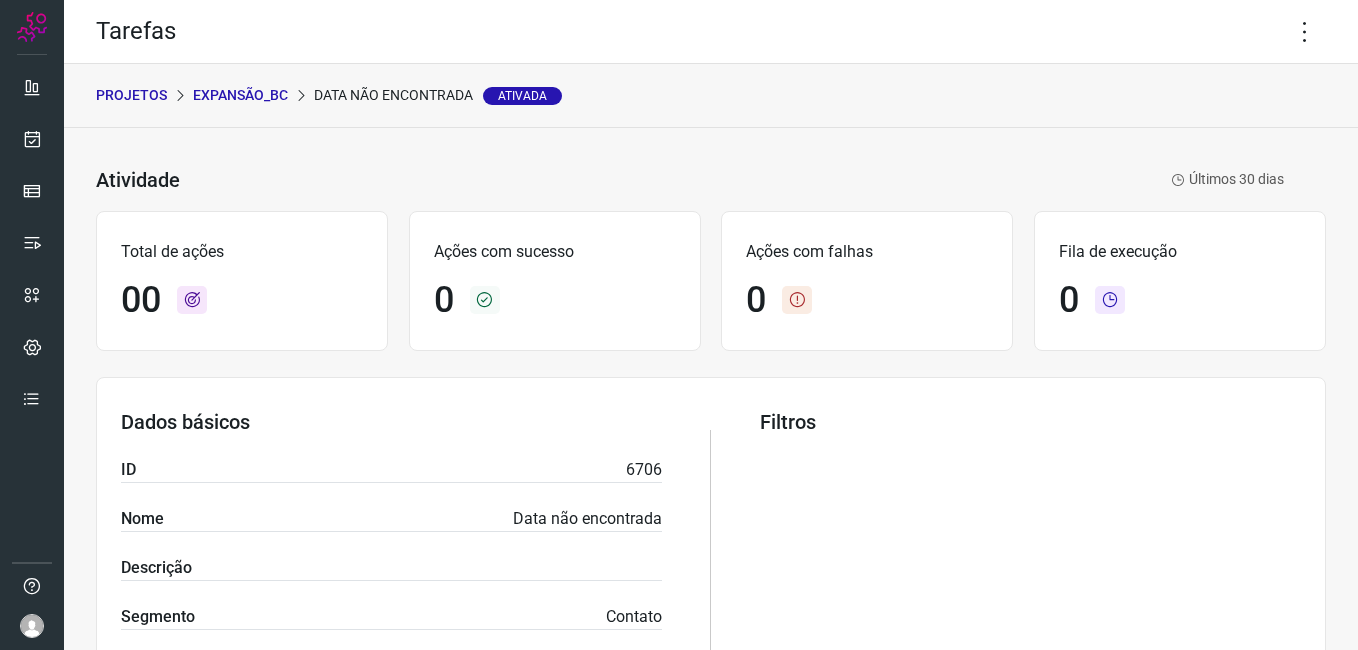 drag, startPoint x: 1041, startPoint y: 164, endPoint x: 861, endPoint y: 156, distance: 180.17769 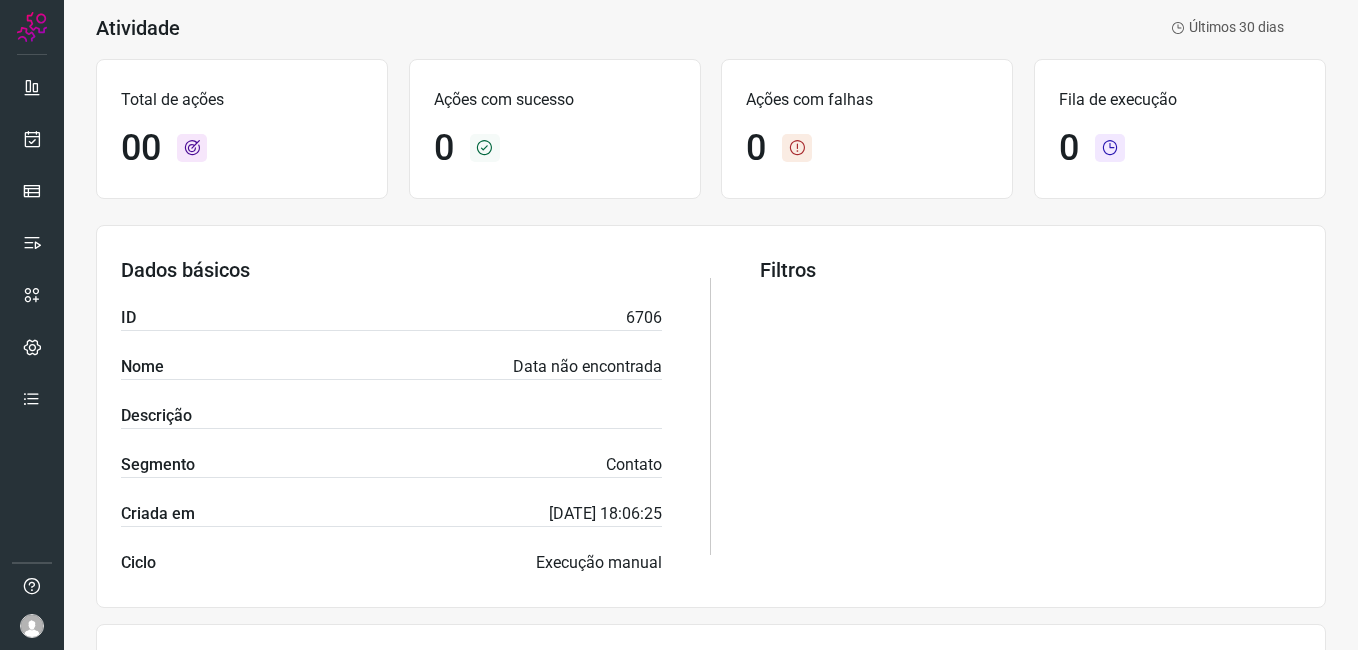 scroll, scrollTop: 0, scrollLeft: 0, axis: both 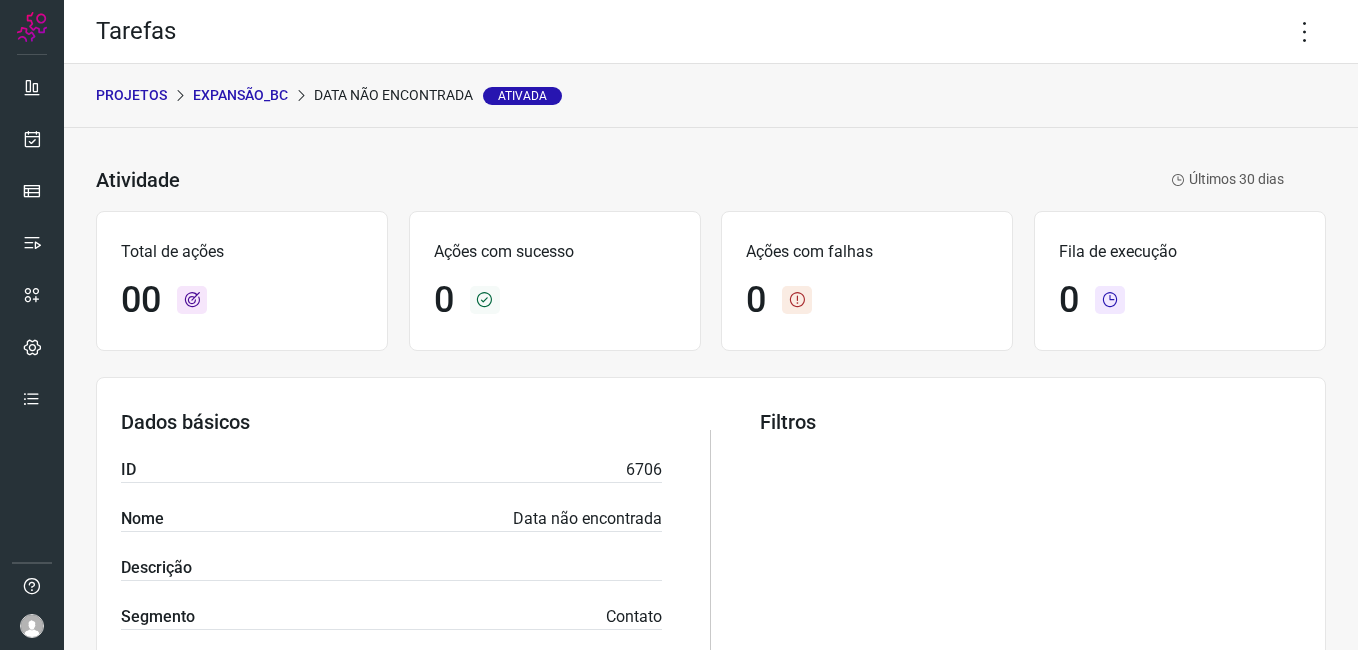 click on "Expansão_BC" at bounding box center [240, 95] 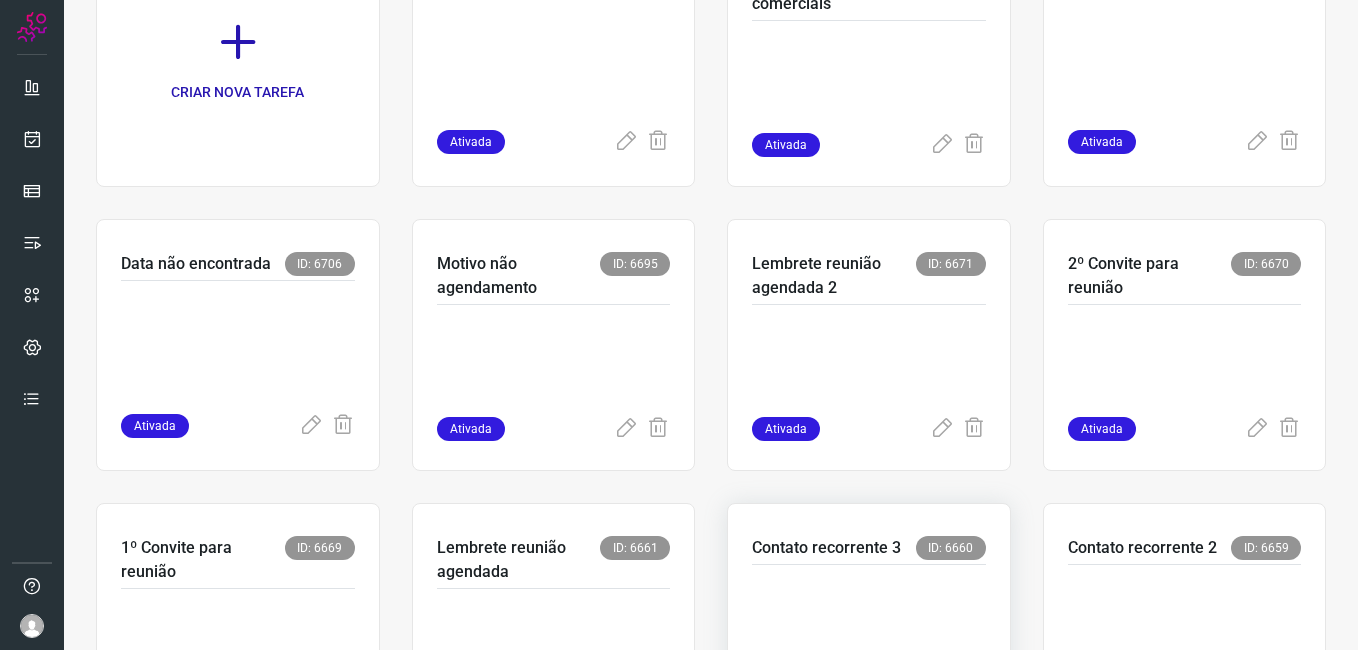 scroll, scrollTop: 400, scrollLeft: 0, axis: vertical 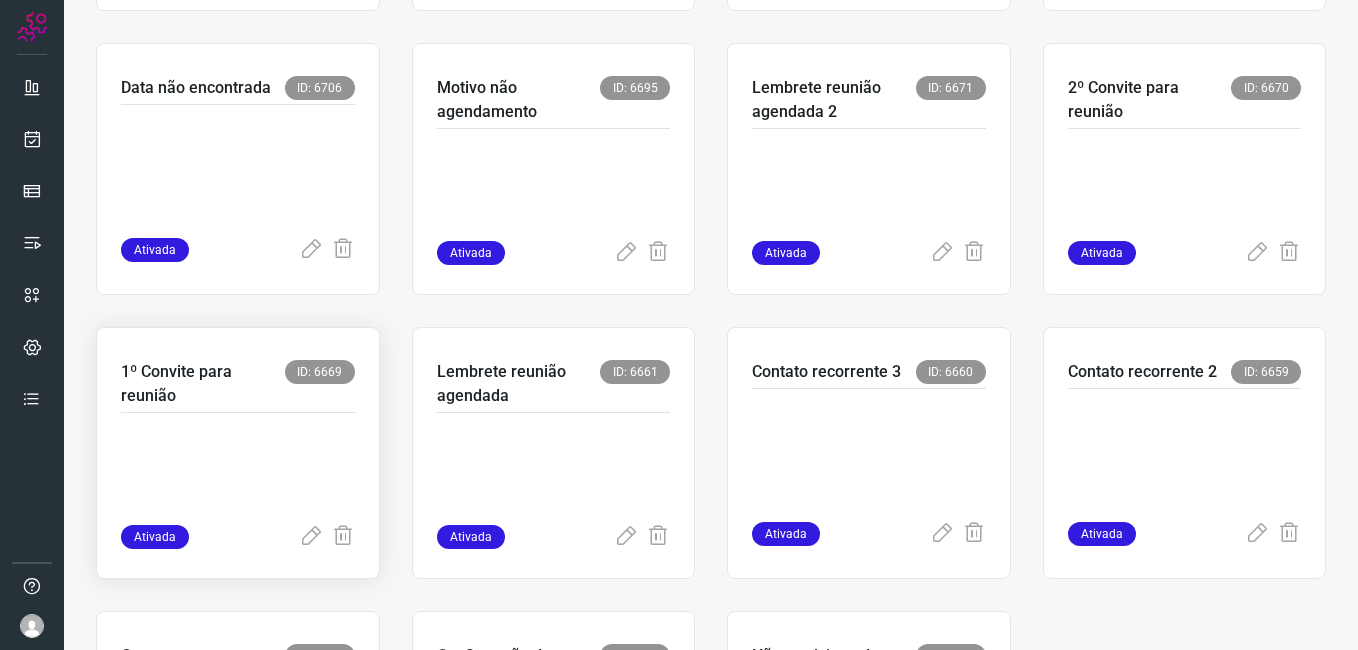click at bounding box center [238, 475] 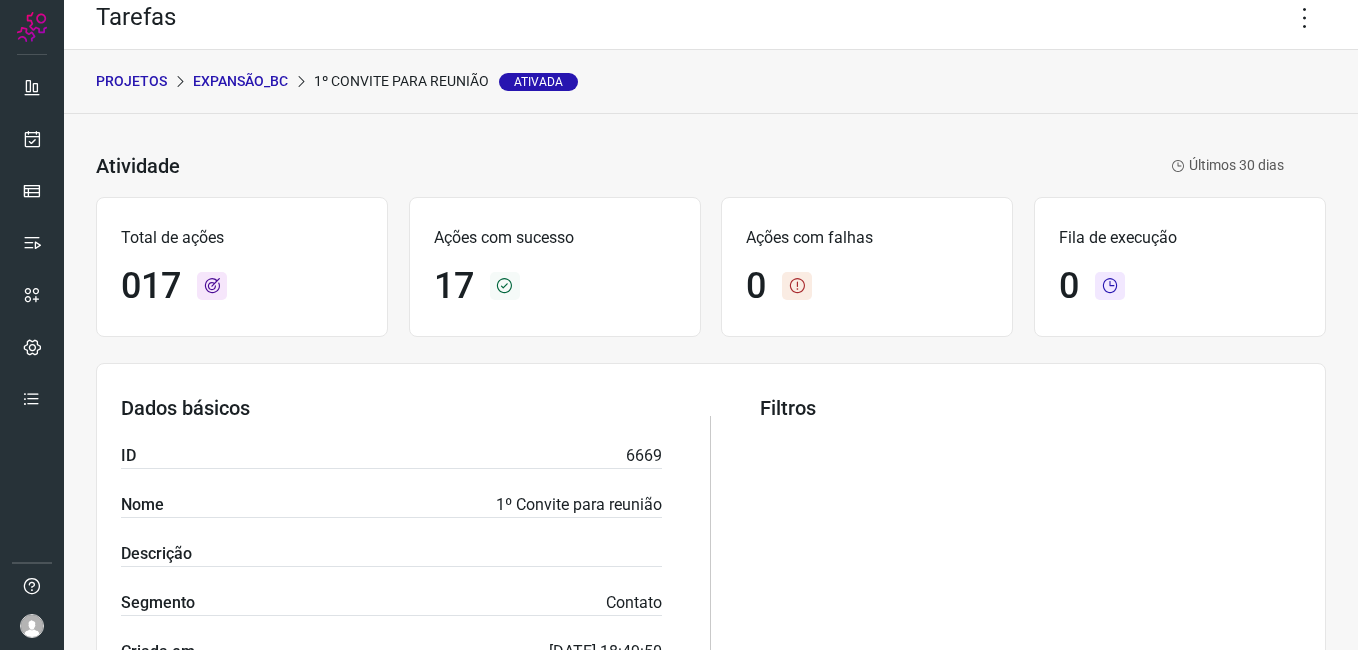 scroll, scrollTop: 0, scrollLeft: 0, axis: both 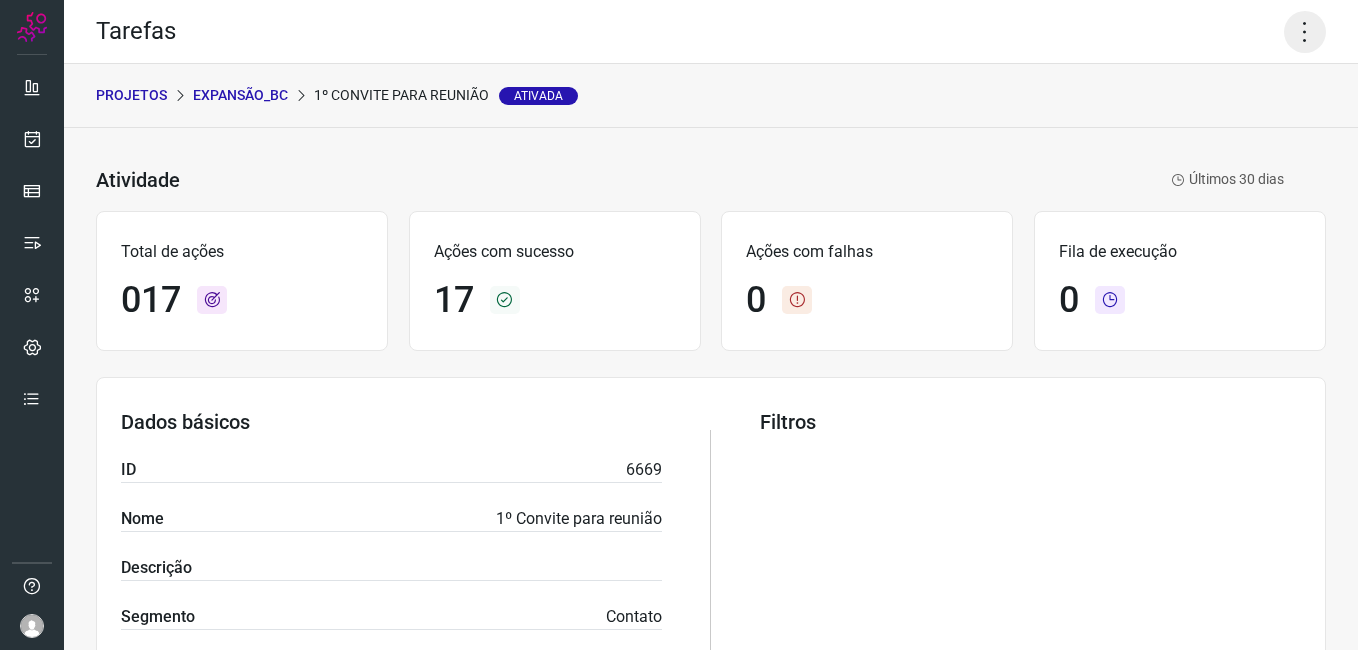 click 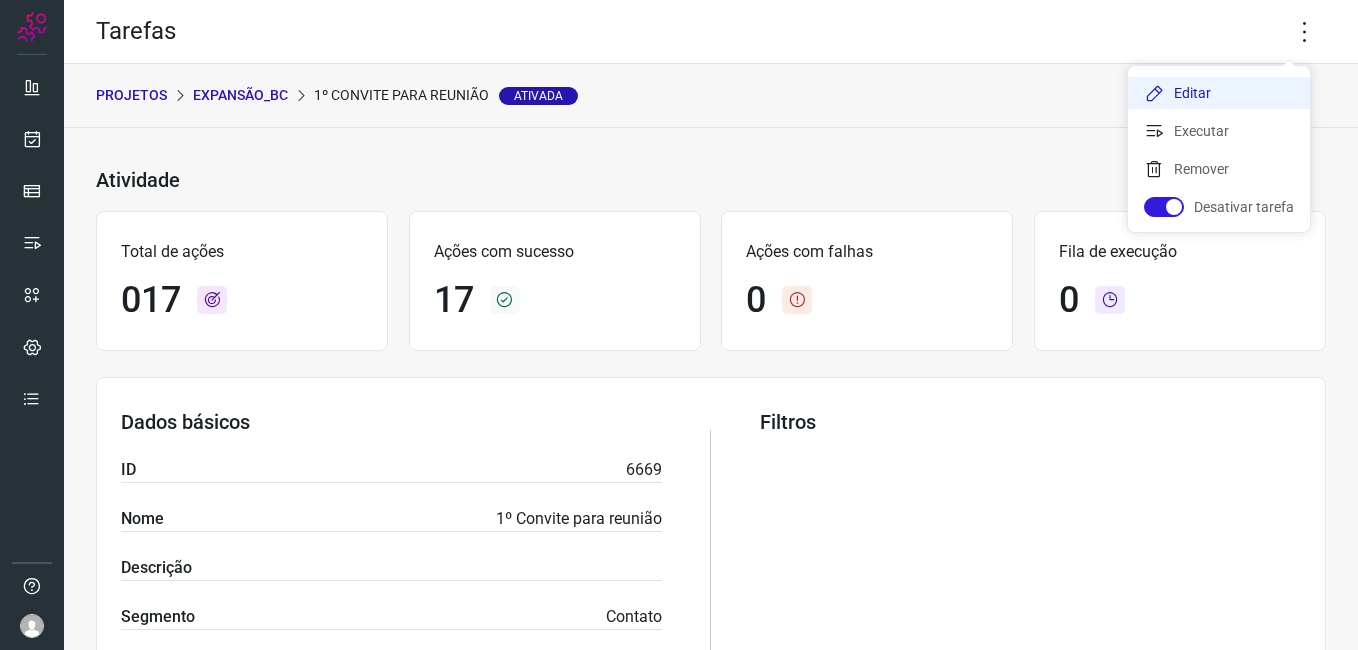 click on "Editar" 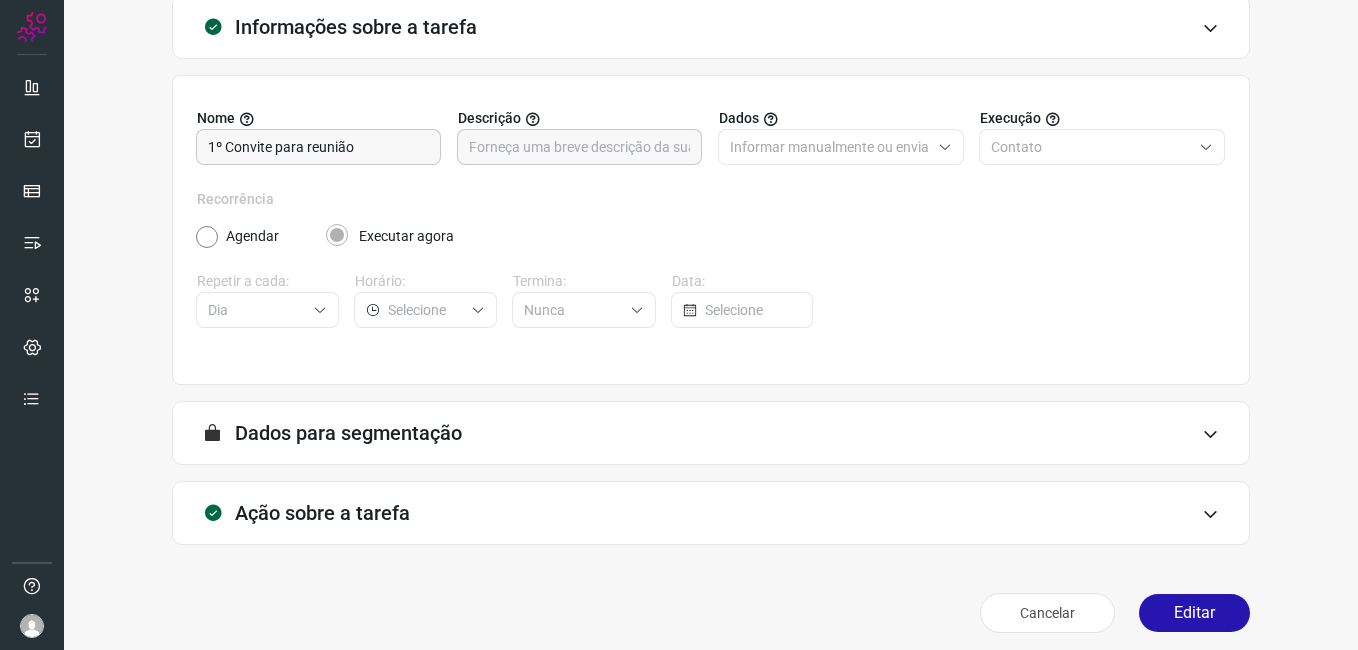 scroll, scrollTop: 131, scrollLeft: 0, axis: vertical 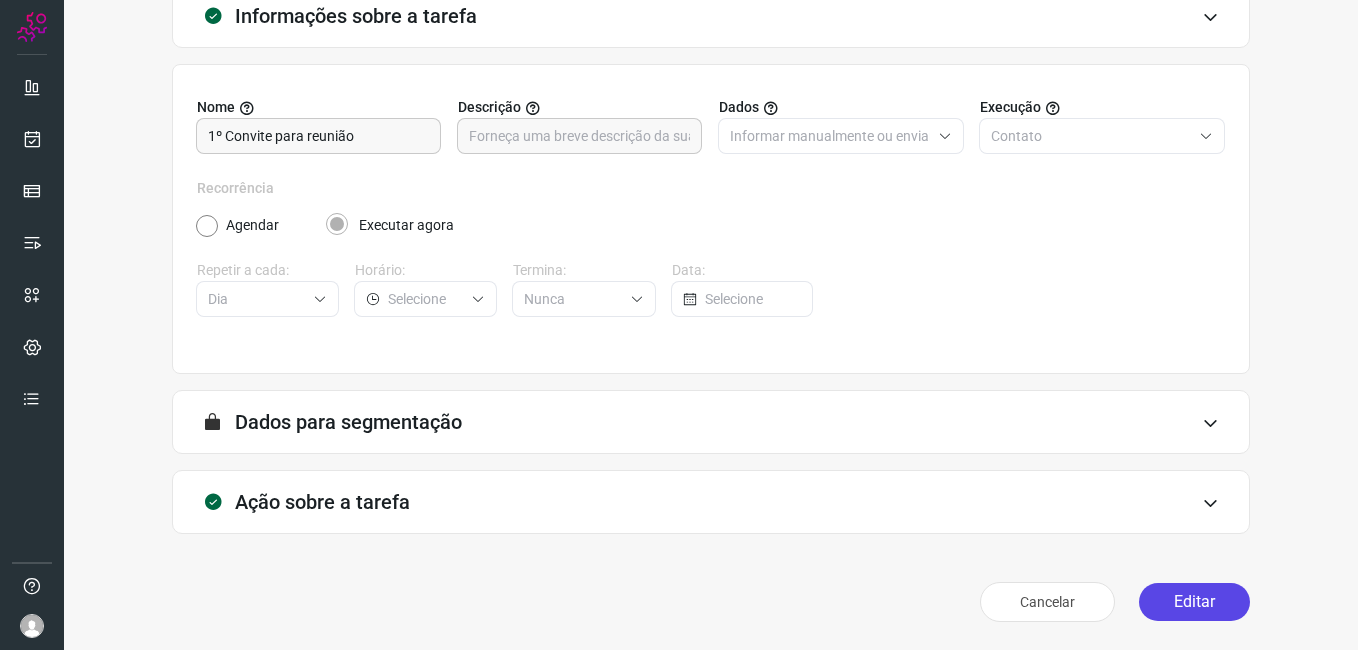 click on "Editar" at bounding box center (1194, 602) 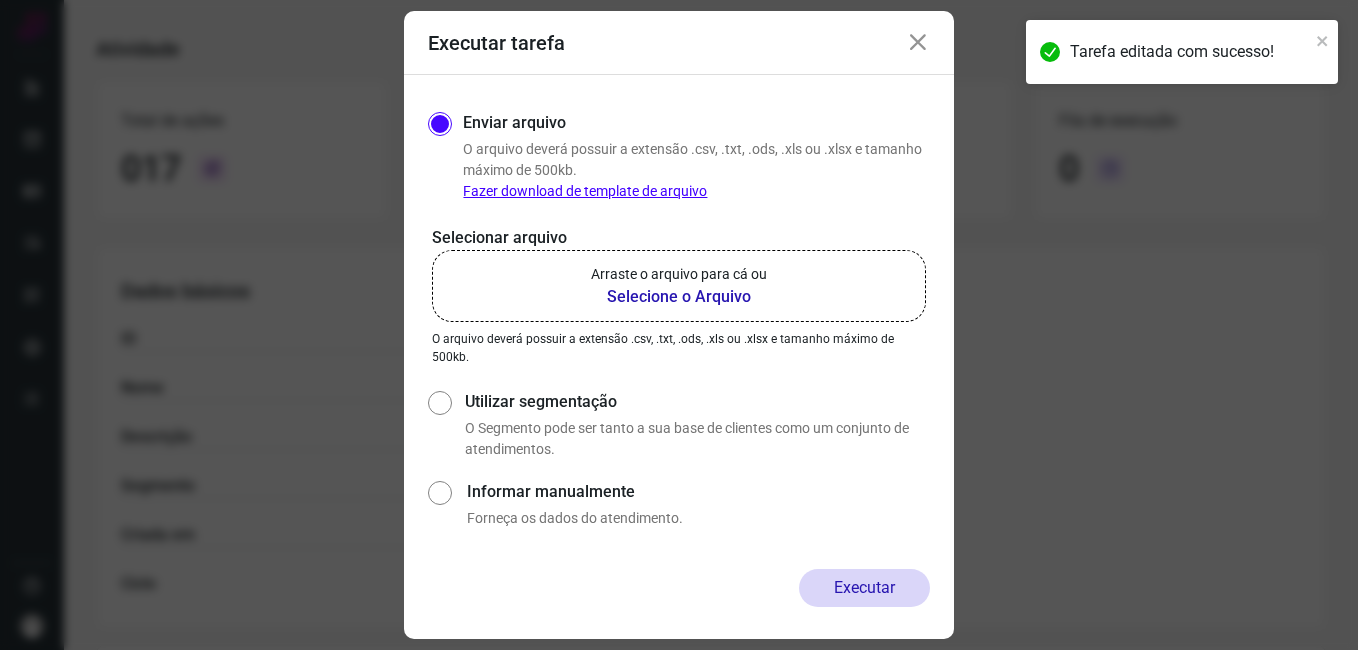click on "Selecione o Arquivo" at bounding box center [679, 297] 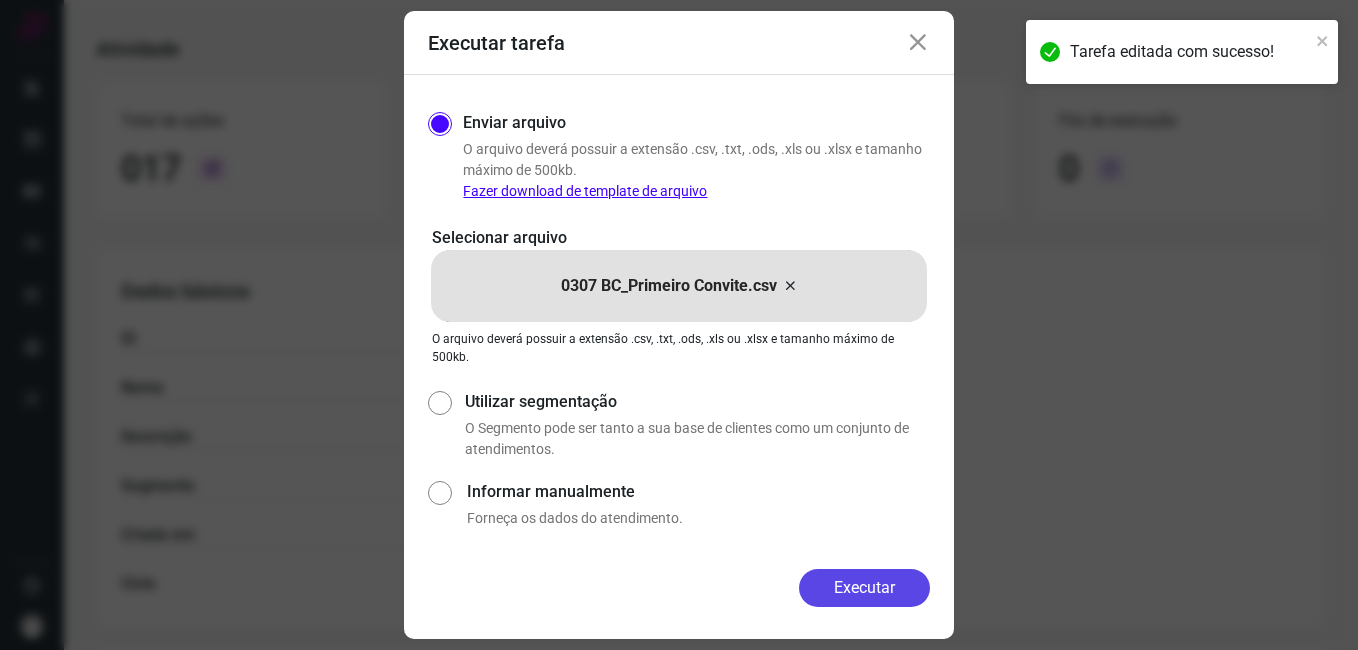 click on "Executar" at bounding box center (864, 588) 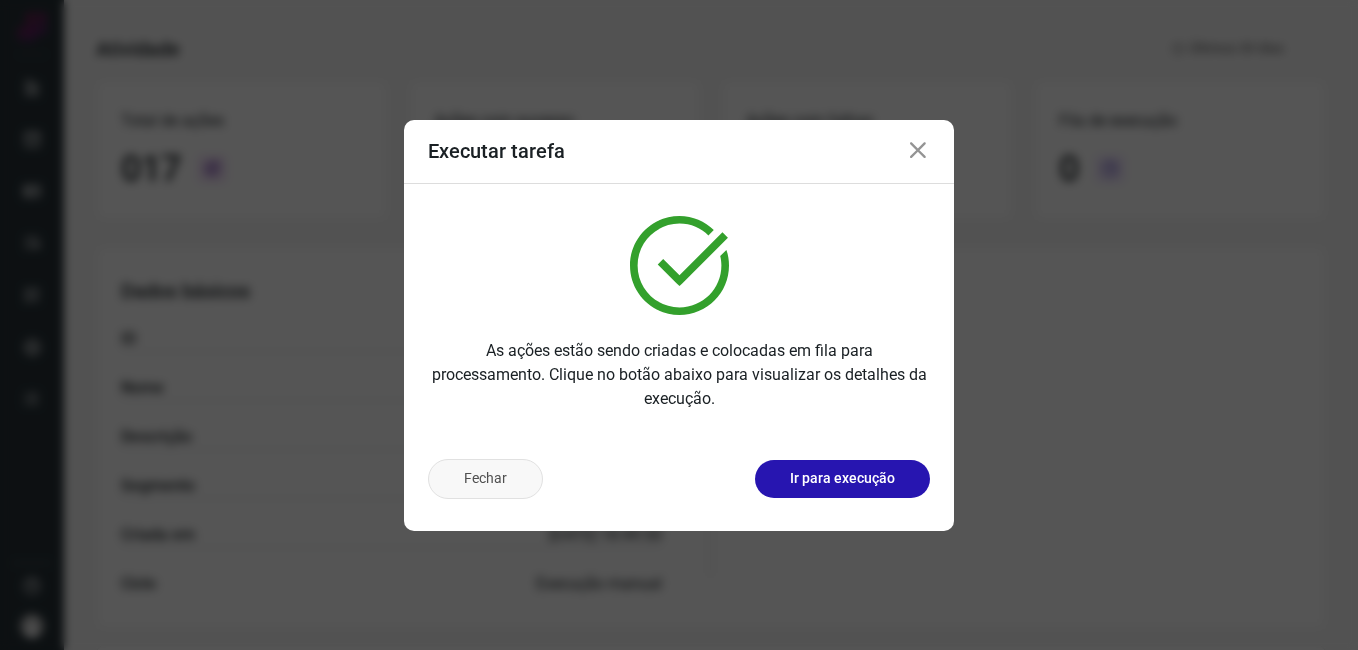 click on "Fechar" at bounding box center (485, 479) 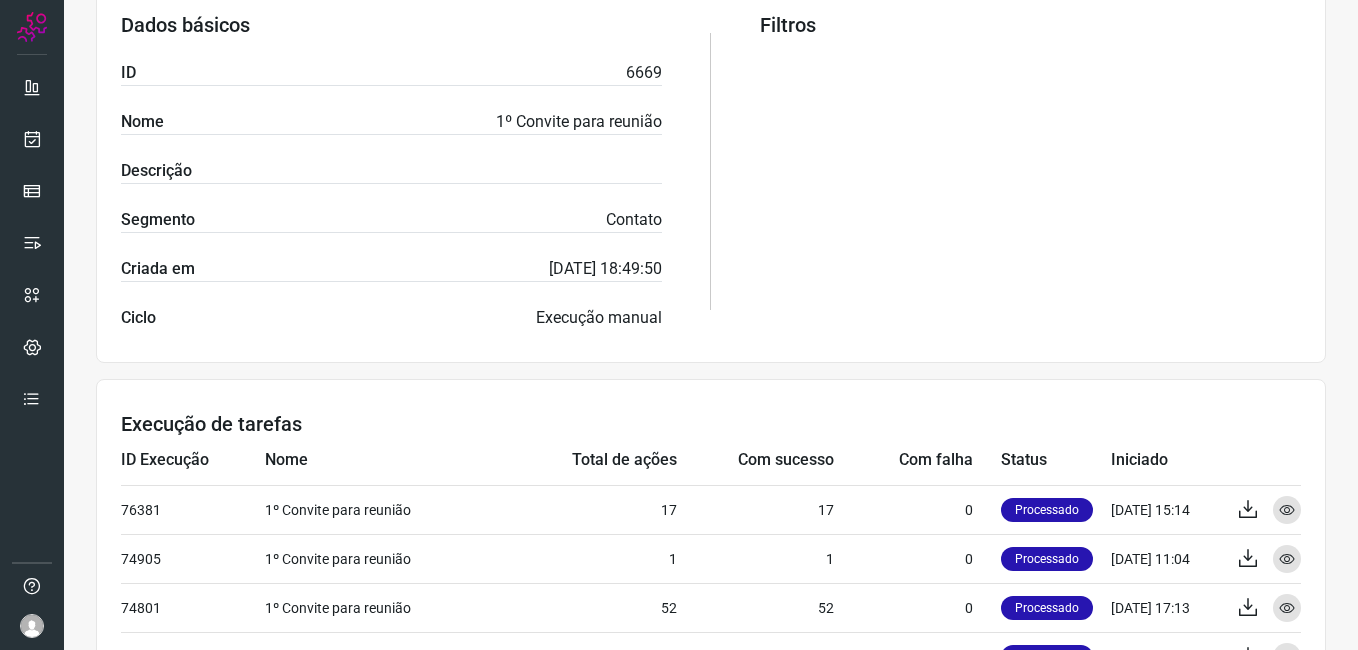 scroll, scrollTop: 400, scrollLeft: 0, axis: vertical 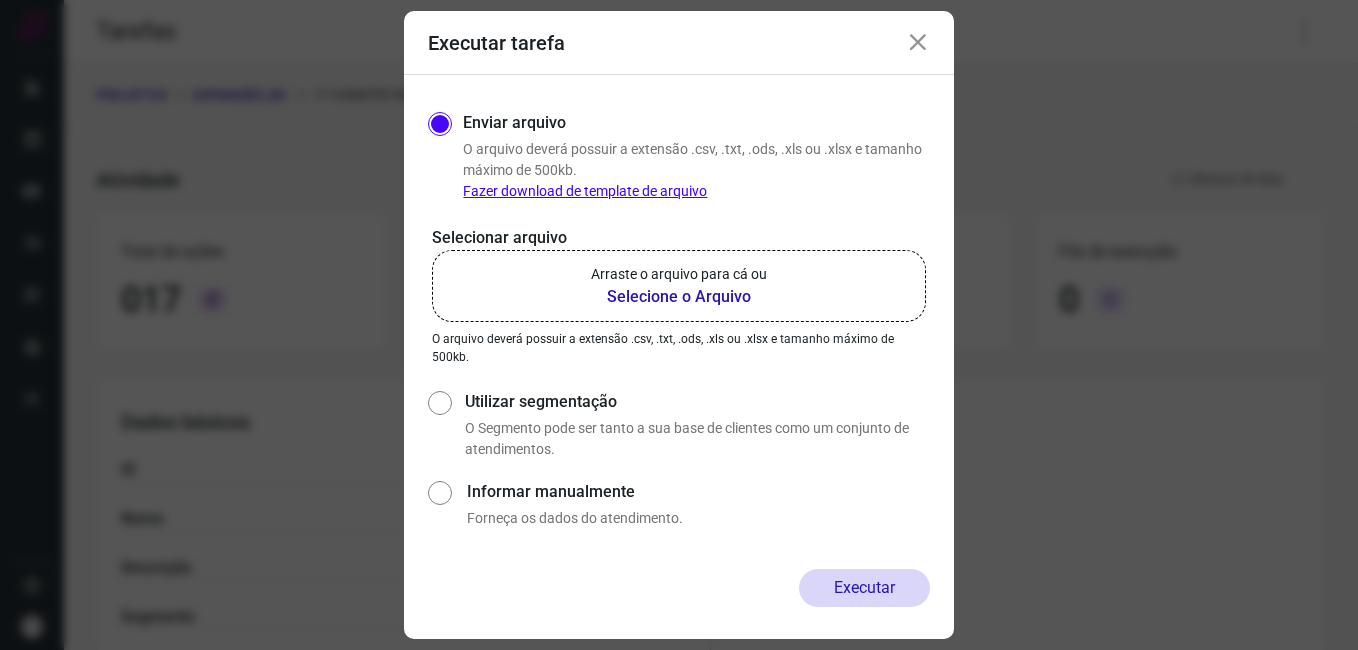 click at bounding box center (918, 43) 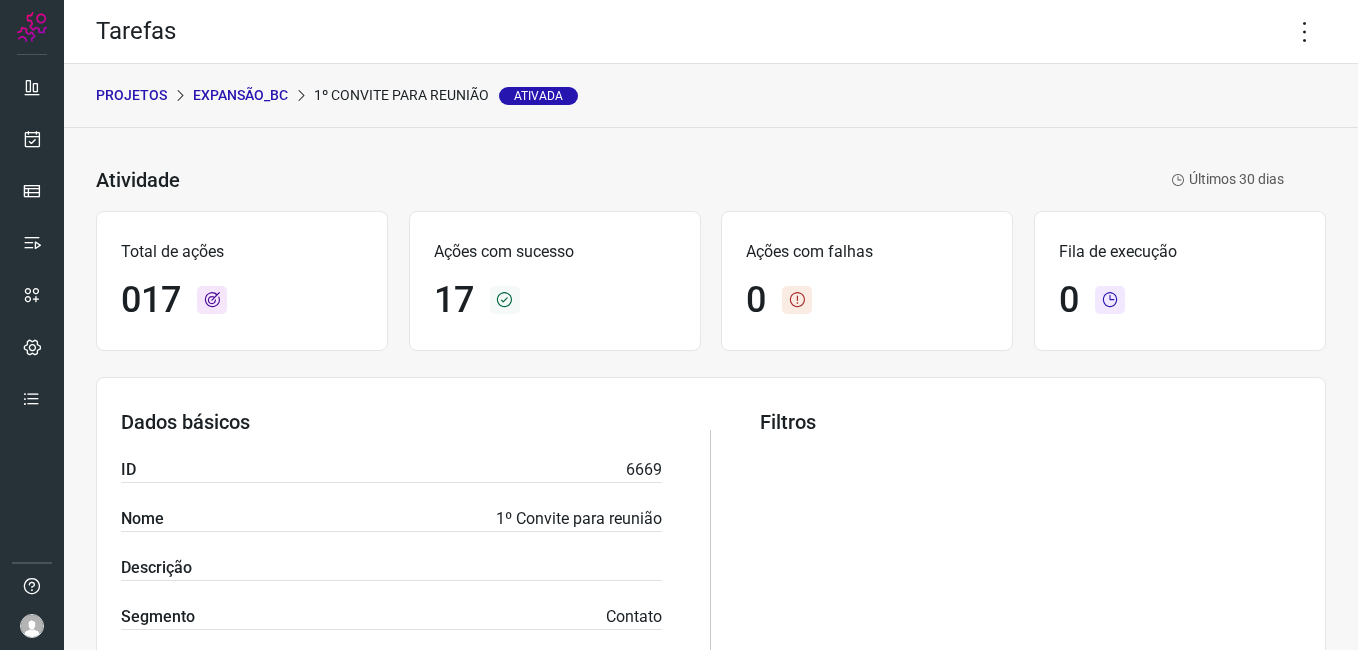 scroll, scrollTop: 500, scrollLeft: 0, axis: vertical 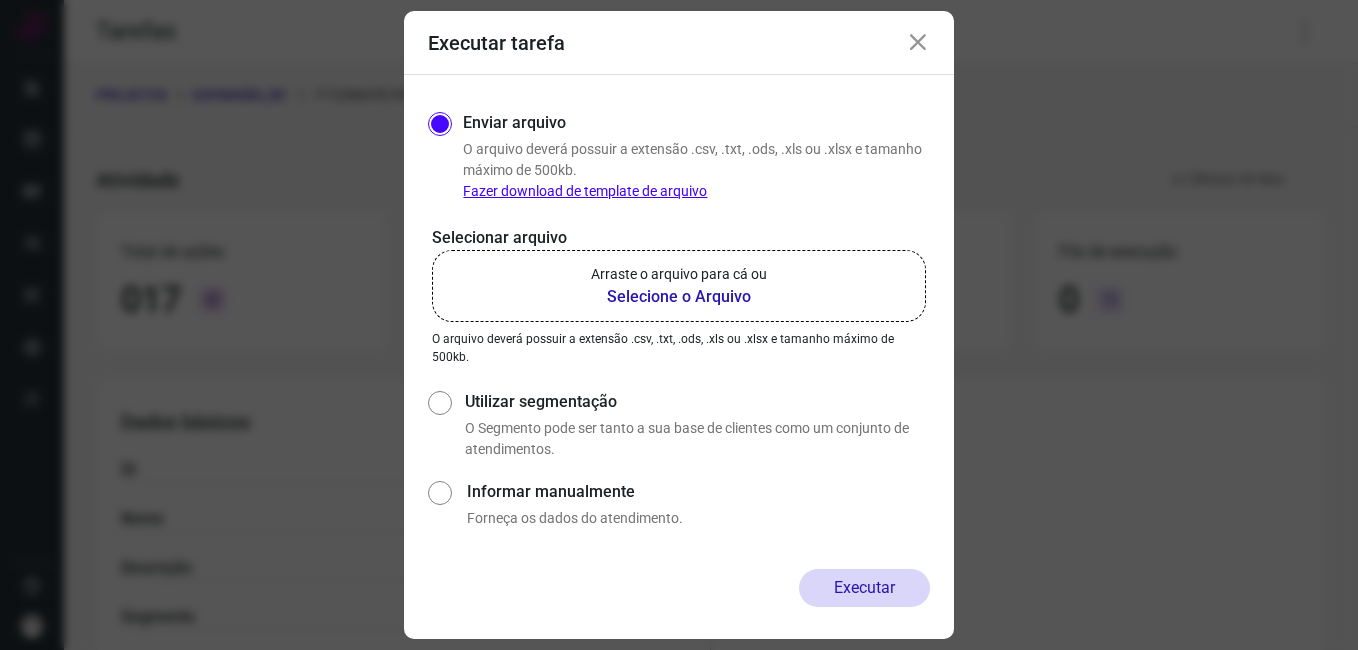 click at bounding box center [918, 43] 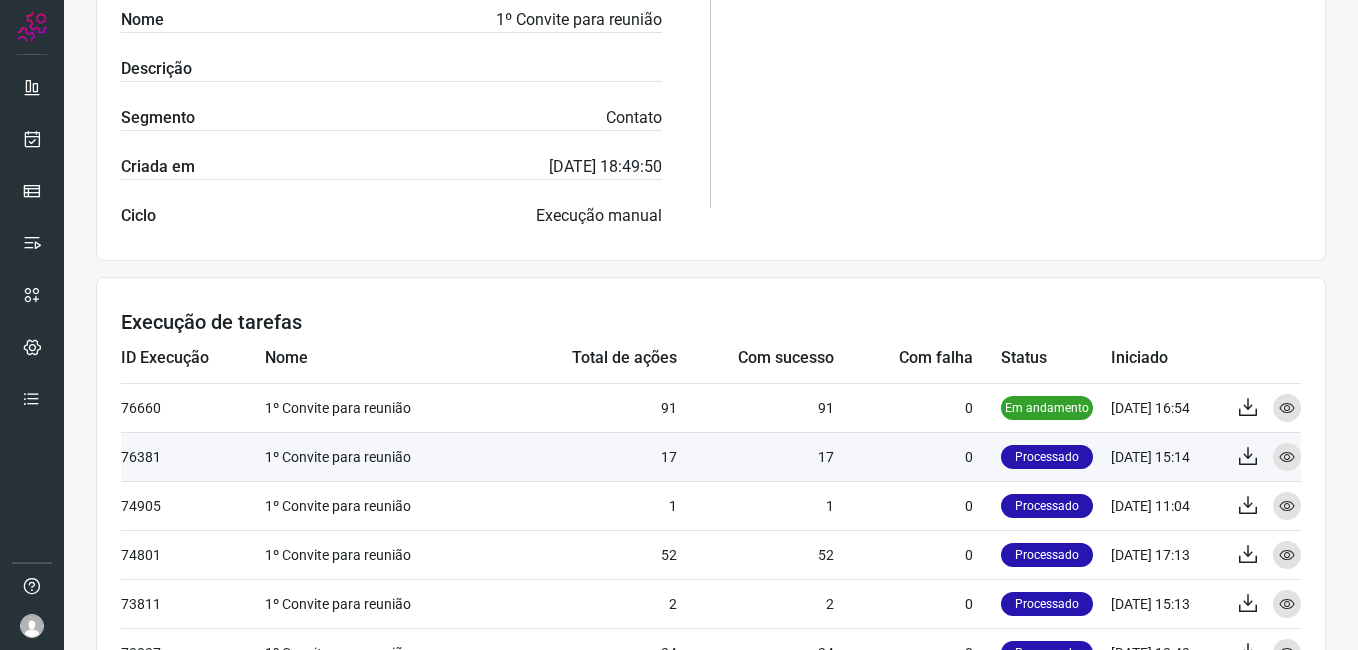 scroll, scrollTop: 500, scrollLeft: 0, axis: vertical 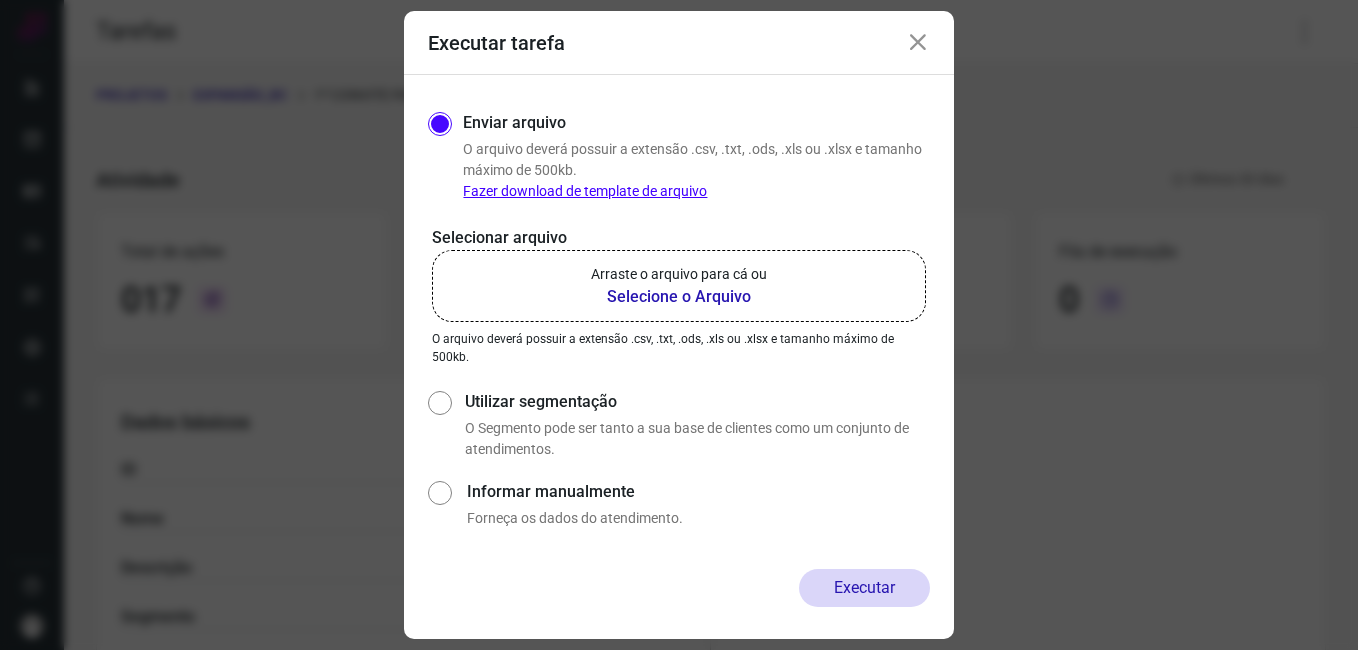 click at bounding box center (918, 43) 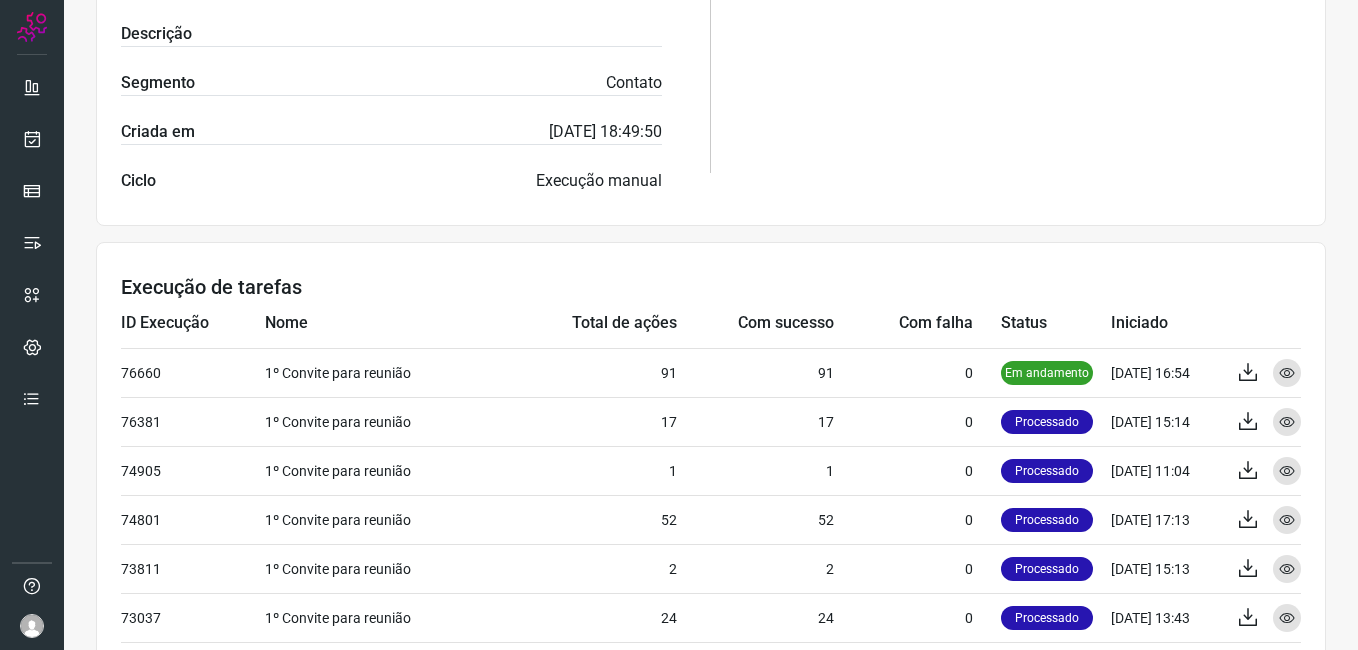 scroll, scrollTop: 600, scrollLeft: 0, axis: vertical 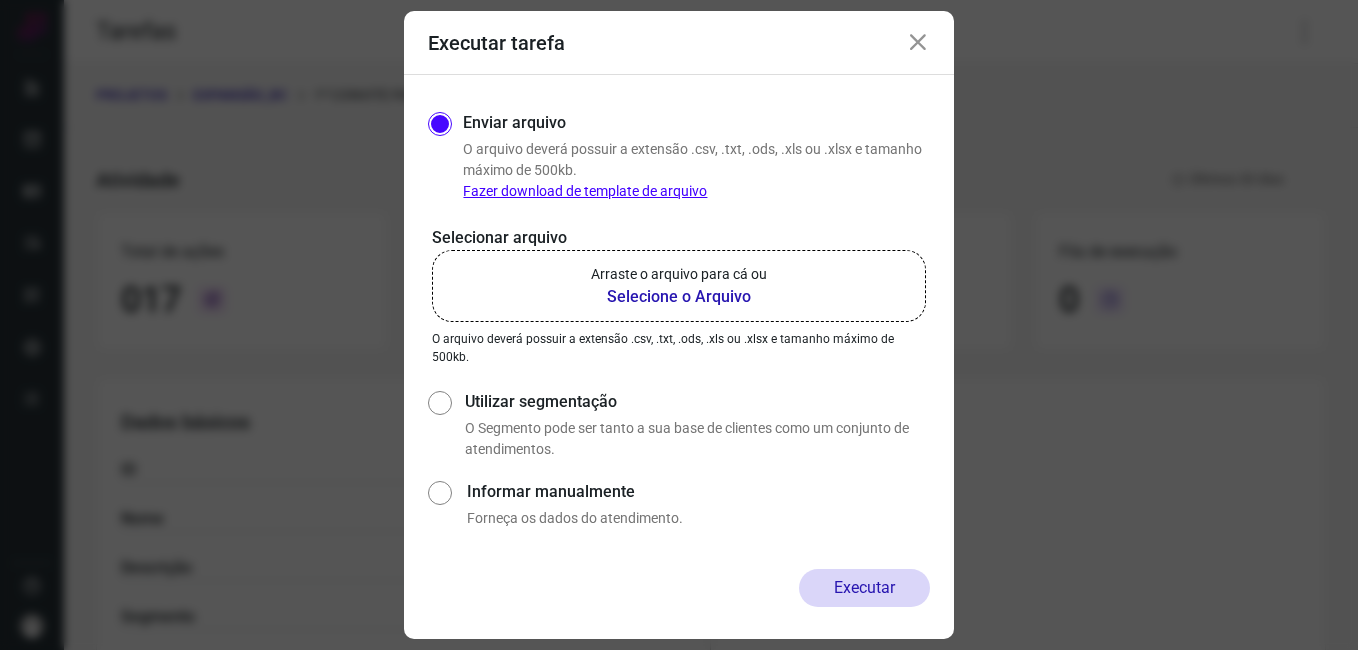 click at bounding box center [918, 43] 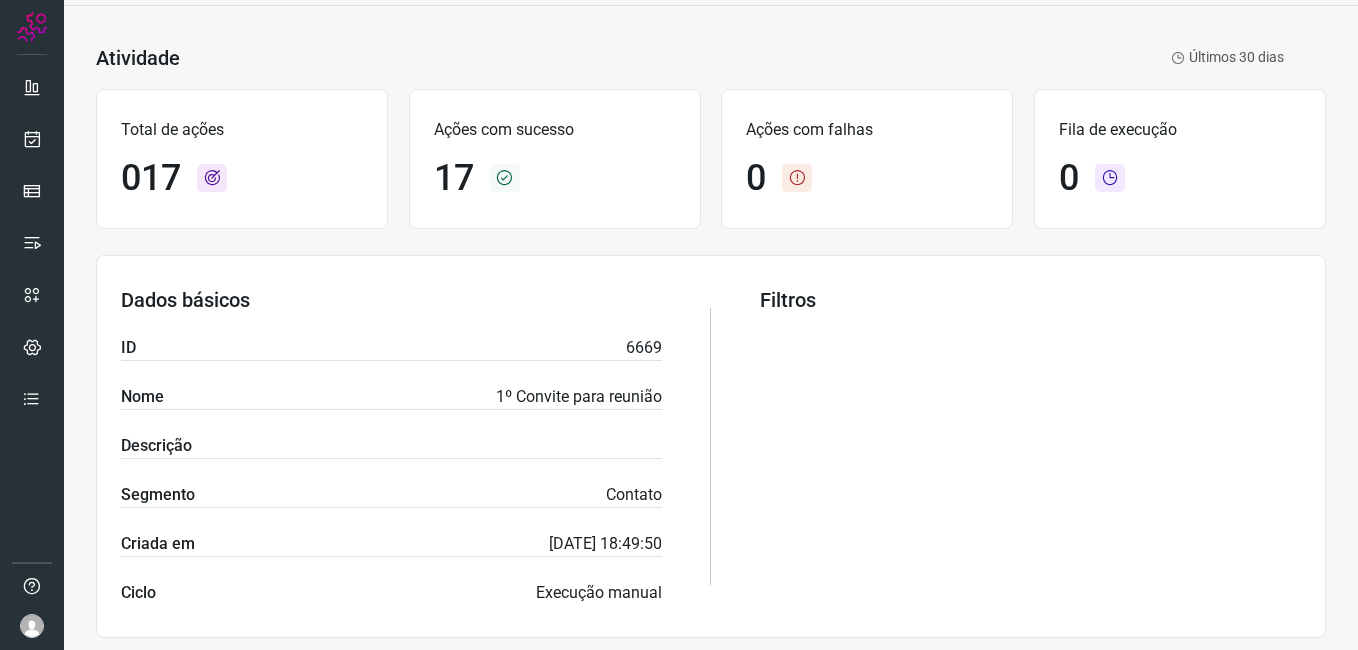 scroll, scrollTop: 500, scrollLeft: 0, axis: vertical 